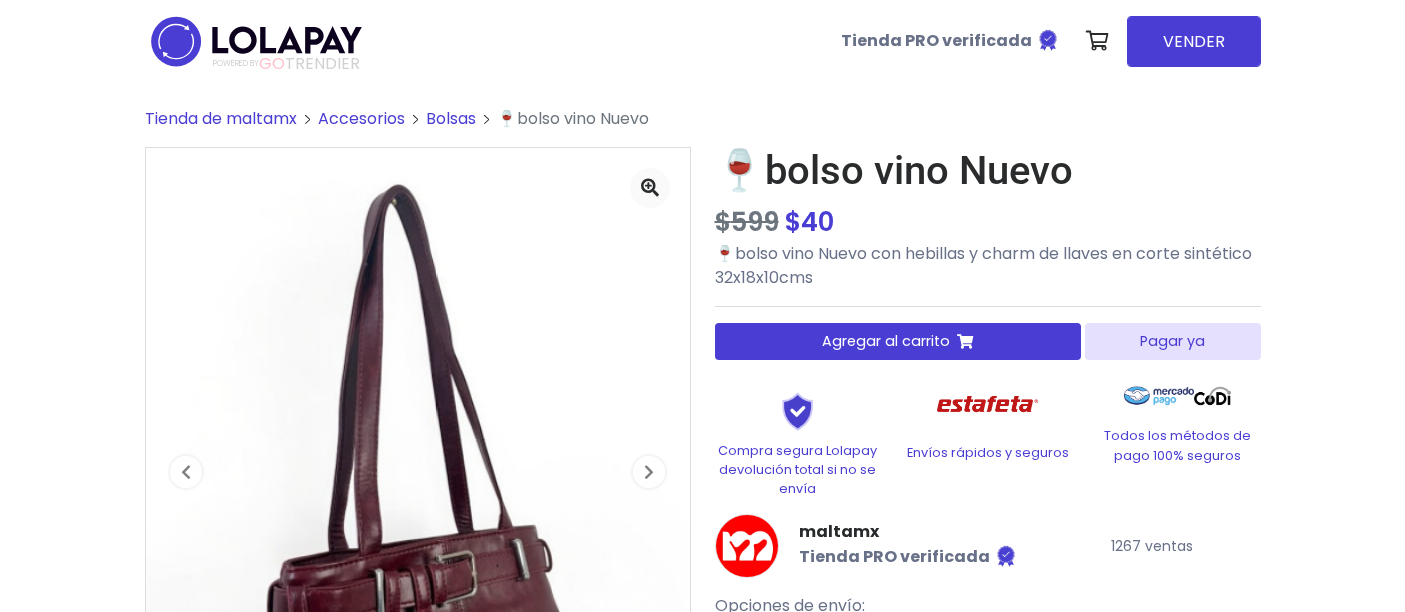 scroll, scrollTop: 0, scrollLeft: 0, axis: both 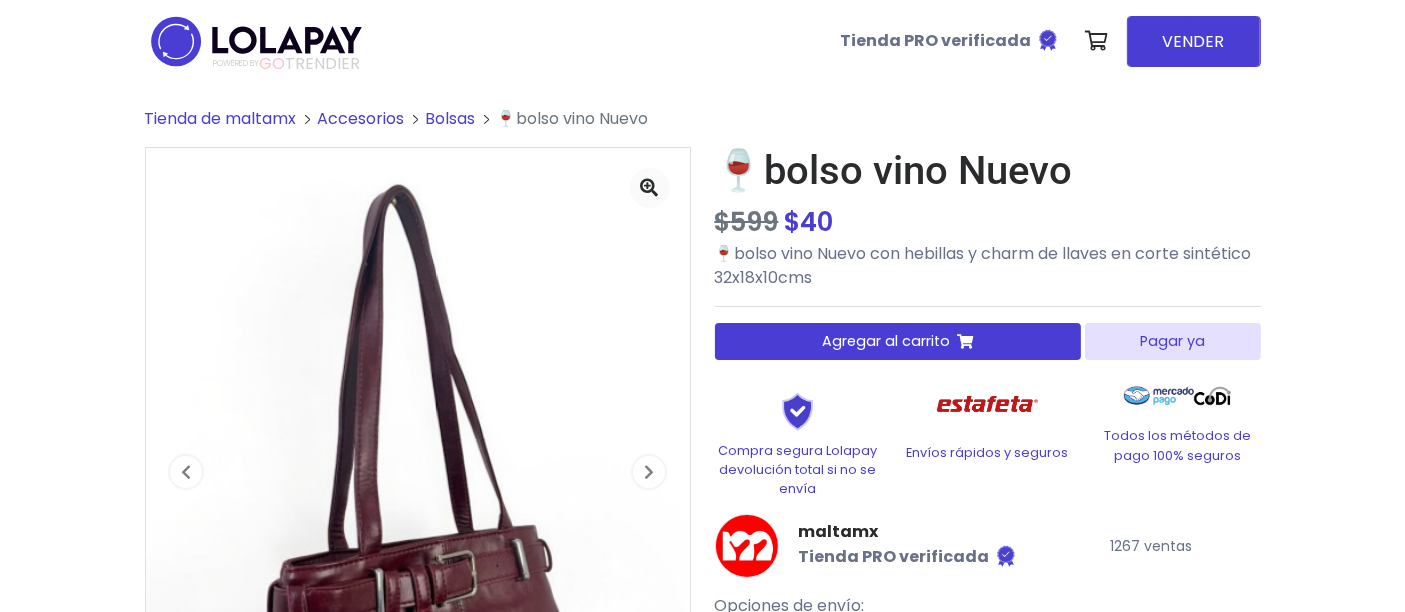 click on "Agregar al carrito" at bounding box center (898, 341) 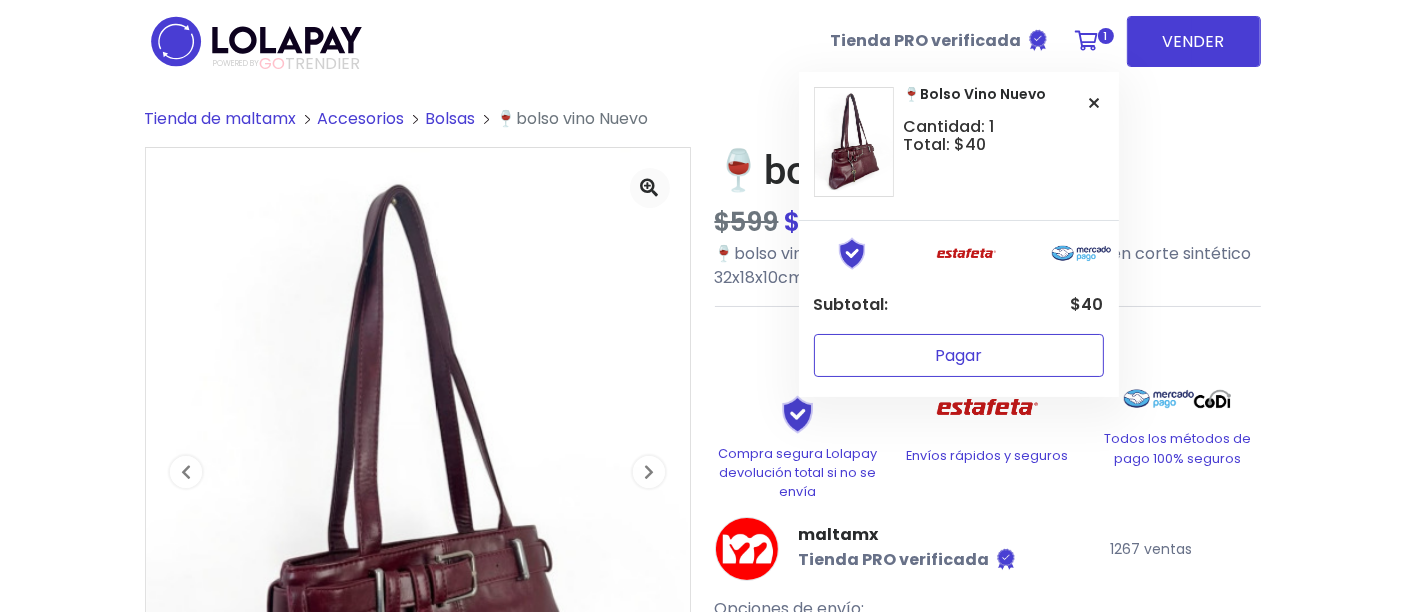 click on "Pagar" at bounding box center (959, 355) 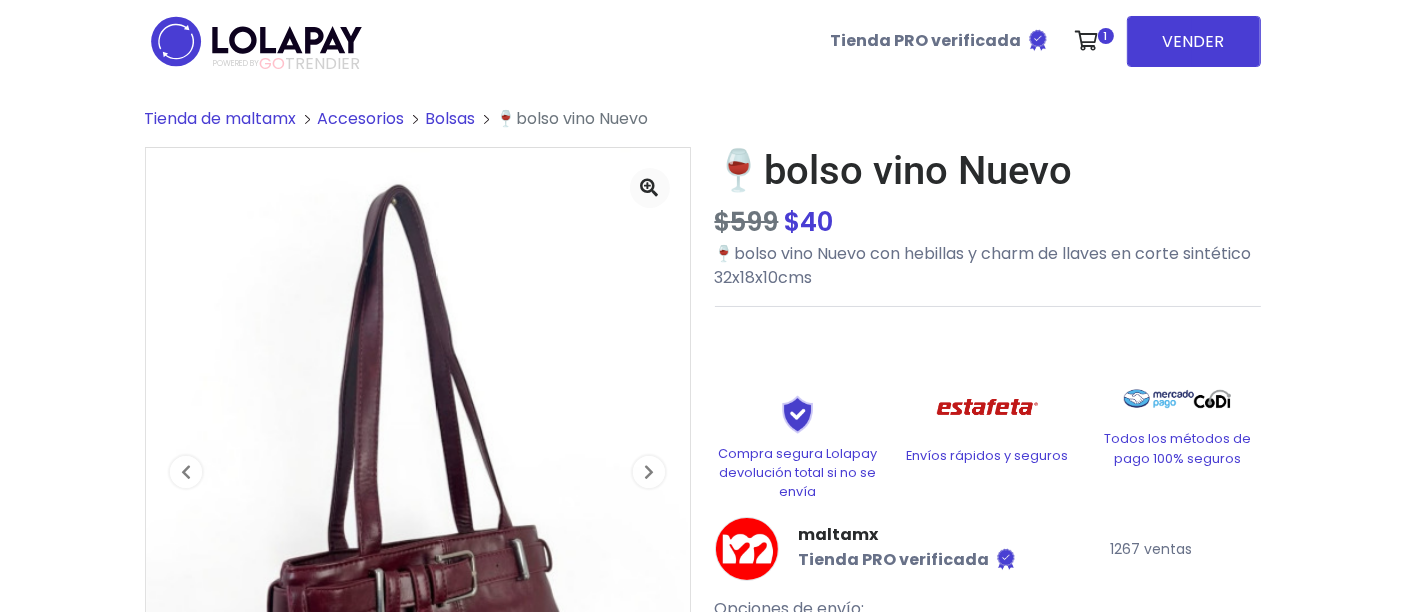 scroll, scrollTop: 74, scrollLeft: 0, axis: vertical 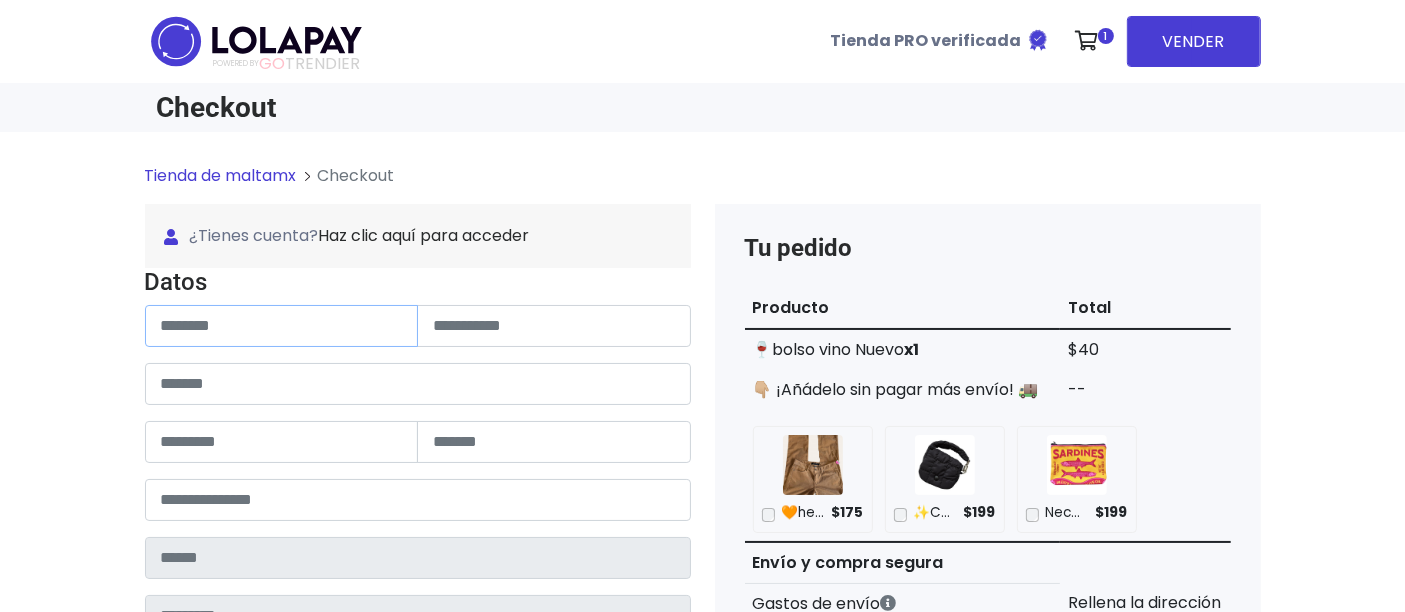 click at bounding box center [282, 326] 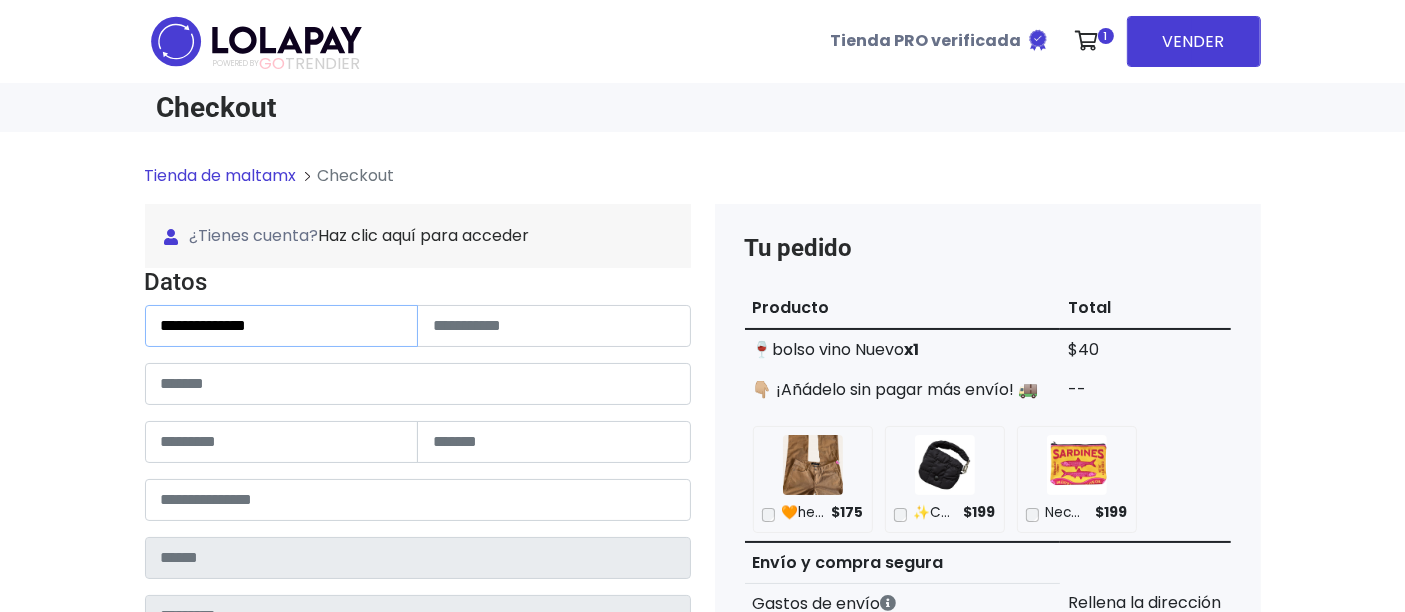 click on "**********" at bounding box center [282, 326] 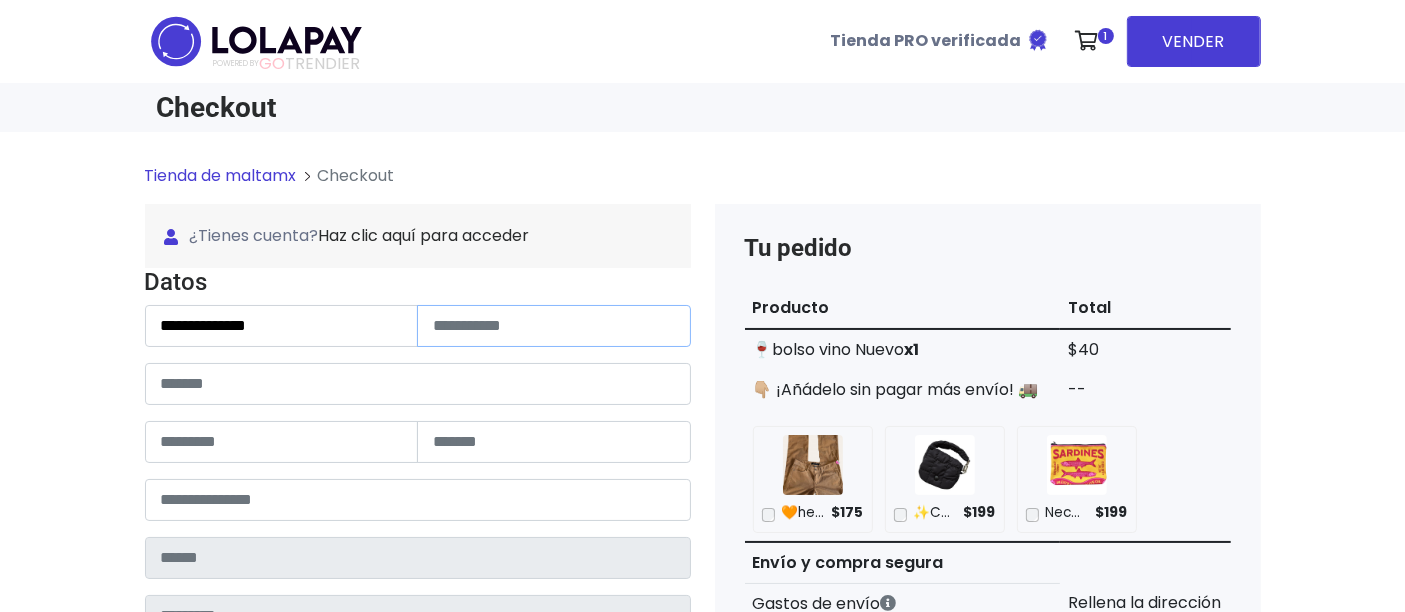 click at bounding box center [554, 326] 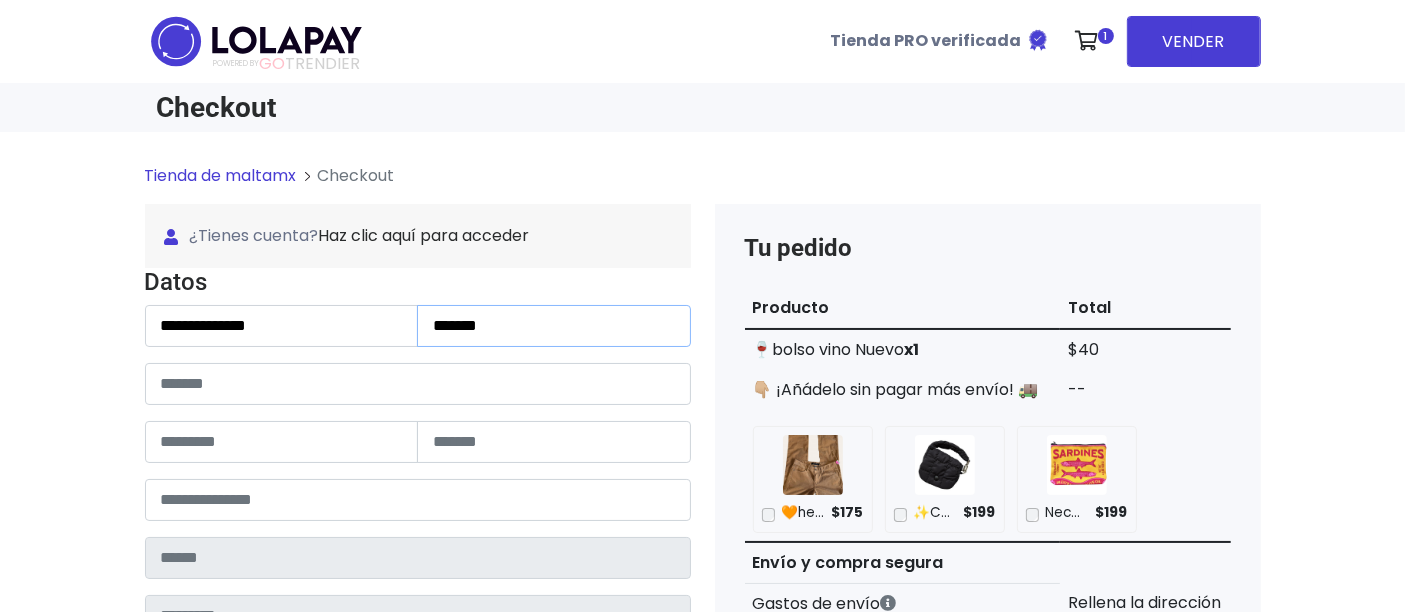 type on "*******" 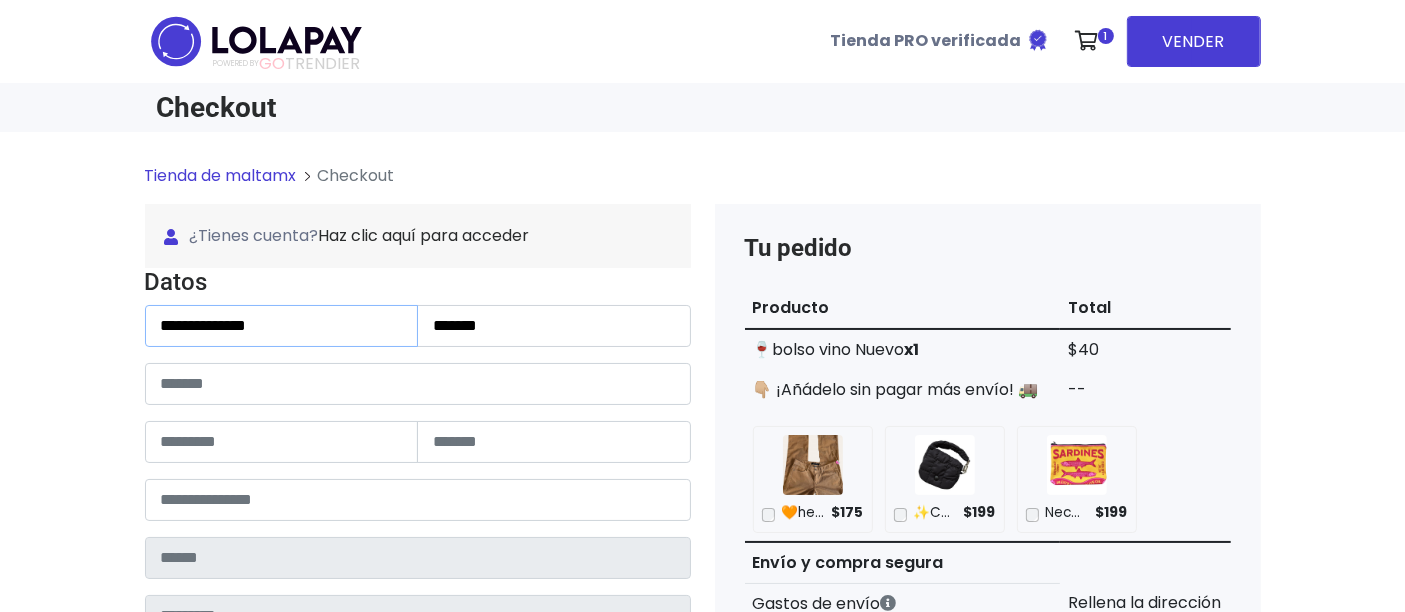 click on "**********" at bounding box center [282, 326] 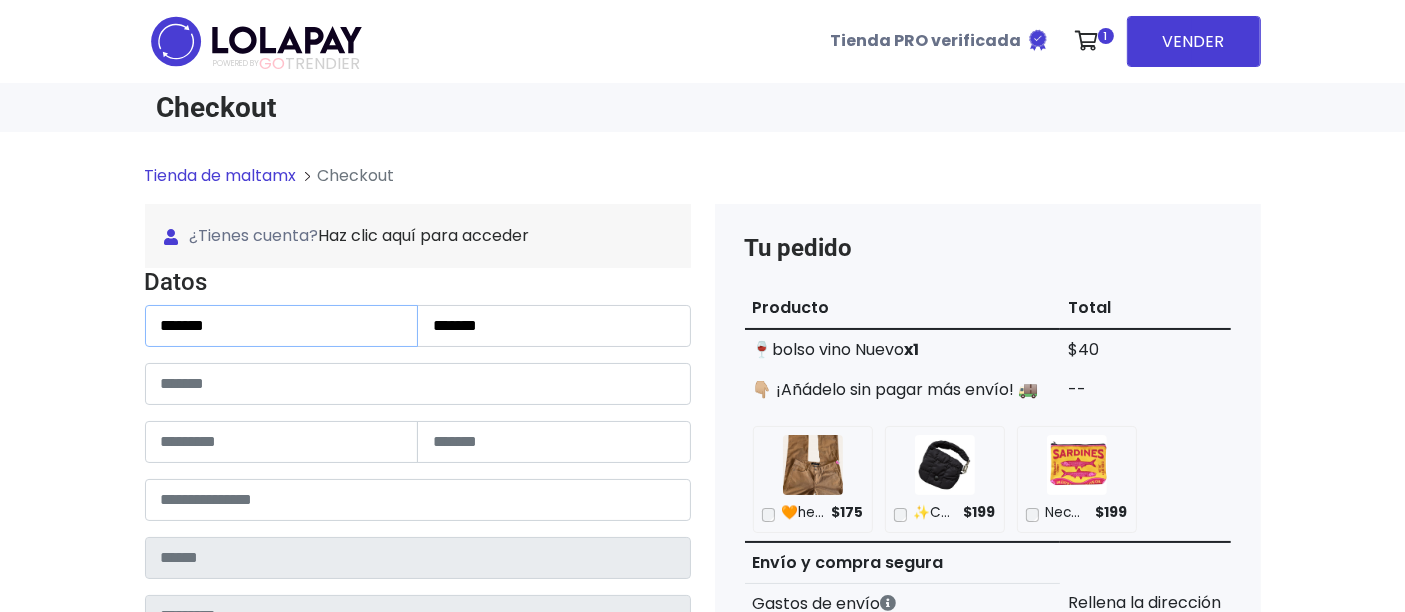 type on "******" 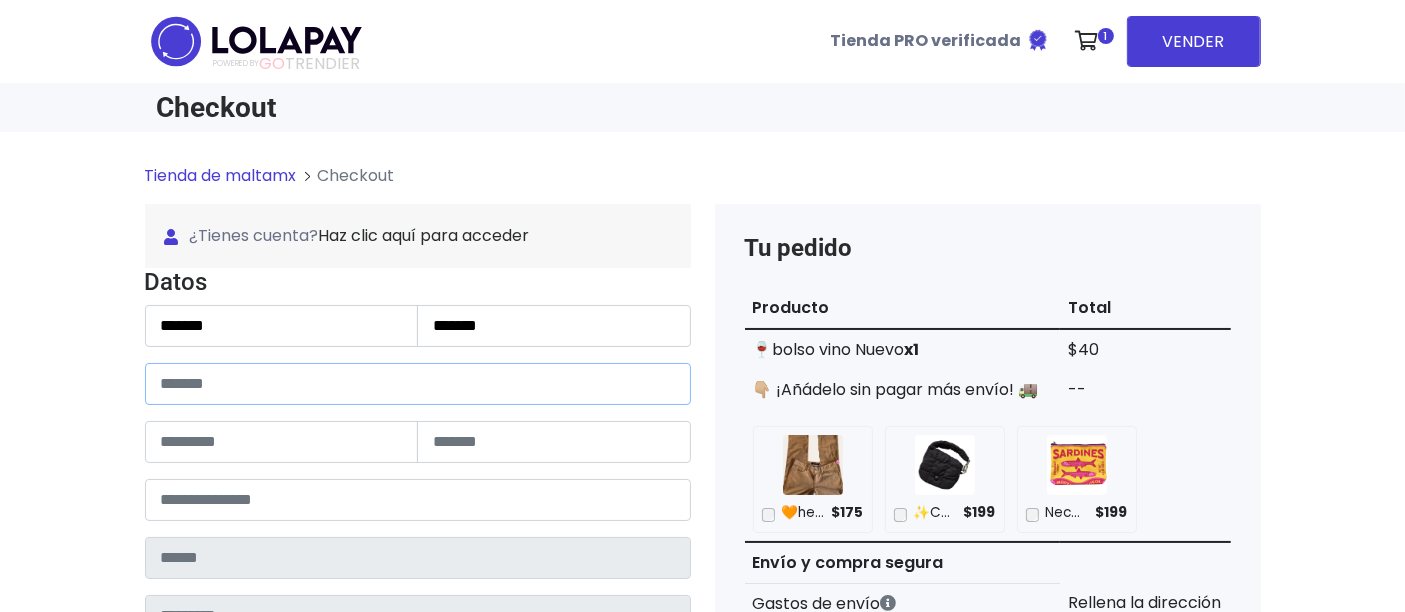 drag, startPoint x: 235, startPoint y: 375, endPoint x: 293, endPoint y: 392, distance: 60.440052 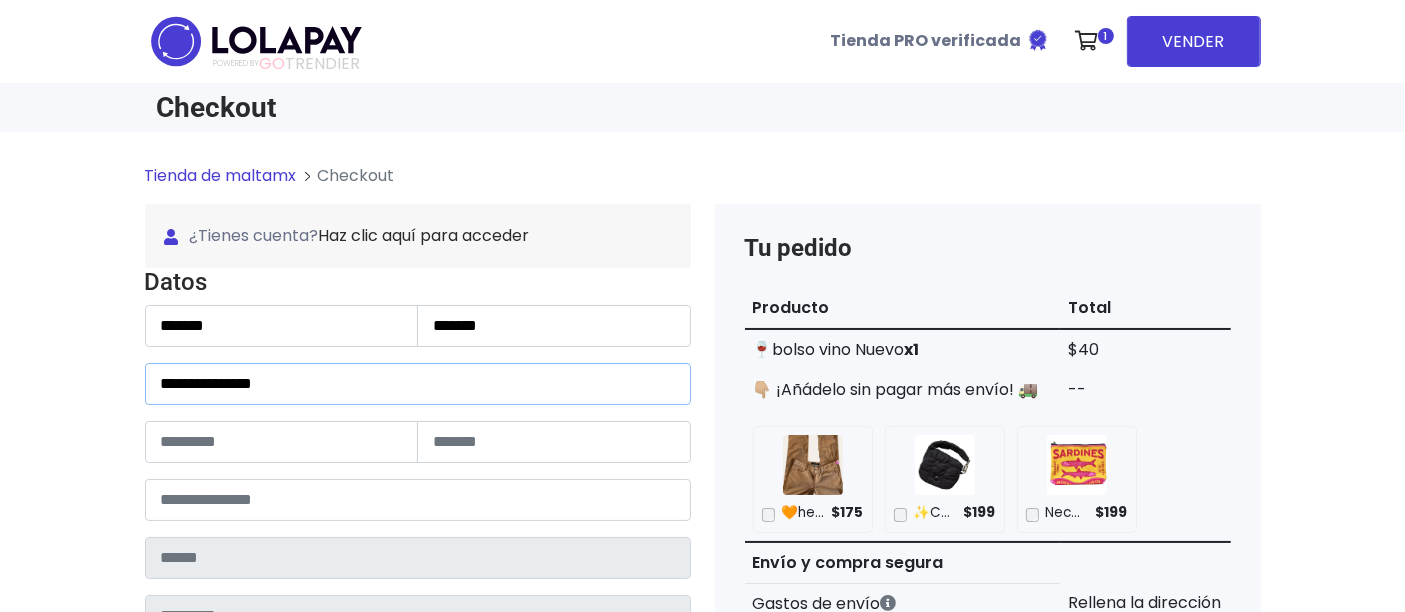 type on "**********" 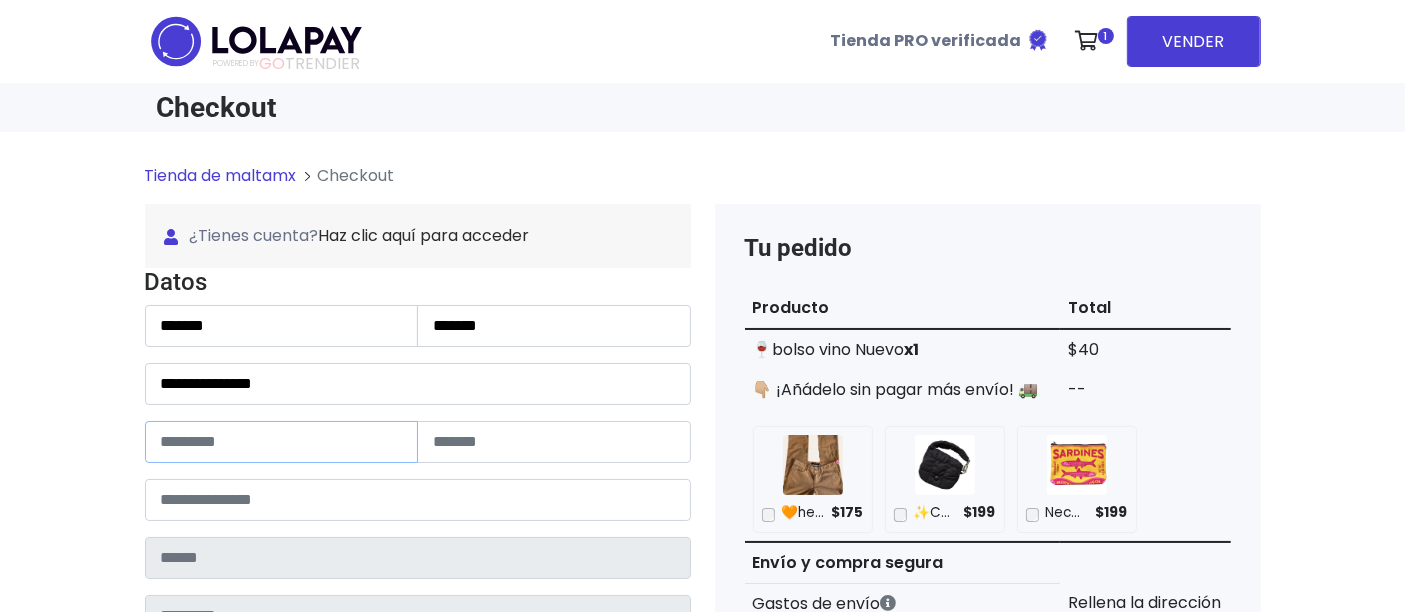 click at bounding box center (282, 442) 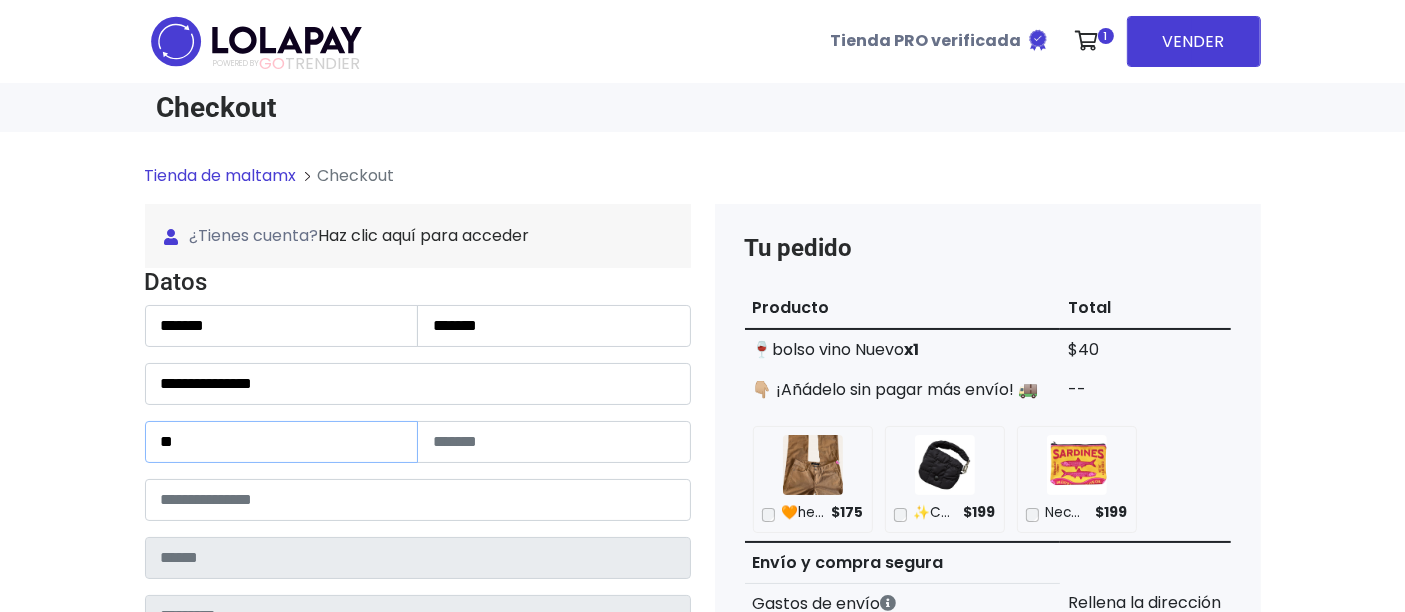 type on "**" 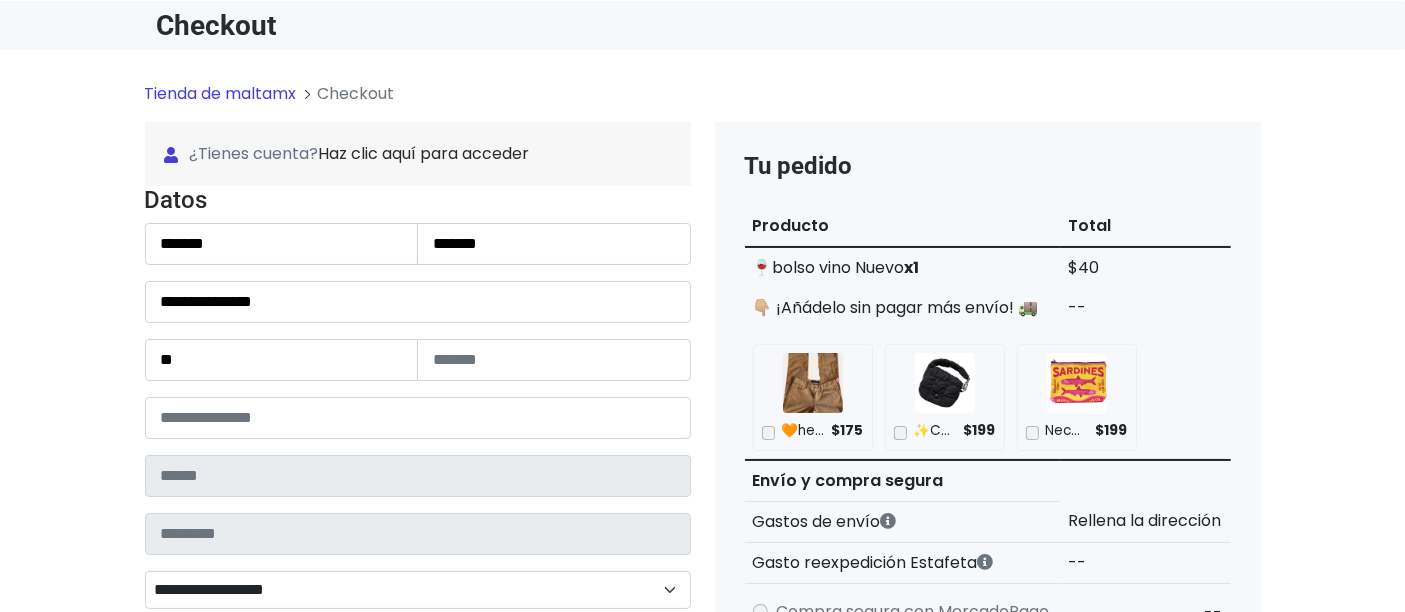 scroll, scrollTop: 111, scrollLeft: 0, axis: vertical 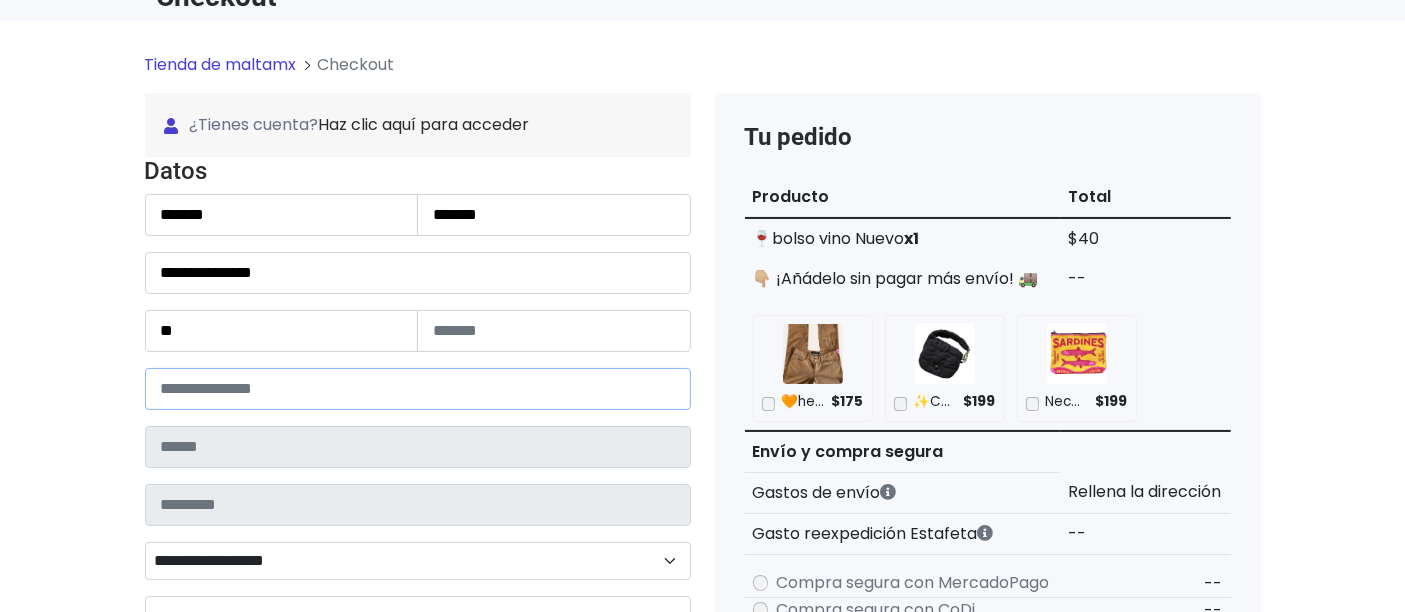 click at bounding box center (418, 389) 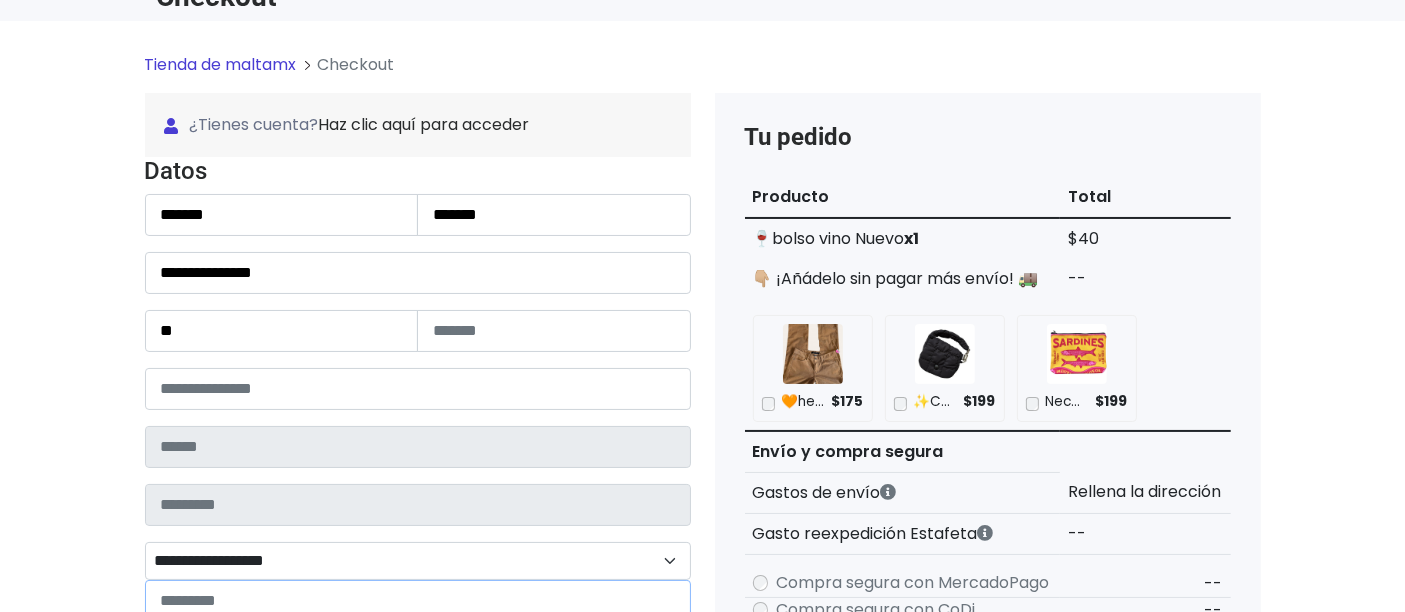 click on "**********" at bounding box center [418, 560] 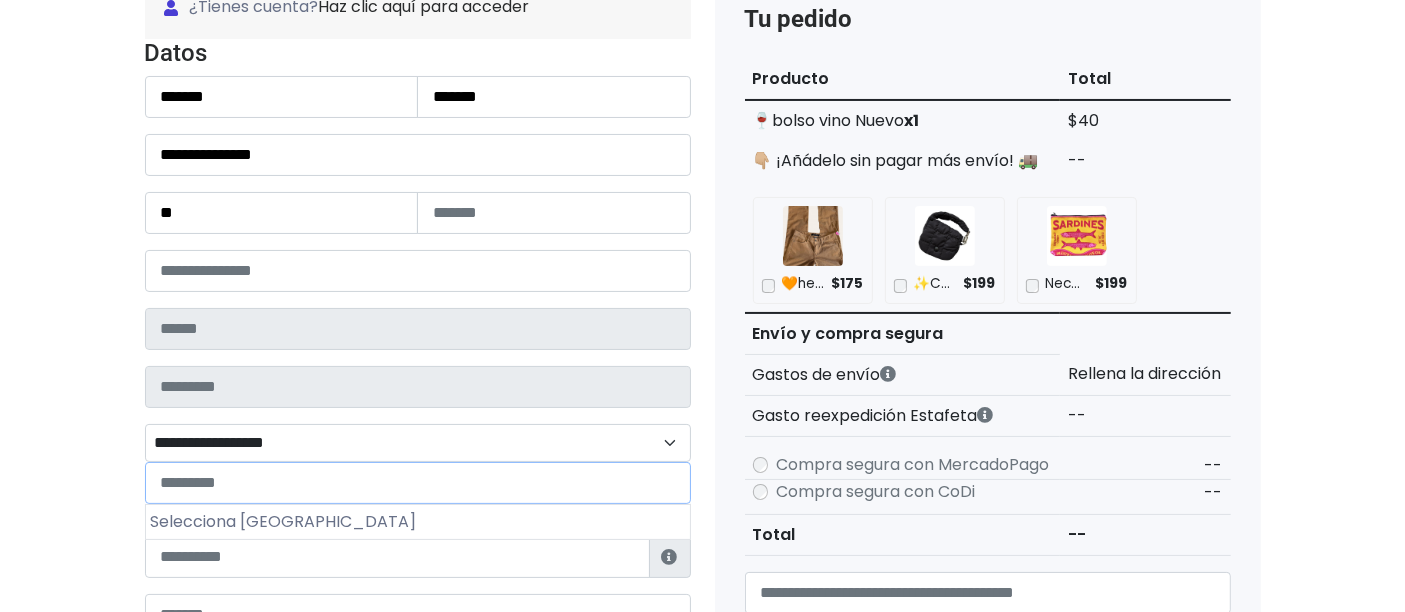 scroll, scrollTop: 338, scrollLeft: 0, axis: vertical 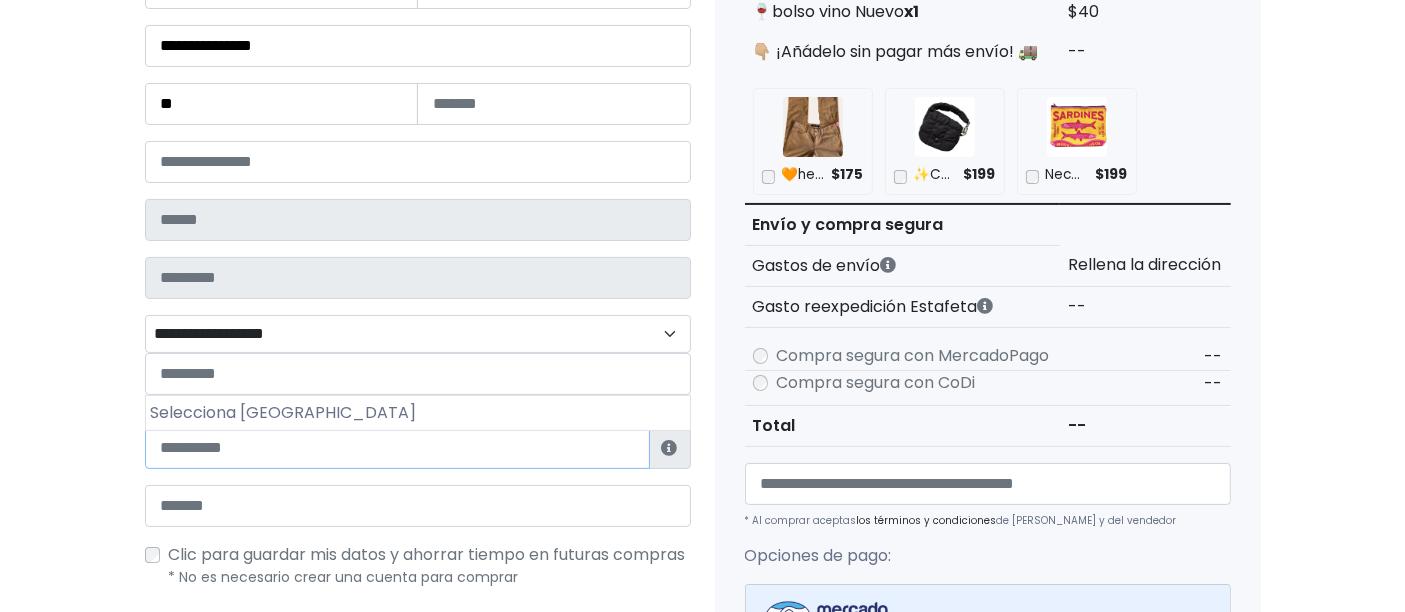 click at bounding box center [397, 448] 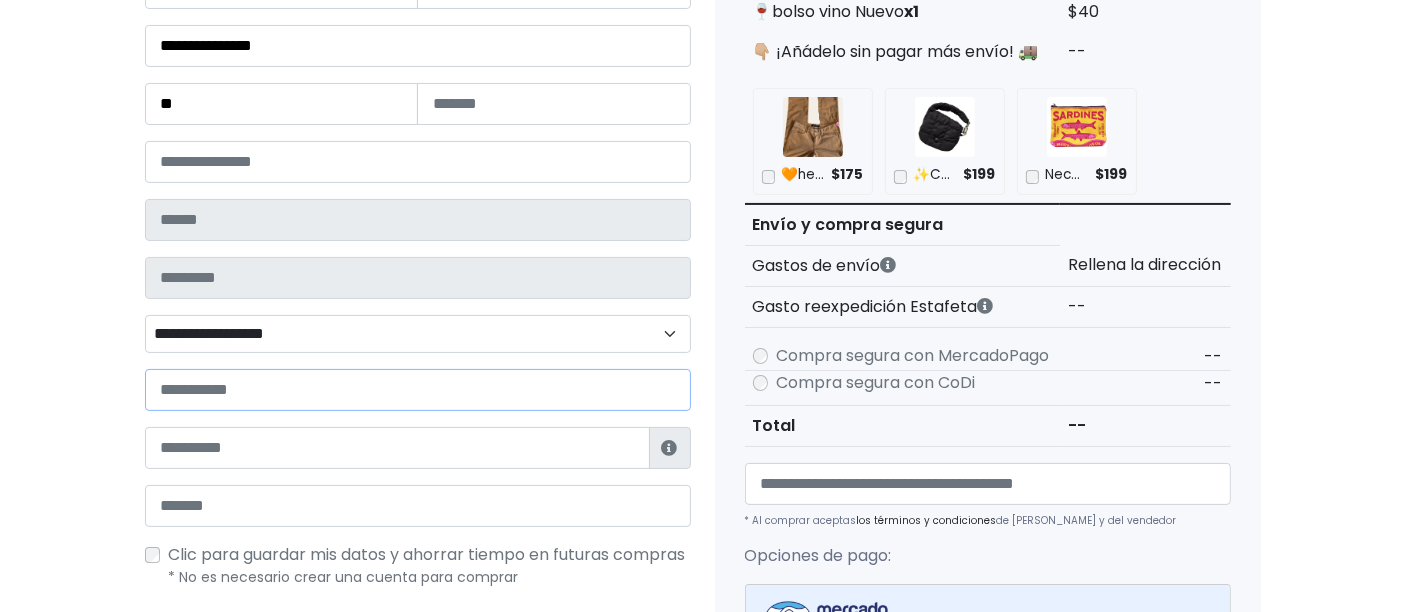 click at bounding box center [418, 390] 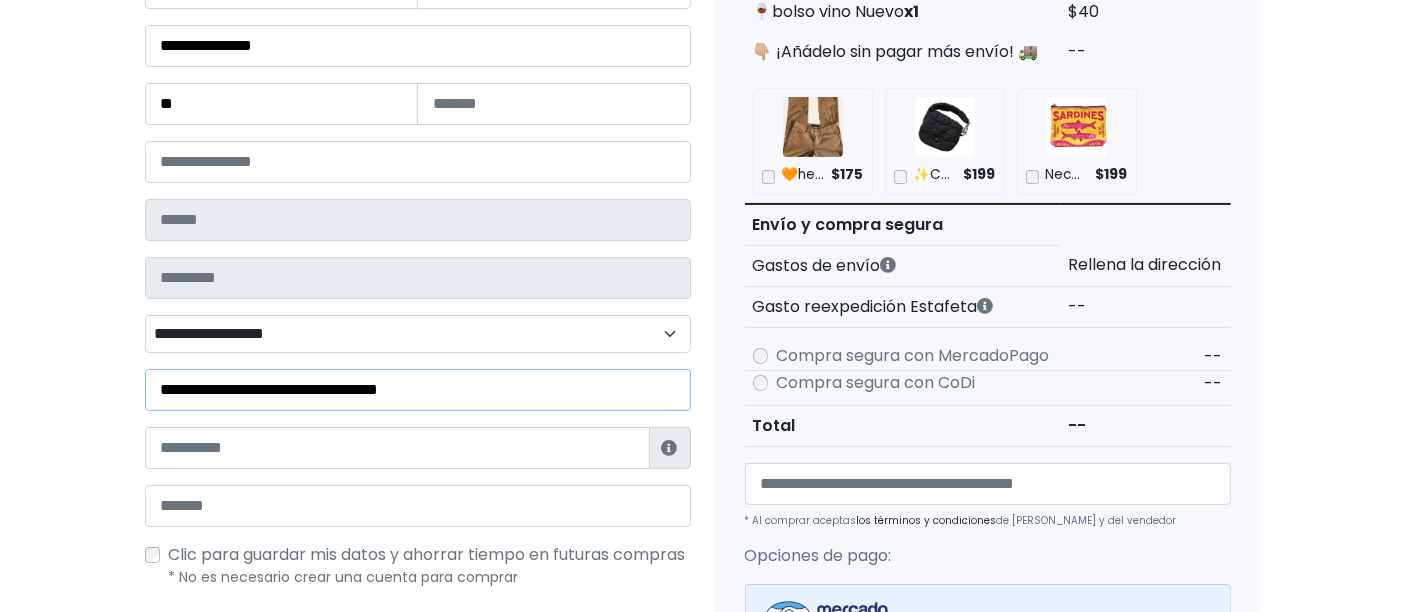 click on "**********" at bounding box center (418, 390) 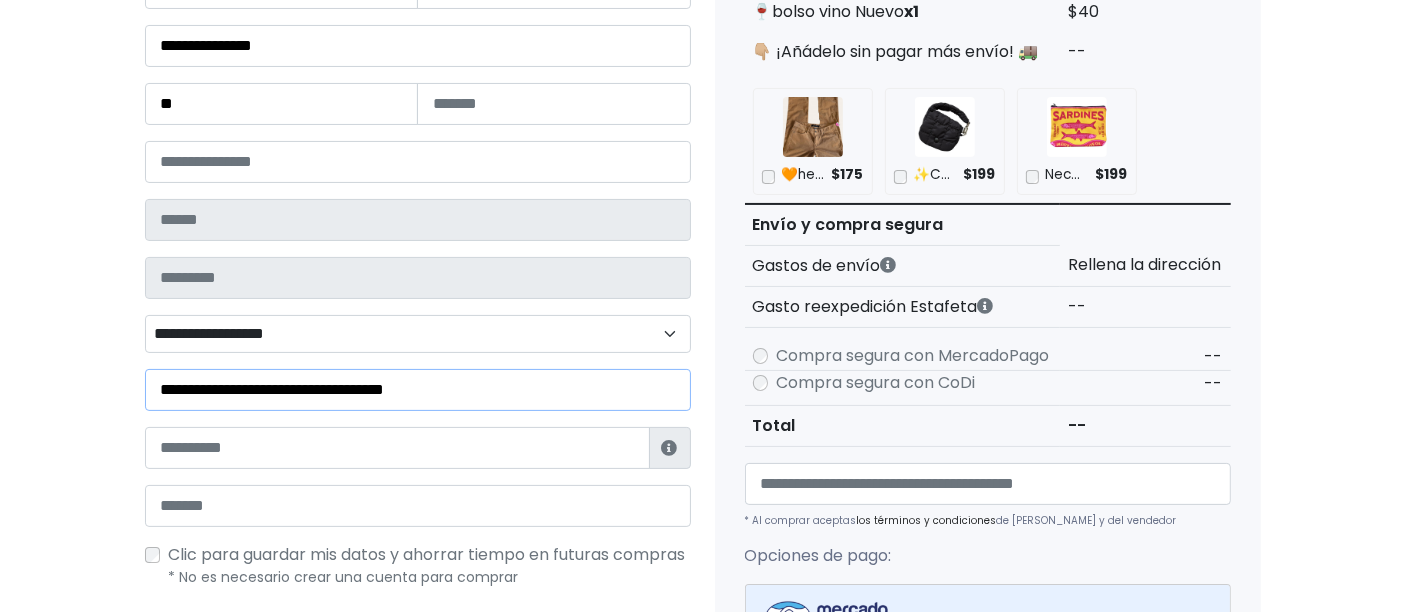 paste on "**********" 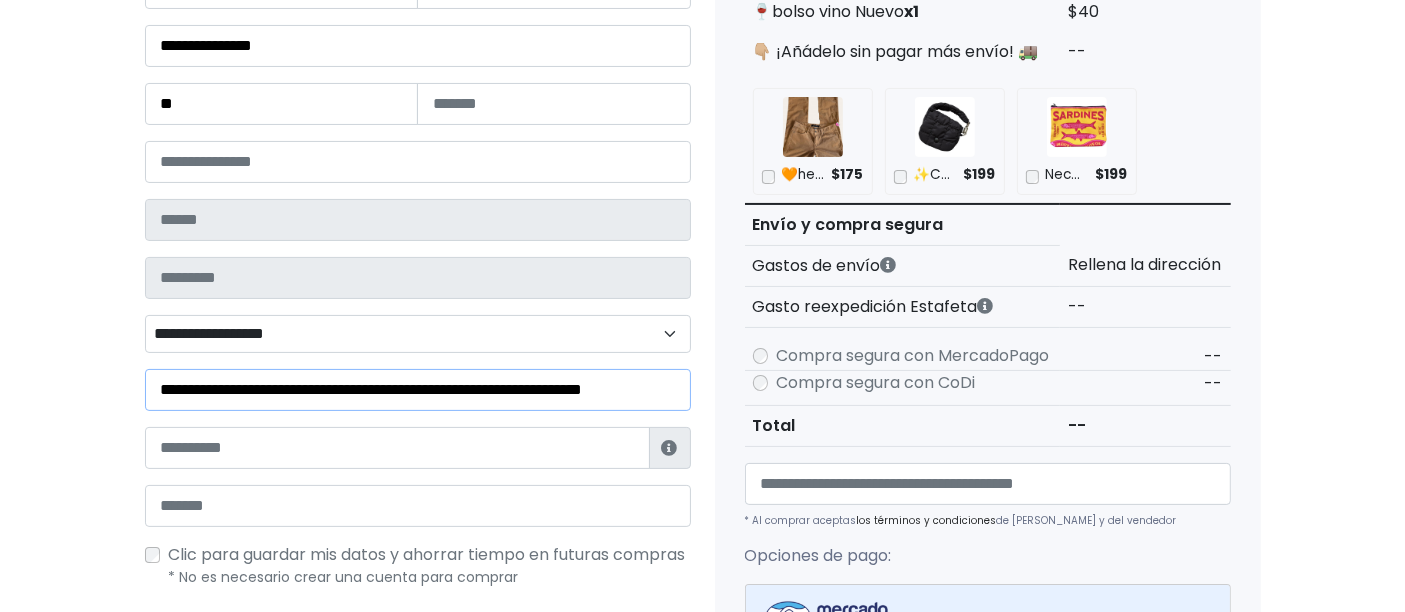 scroll, scrollTop: 0, scrollLeft: 77, axis: horizontal 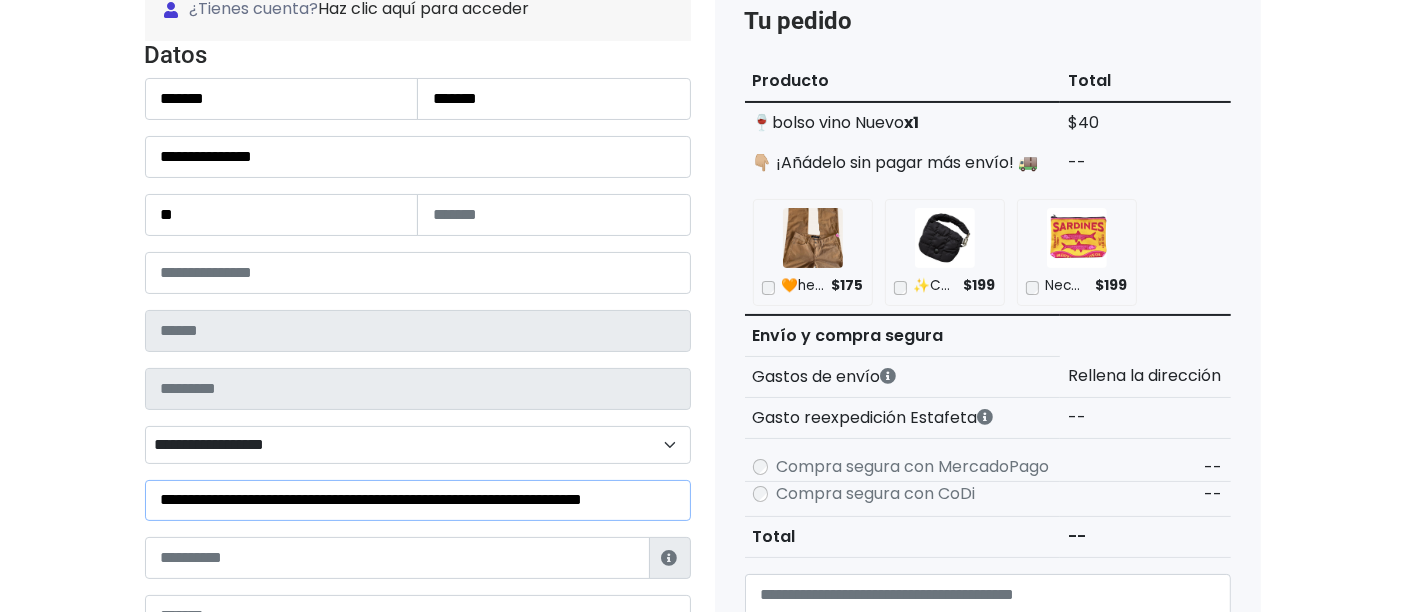 type on "**********" 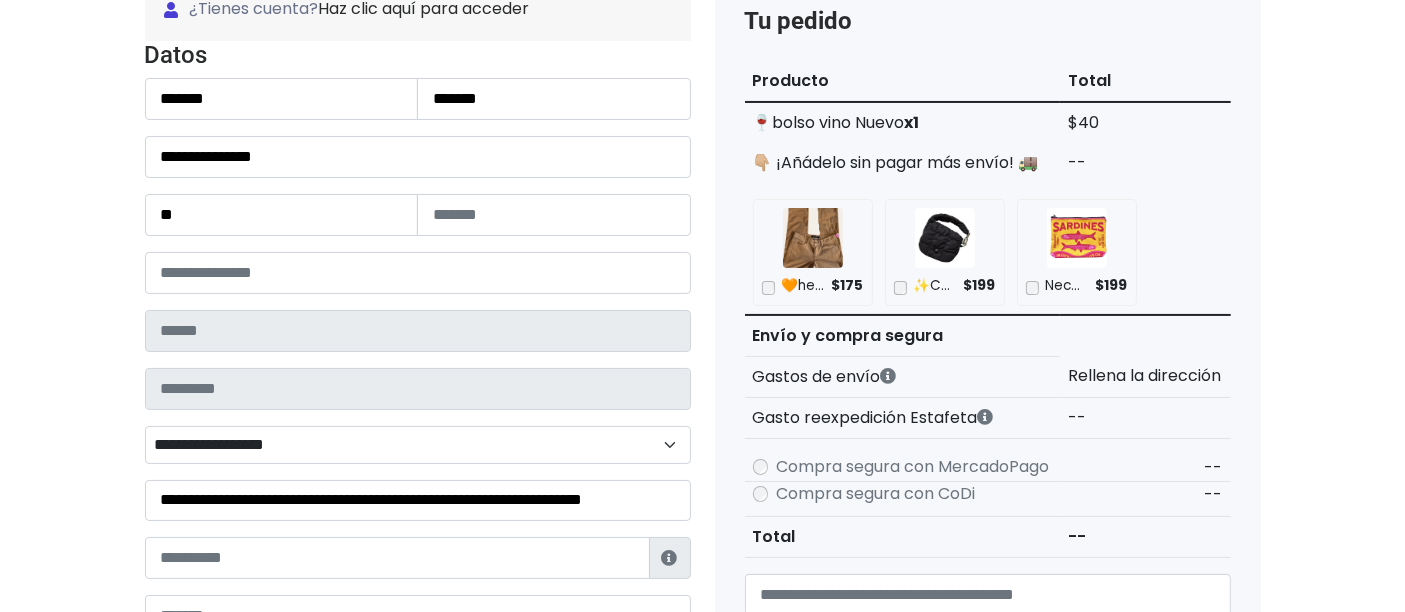 click on "**********" at bounding box center [418, 328] 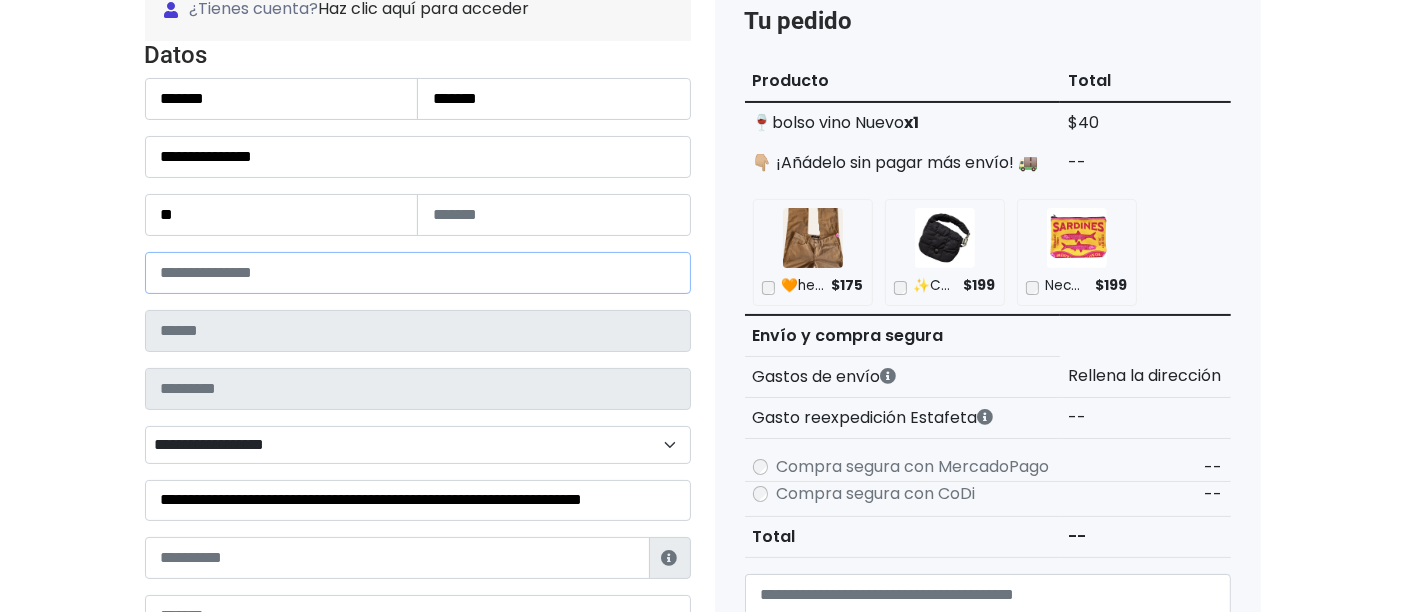 click at bounding box center (418, 273) 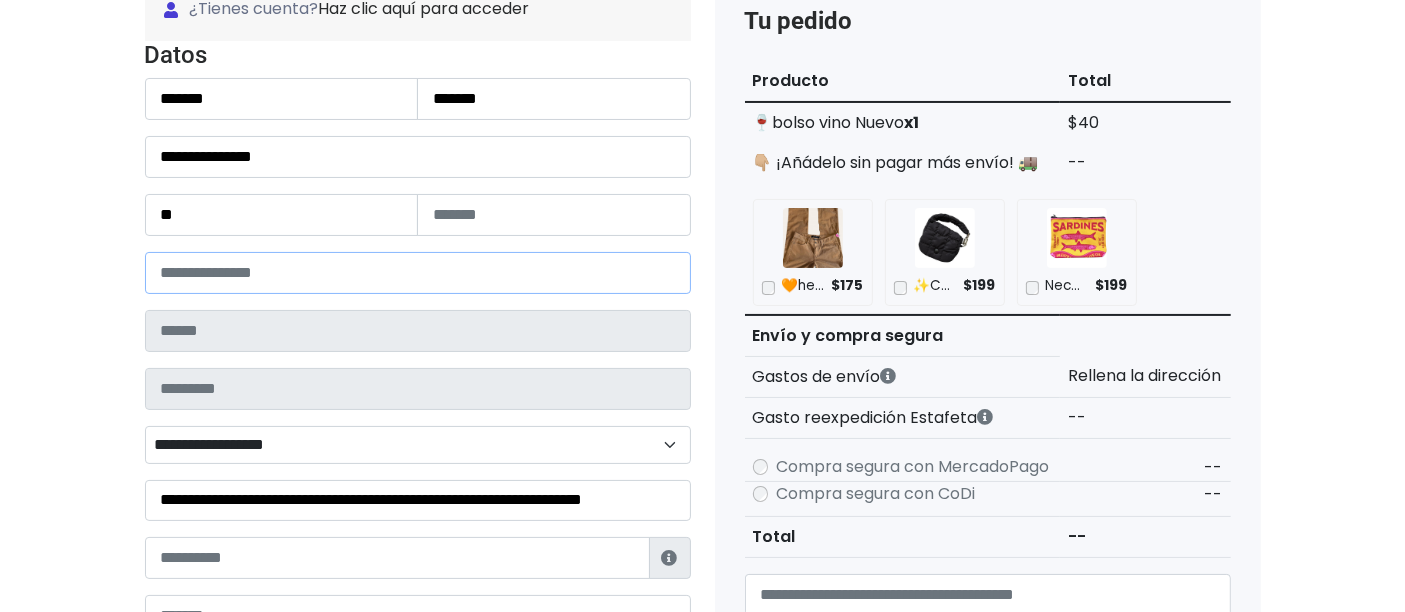 click at bounding box center [418, 273] 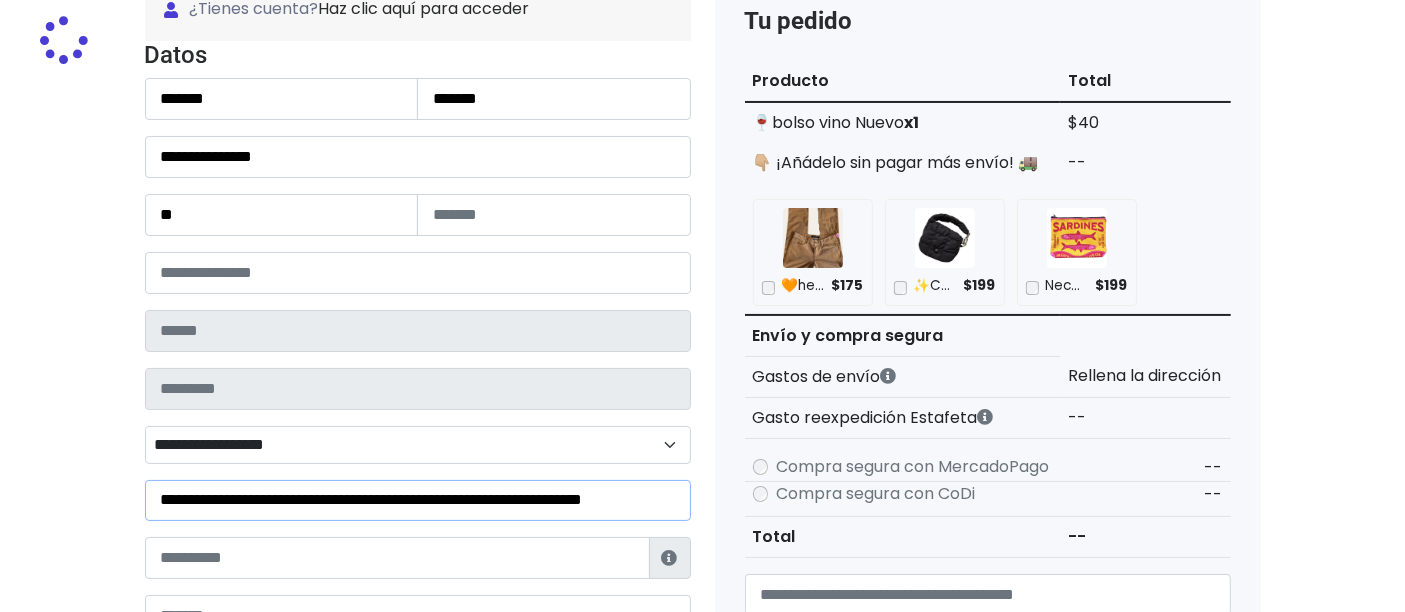 type on "******" 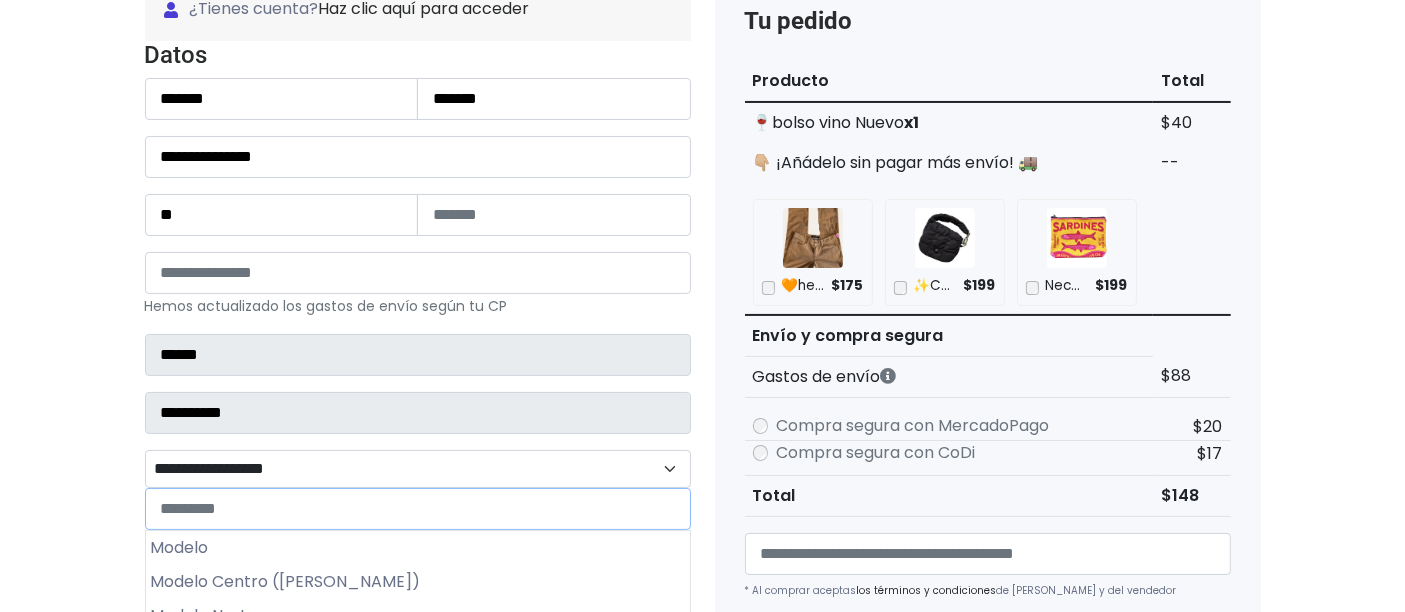 click on "**********" at bounding box center (418, 468) 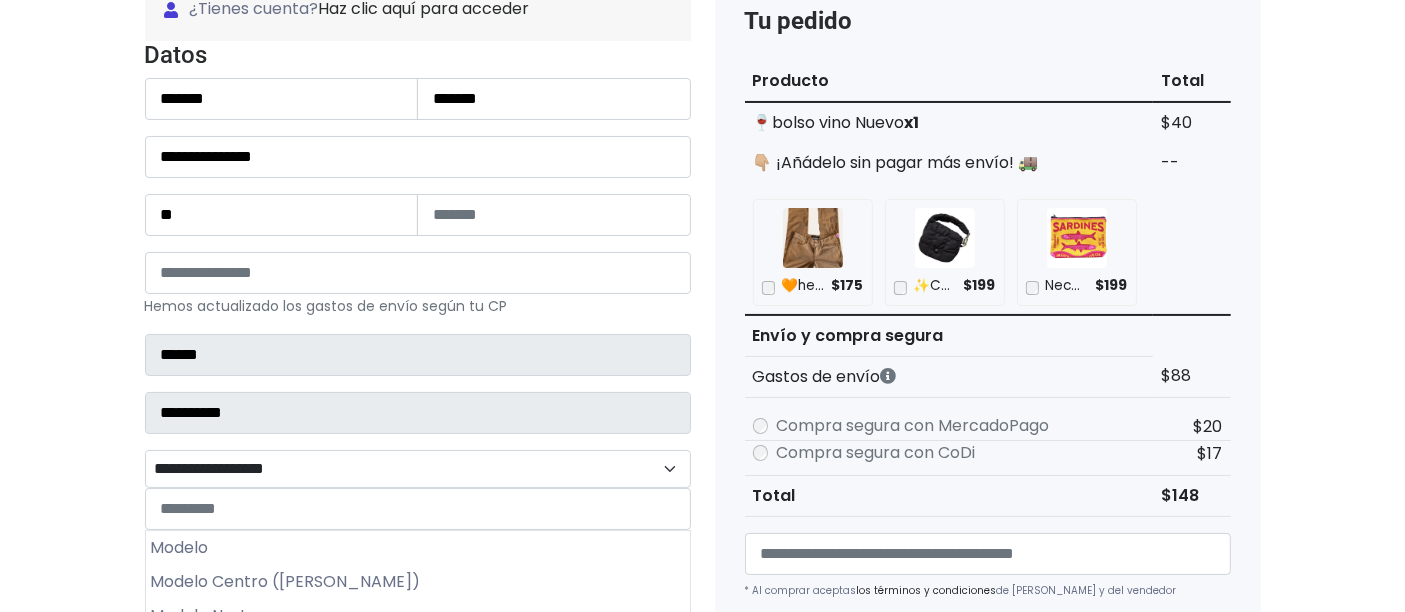 click on "Tienda de maltamx
Checkout
¿Tienes cuenta?
Haz clic aquí para acceder
¿Olvidaste tu contraseña? Entrar Datos" at bounding box center [702, 627] 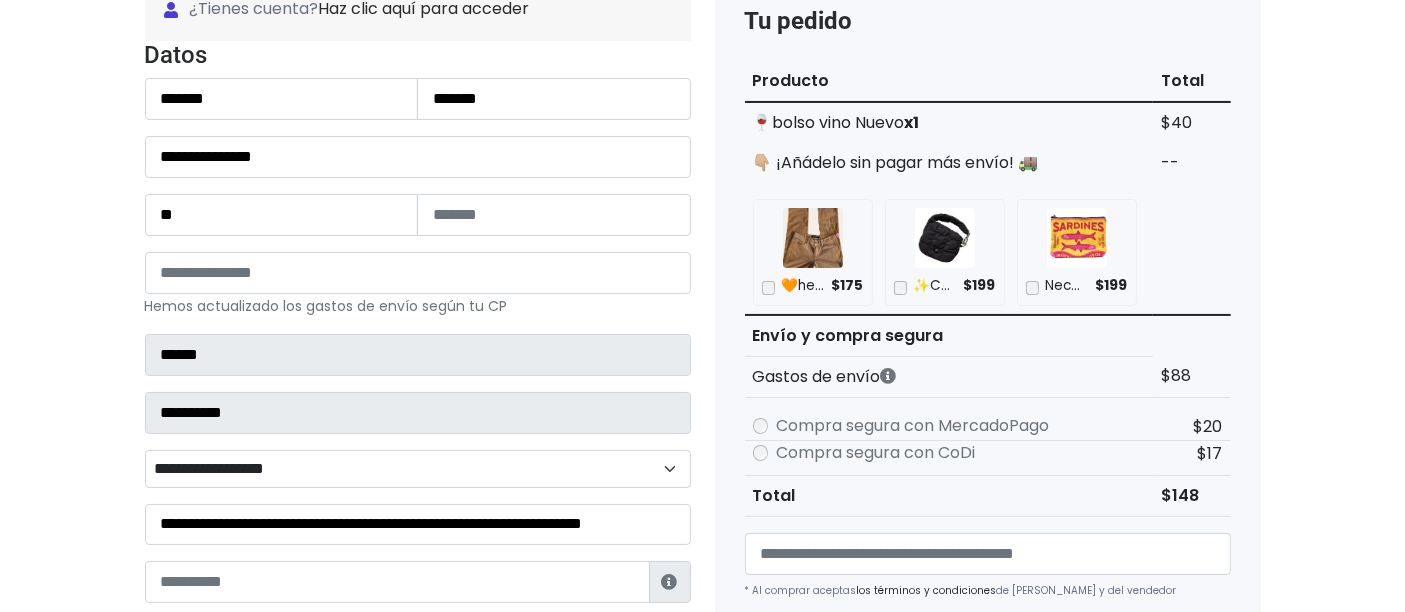 click on "**********" at bounding box center [418, 468] 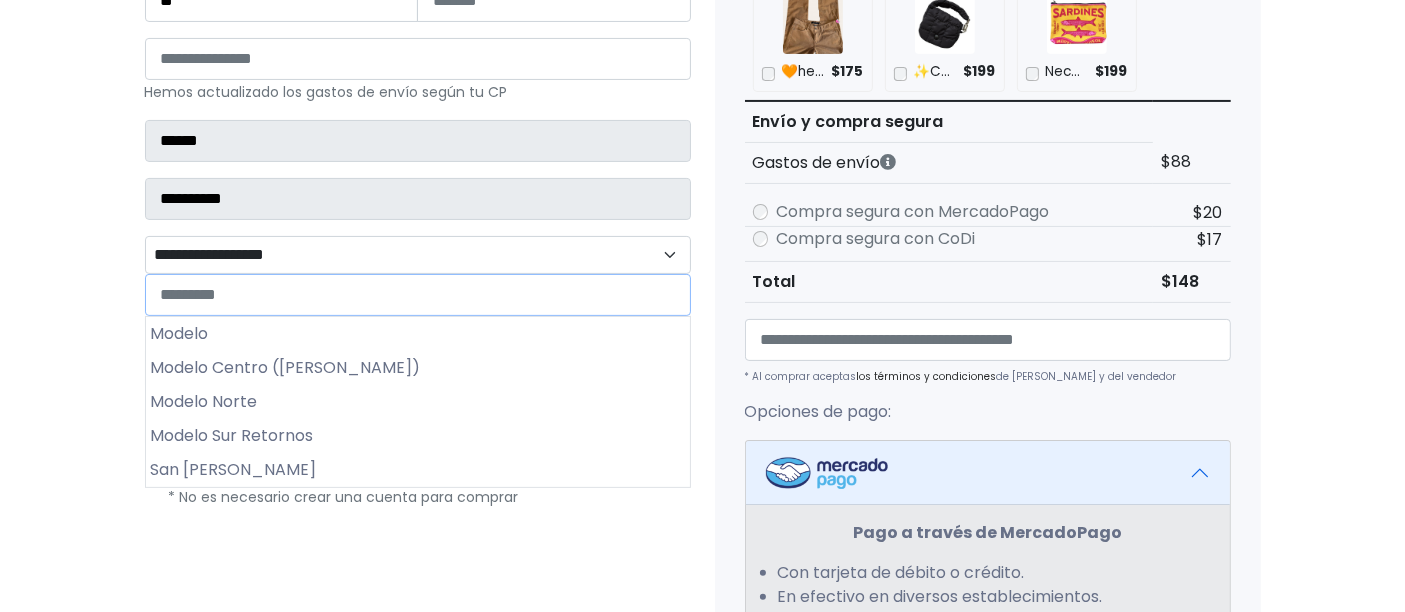 scroll, scrollTop: 449, scrollLeft: 0, axis: vertical 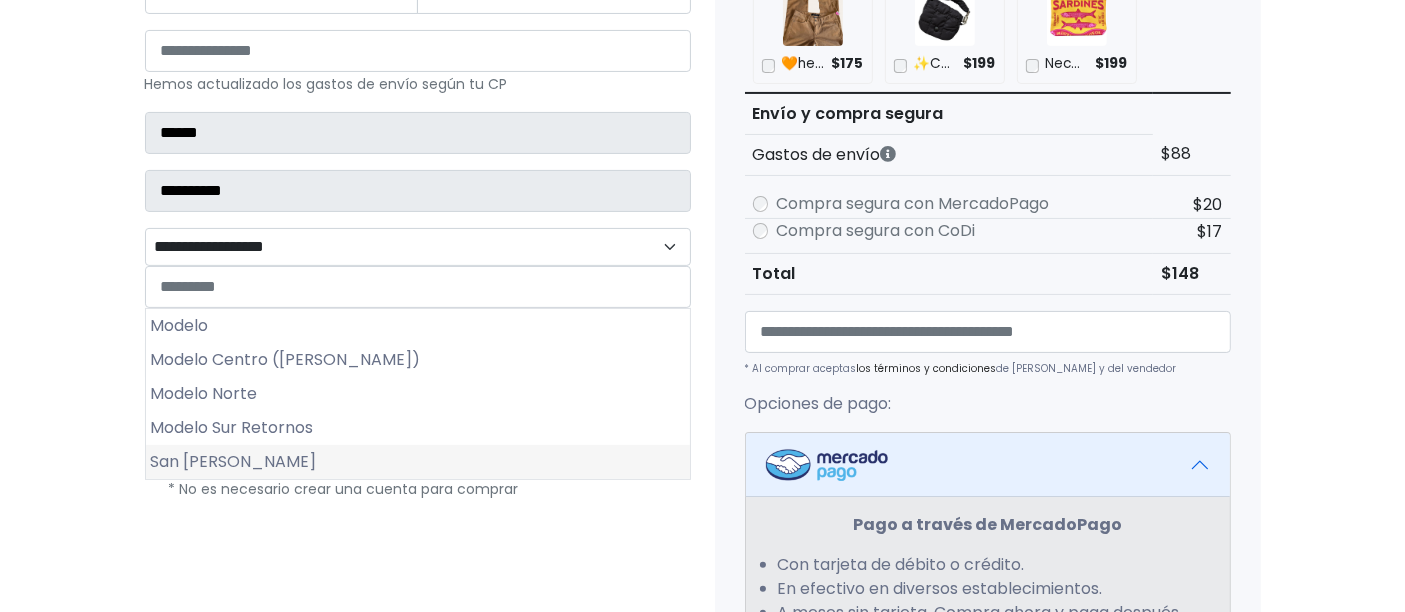 click on "San Benito" at bounding box center [418, 462] 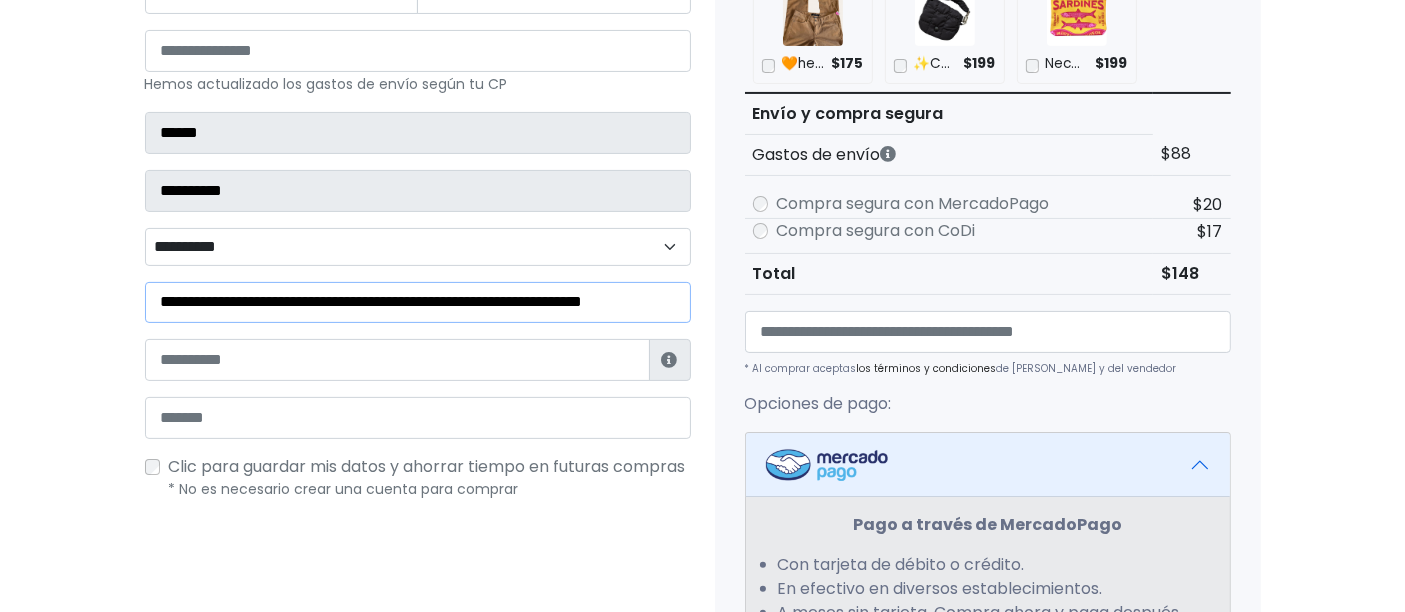 click on "**********" at bounding box center (418, 302) 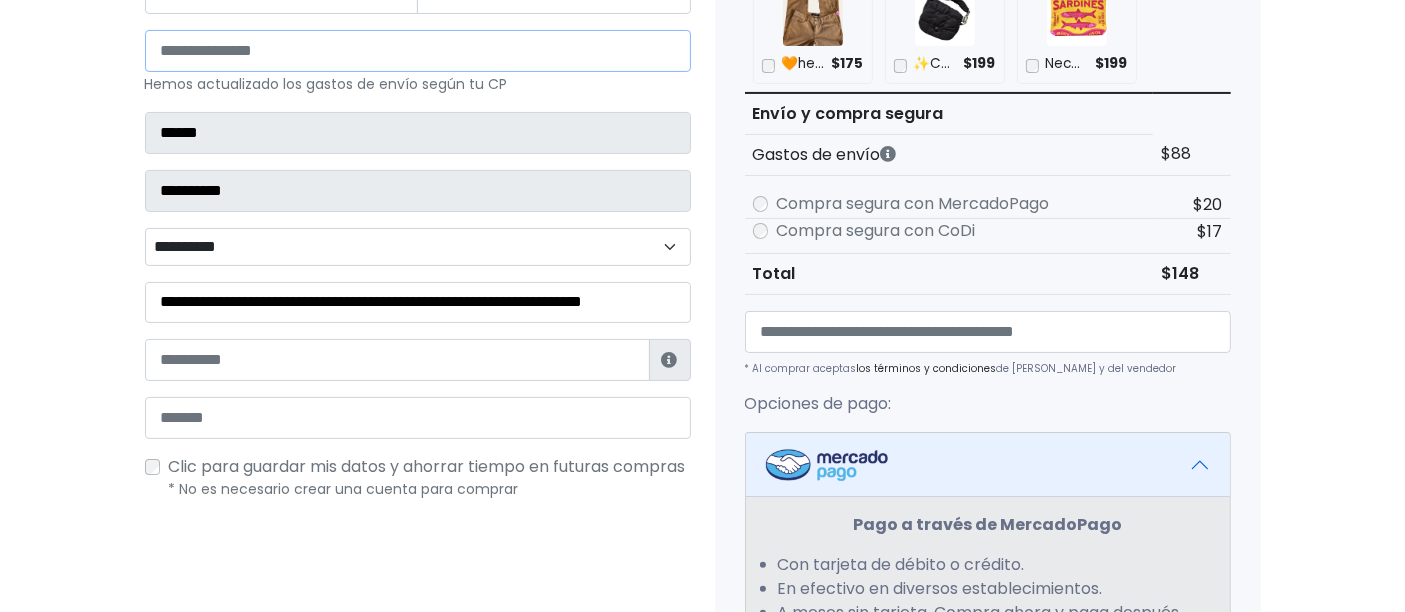 click on "*****" at bounding box center [418, 51] 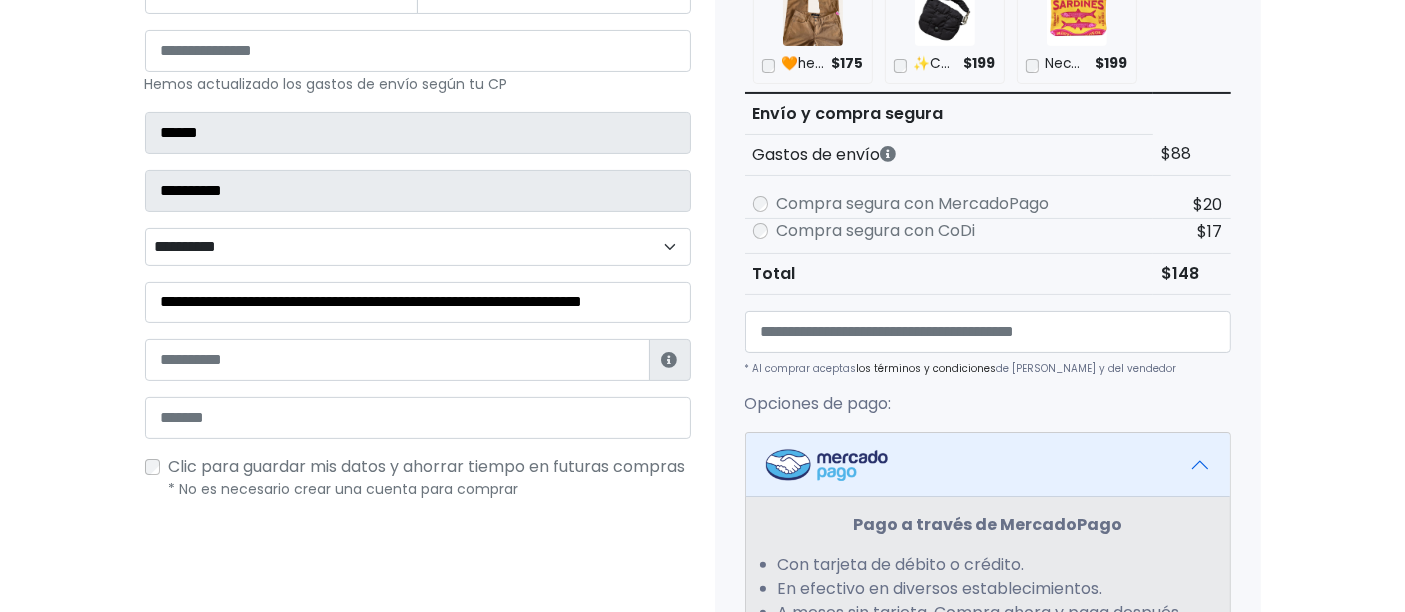click on "Tu pedido
Producto
Total
🍷bolso vino Nuevo  x1
$40
$88" at bounding box center (988, 425) 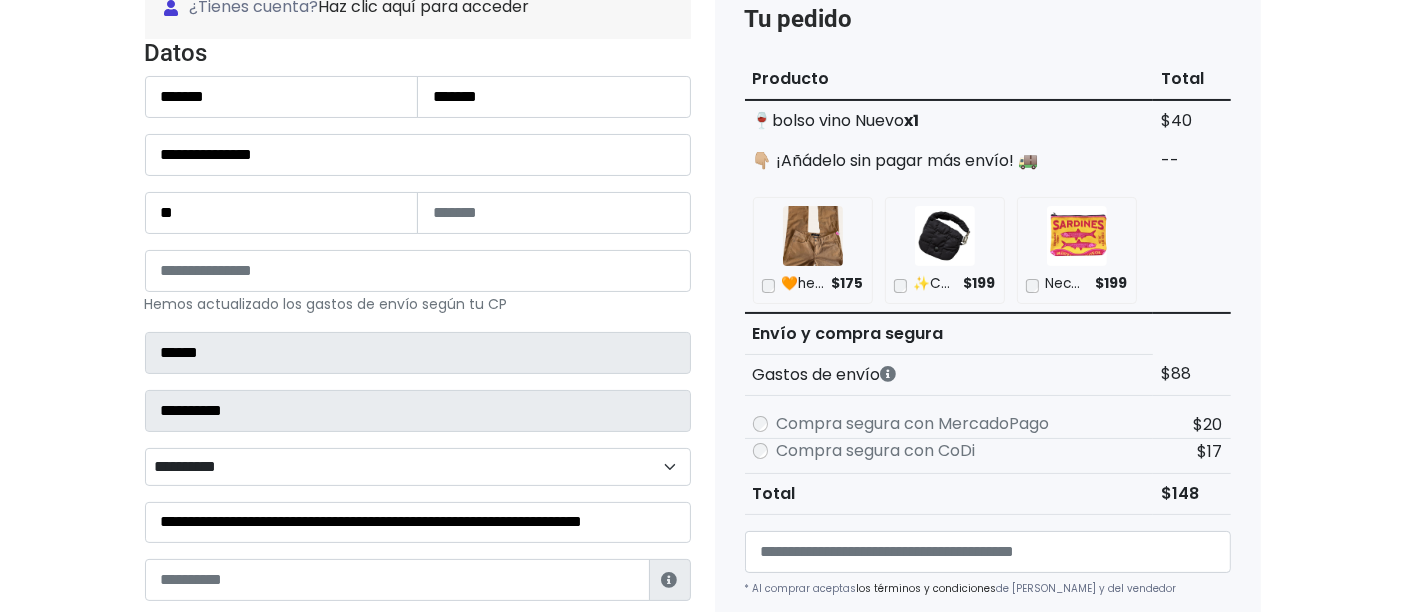 scroll, scrollTop: 227, scrollLeft: 0, axis: vertical 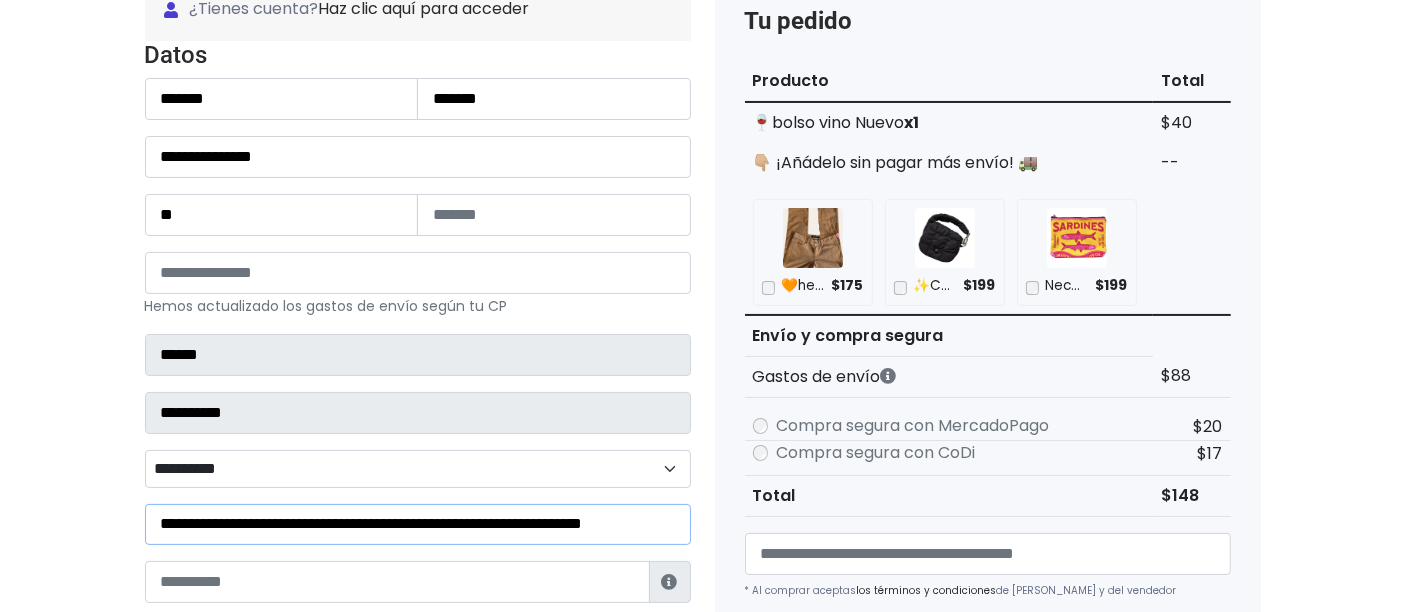 drag, startPoint x: 663, startPoint y: 511, endPoint x: 845, endPoint y: 547, distance: 185.52628 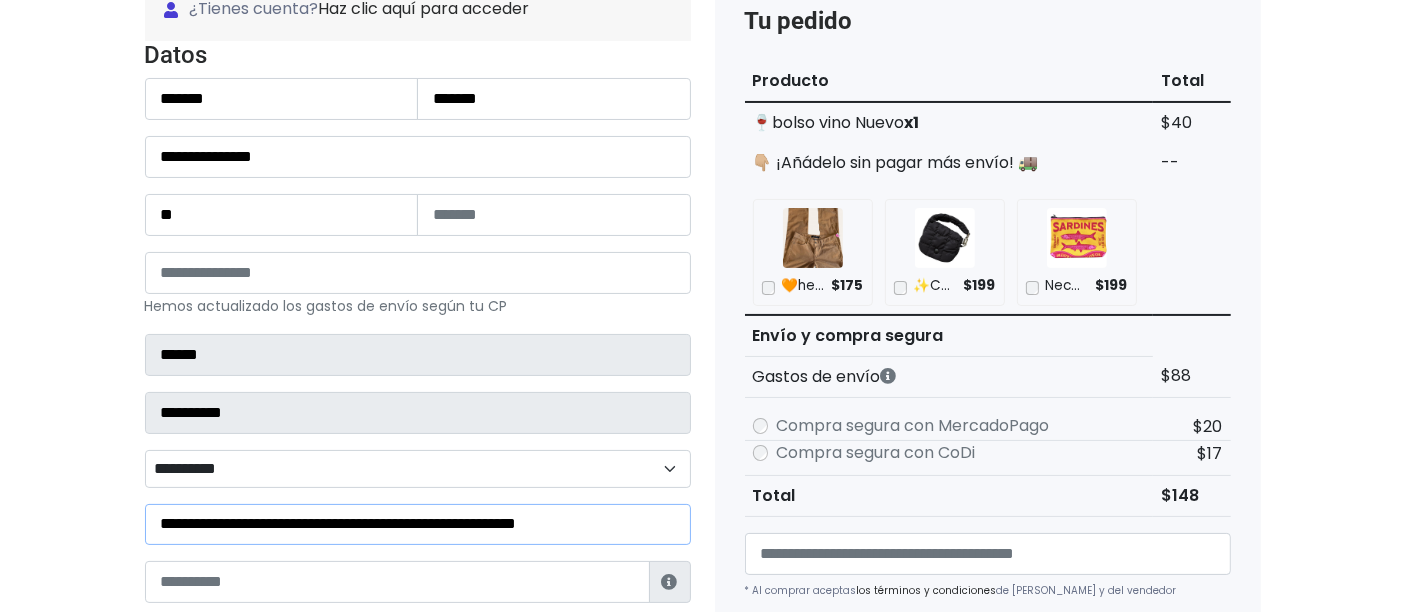 scroll, scrollTop: 0, scrollLeft: 0, axis: both 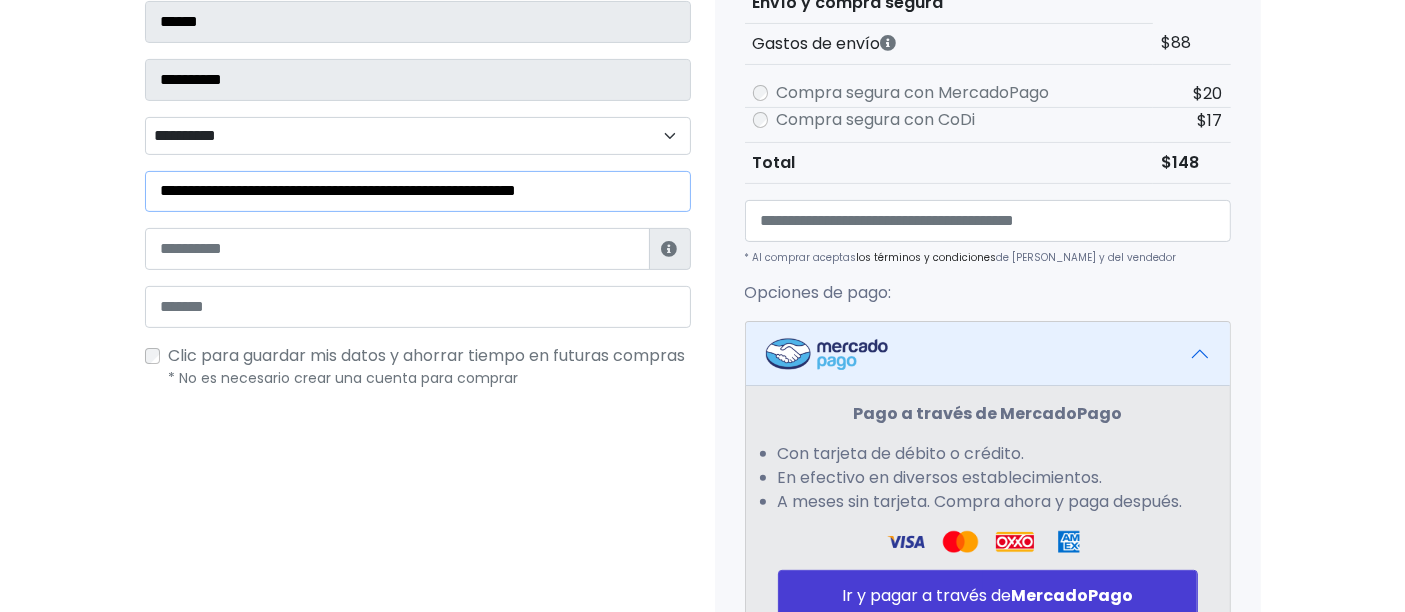 type on "**********" 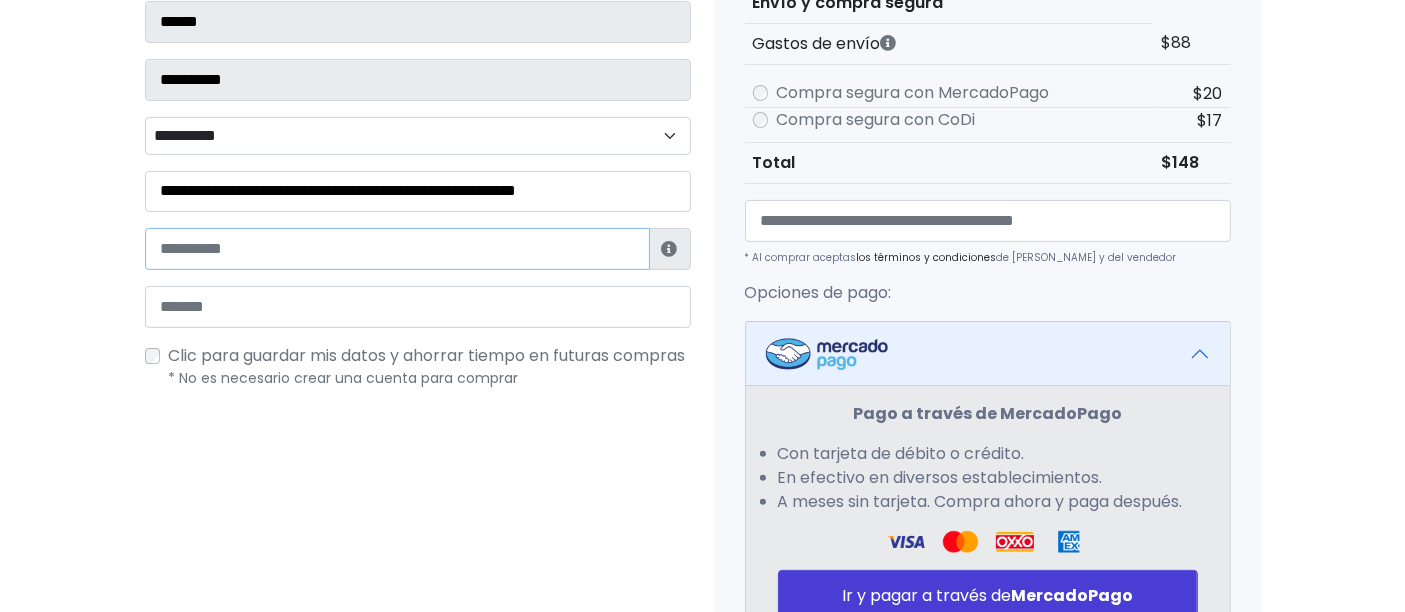 click at bounding box center (397, 249) 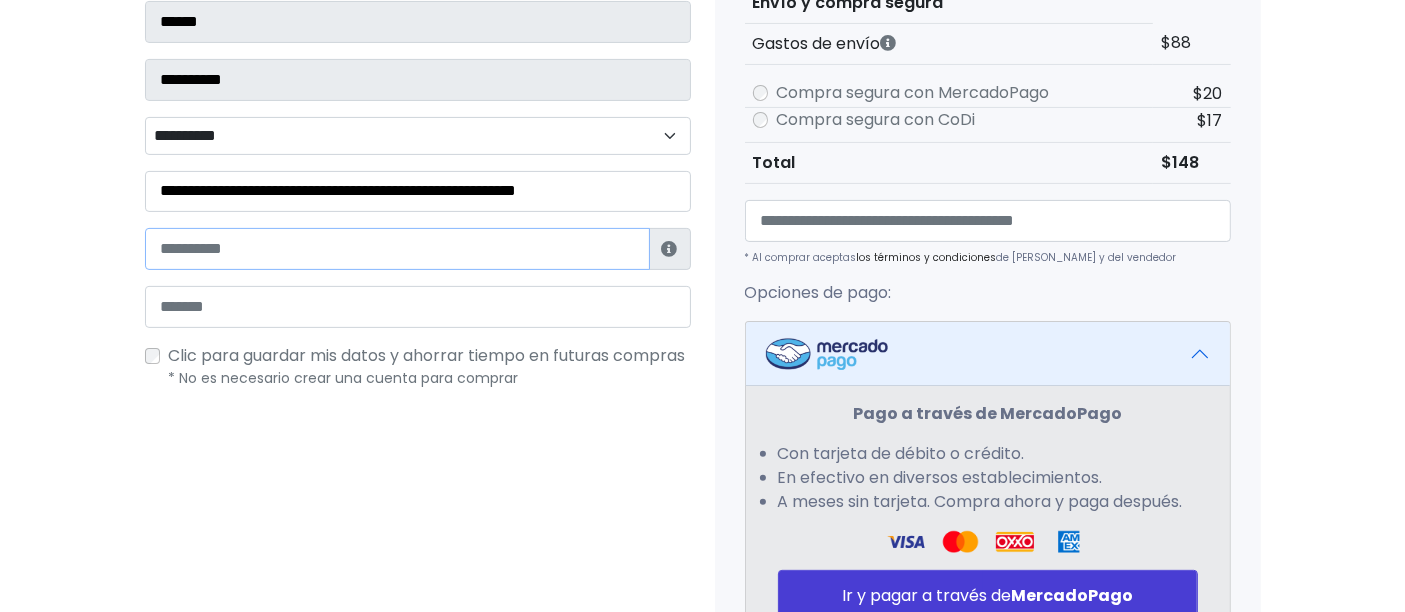click at bounding box center (397, 249) 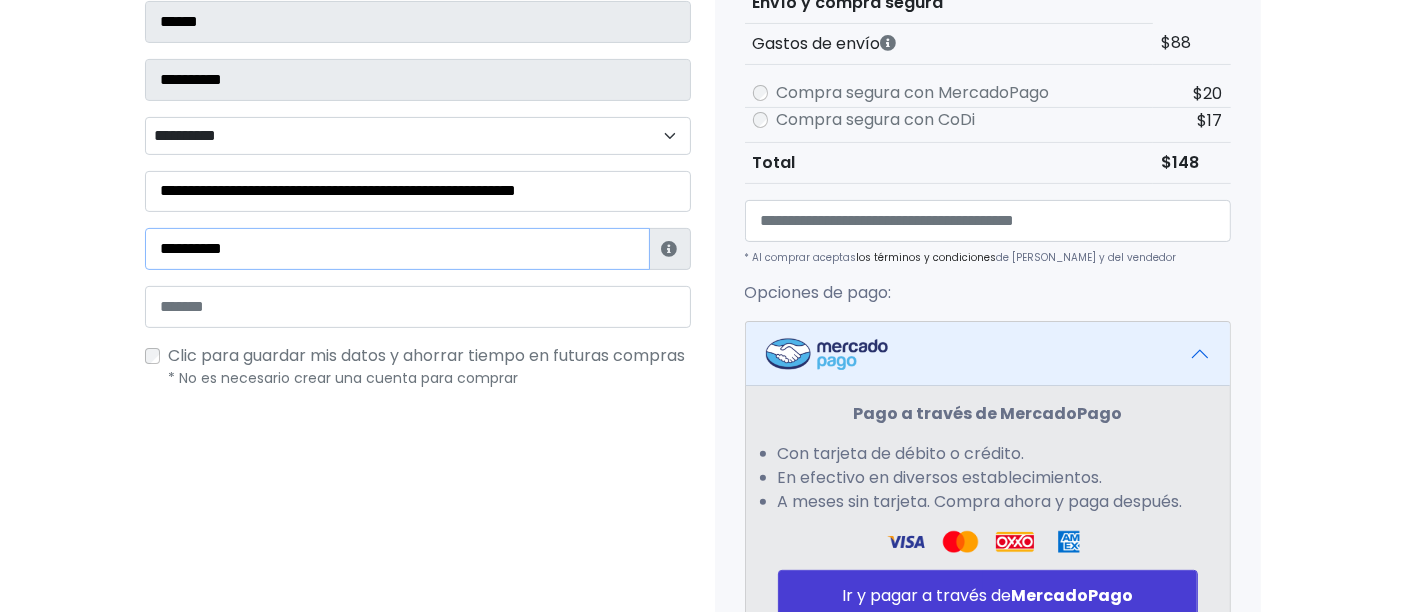 type on "**********" 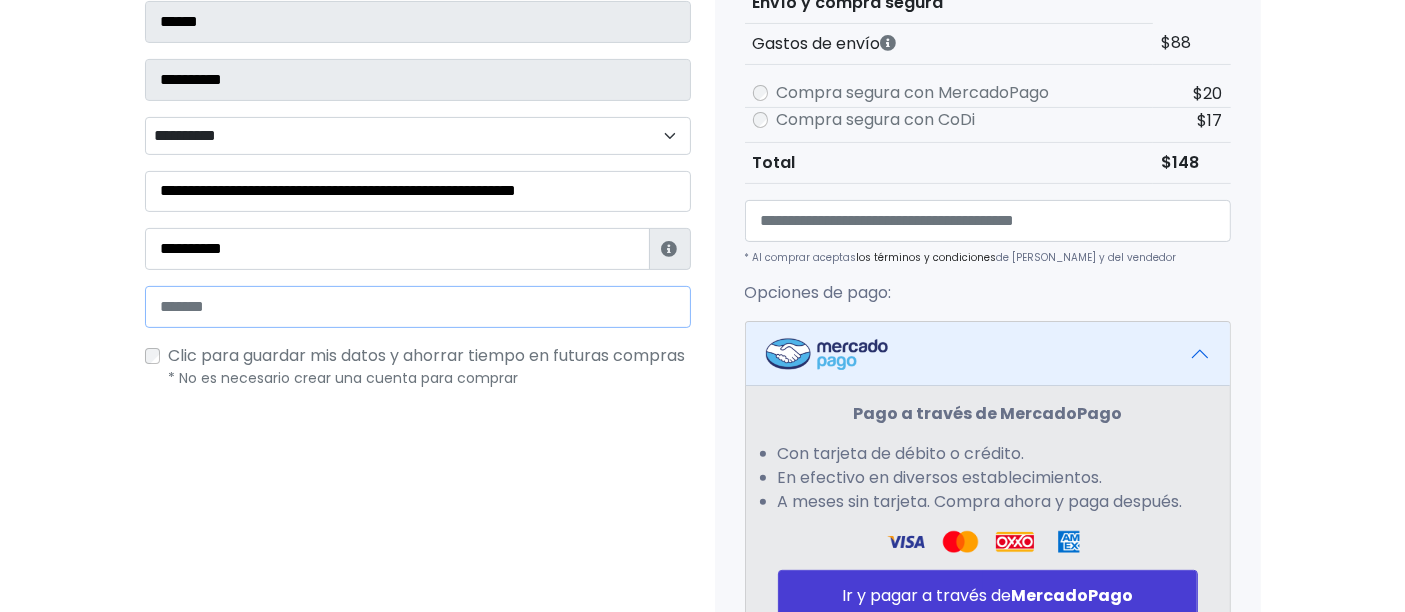 click at bounding box center (418, 307) 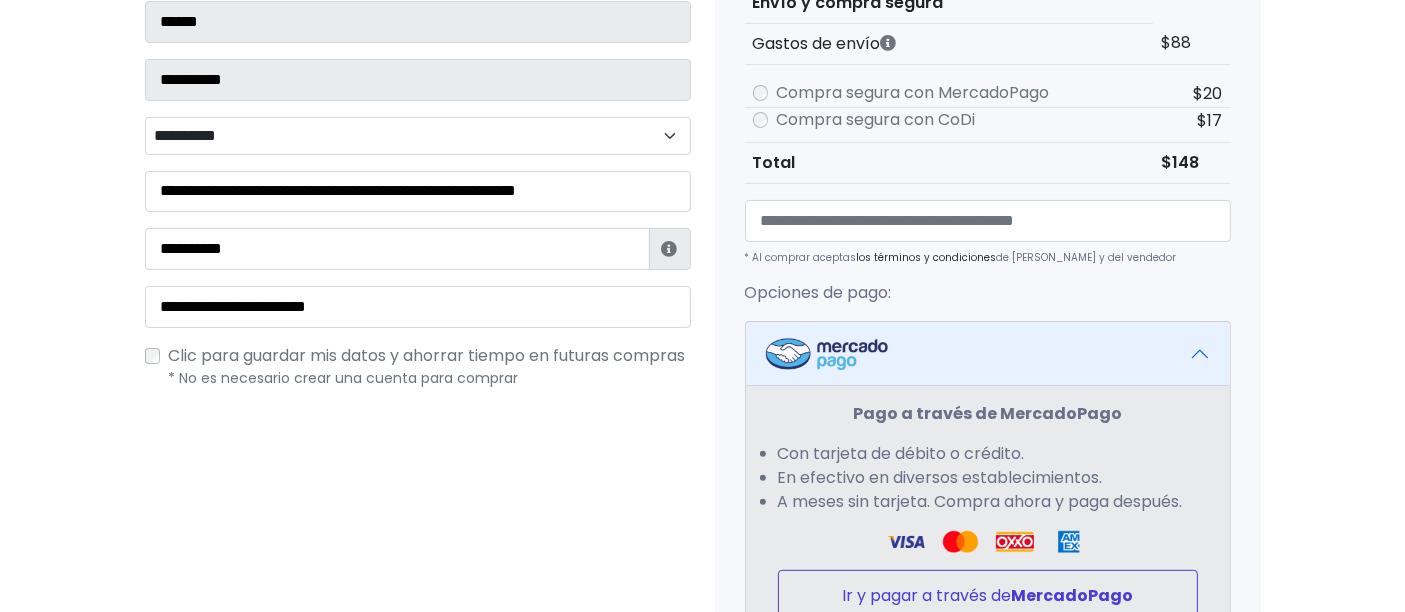 click on "Ir y pagar a través de  MercadoPago" at bounding box center [988, 595] 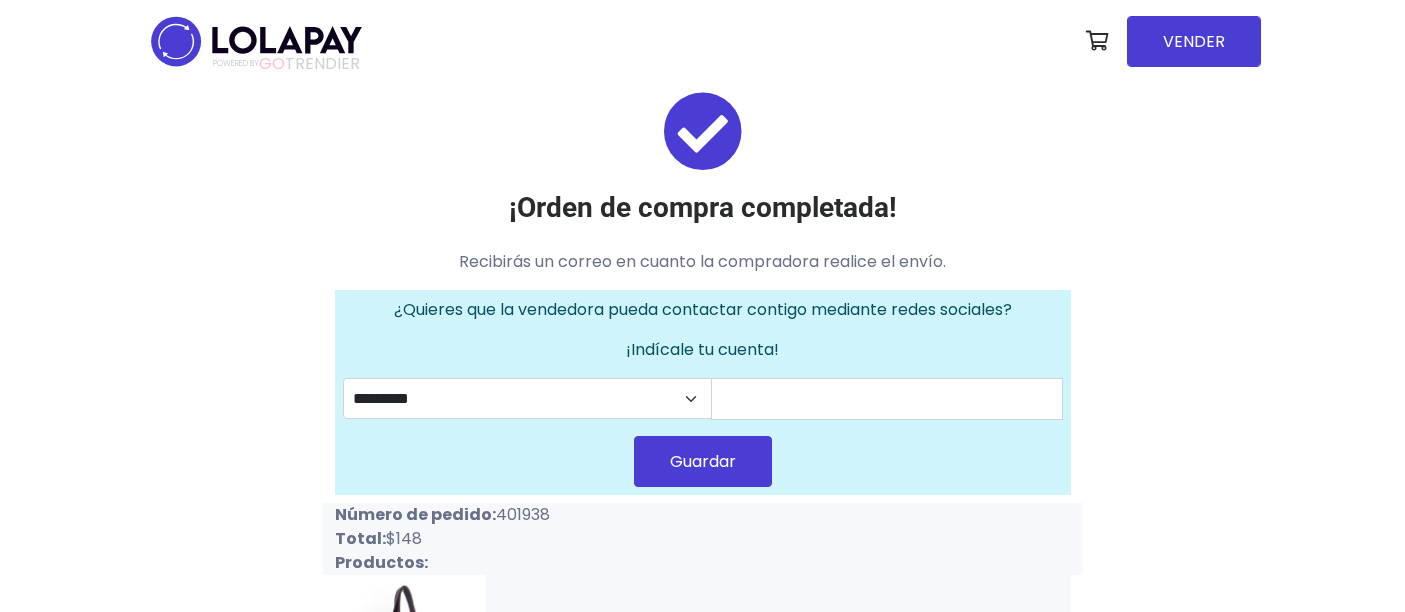scroll, scrollTop: 0, scrollLeft: 0, axis: both 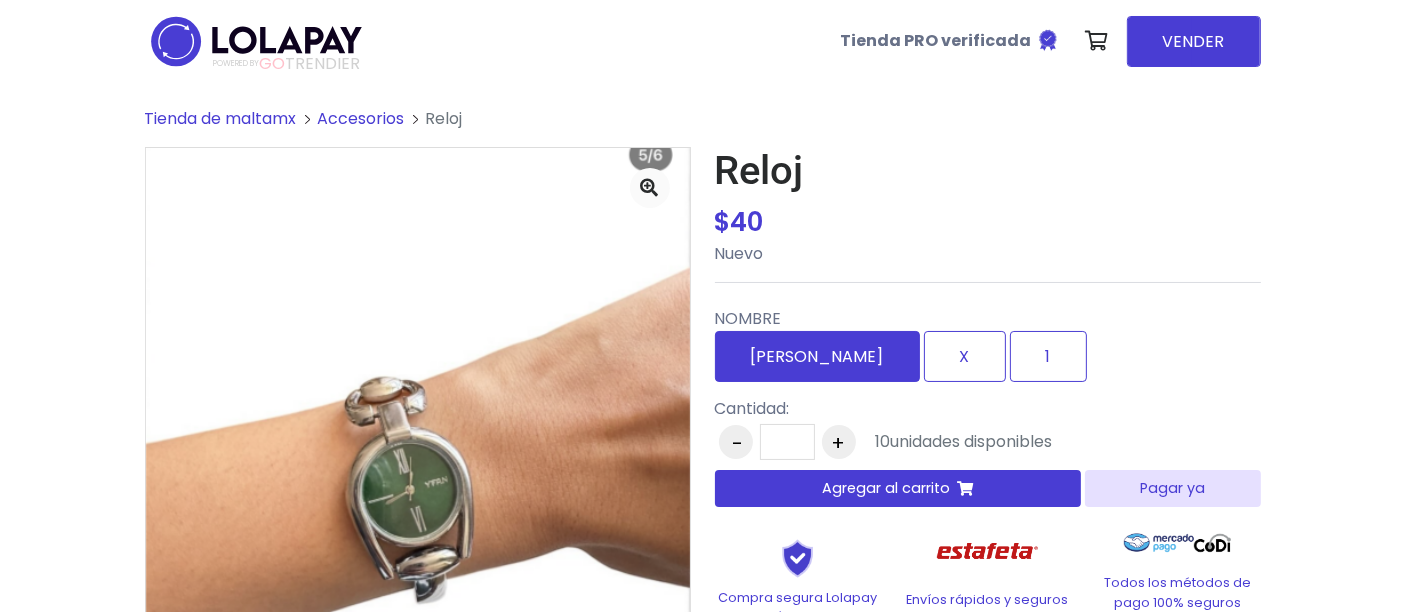 click on "[PERSON_NAME]" at bounding box center (817, 356) 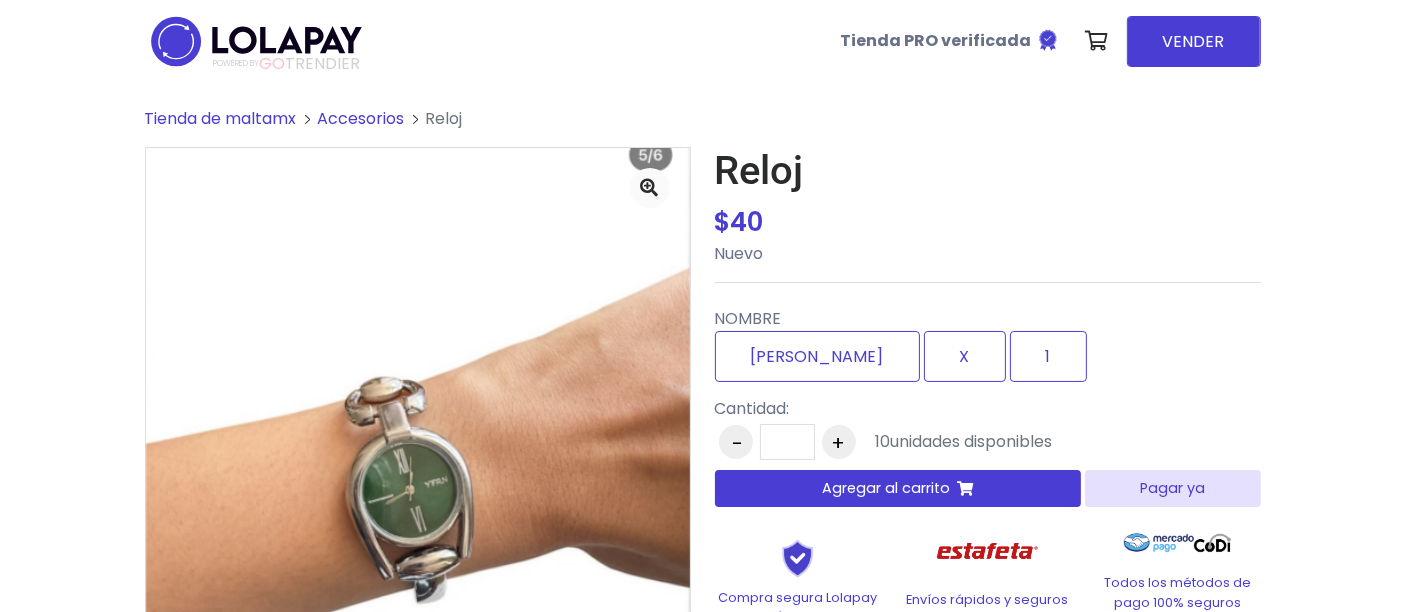 click on "Agregar al carrito" at bounding box center [898, 488] 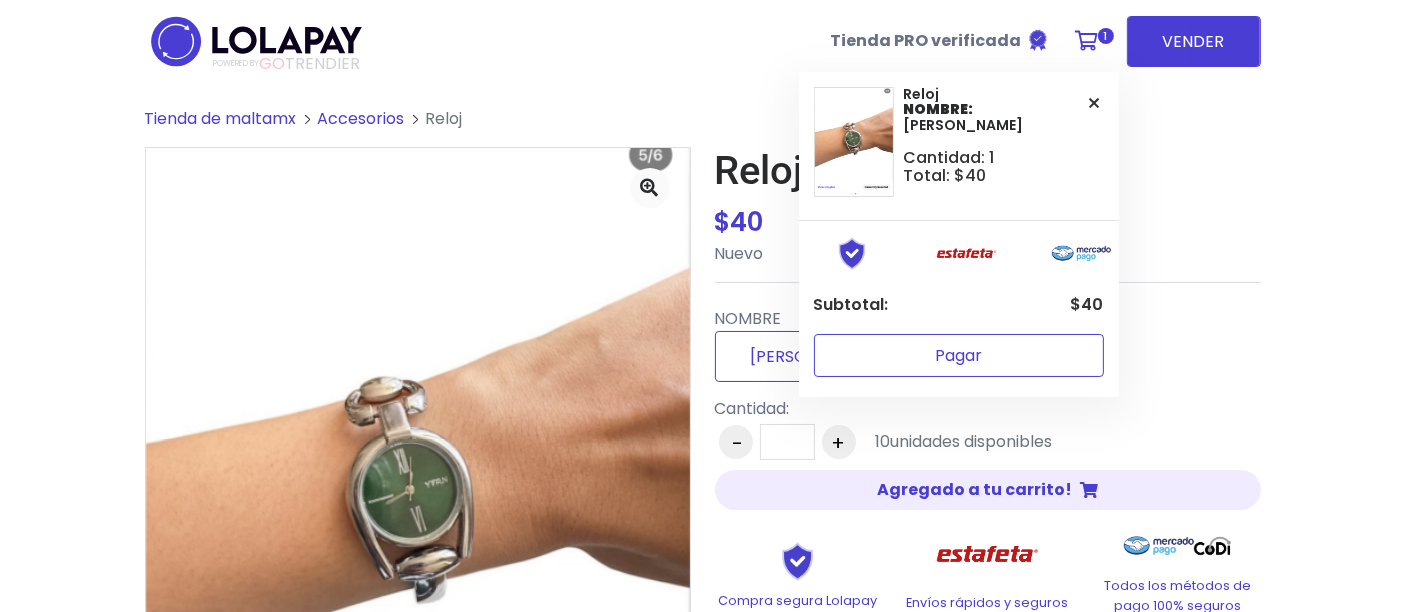 click on "Pagar" at bounding box center (959, 355) 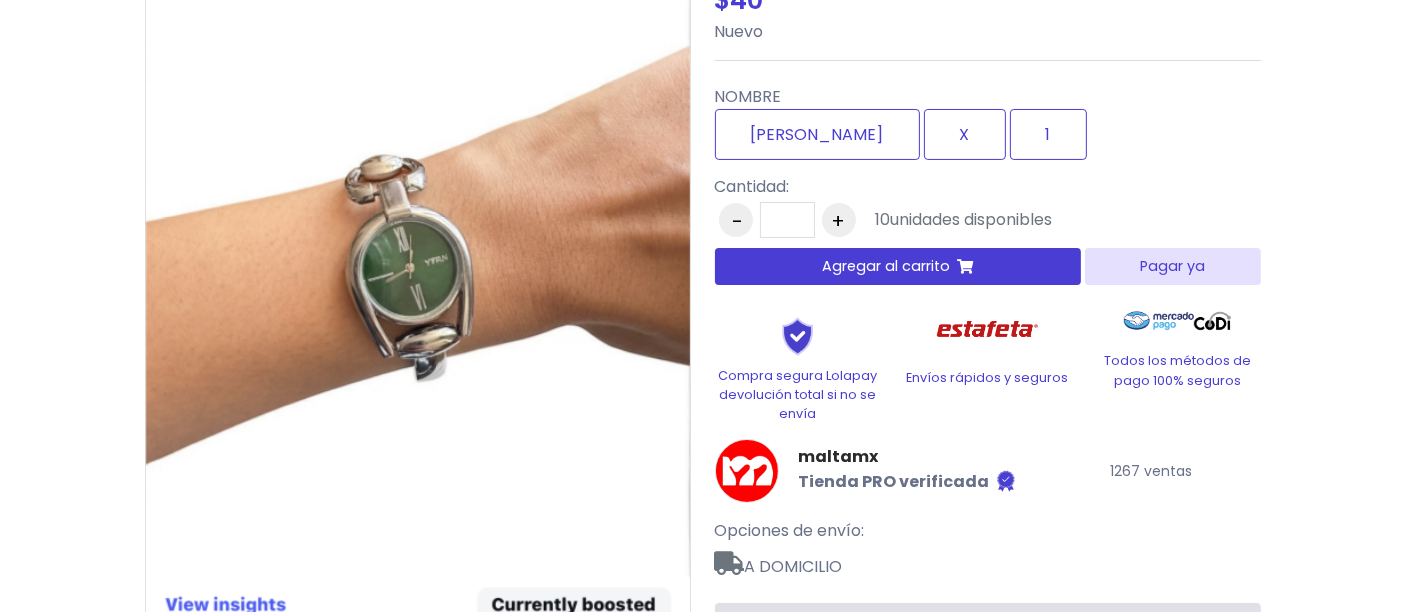 scroll, scrollTop: 386, scrollLeft: 0, axis: vertical 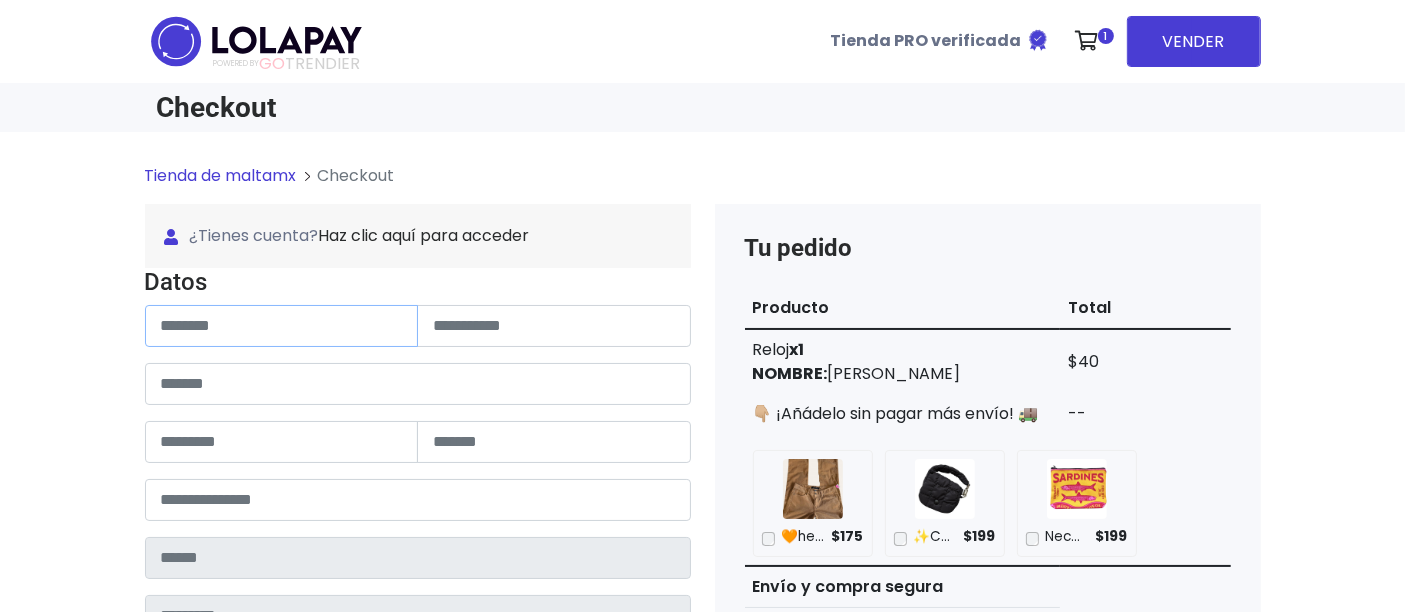 click at bounding box center (282, 326) 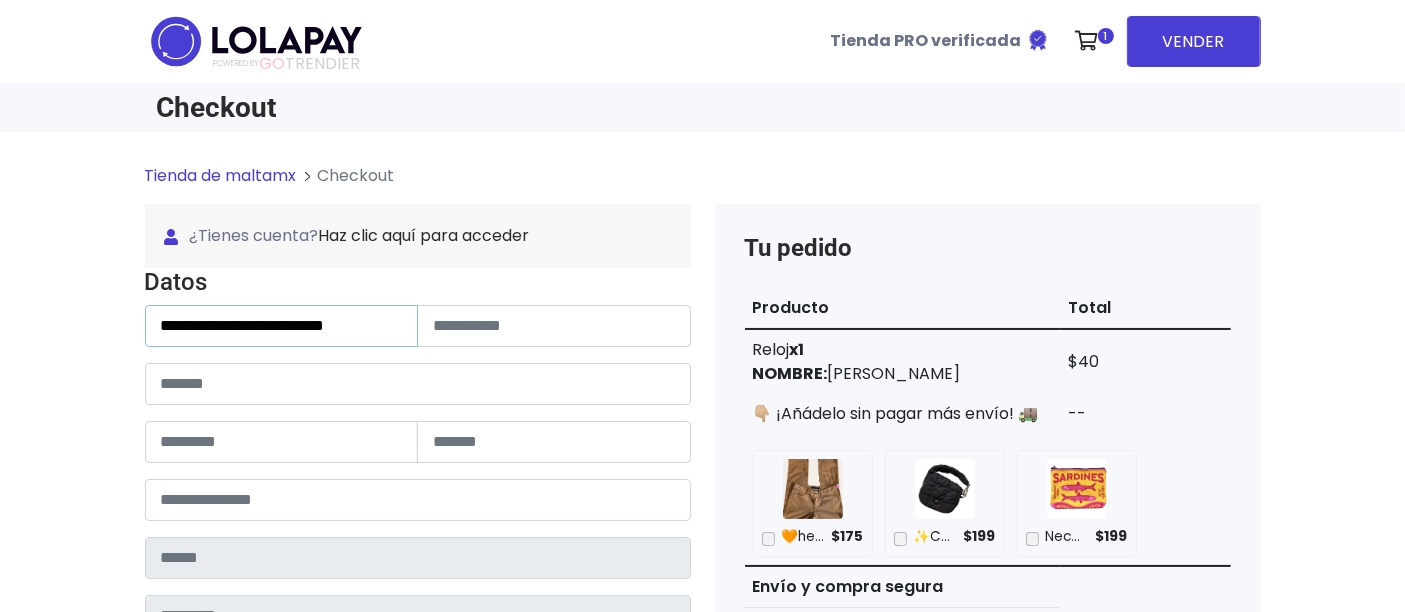drag, startPoint x: 277, startPoint y: 325, endPoint x: 473, endPoint y: 319, distance: 196.09181 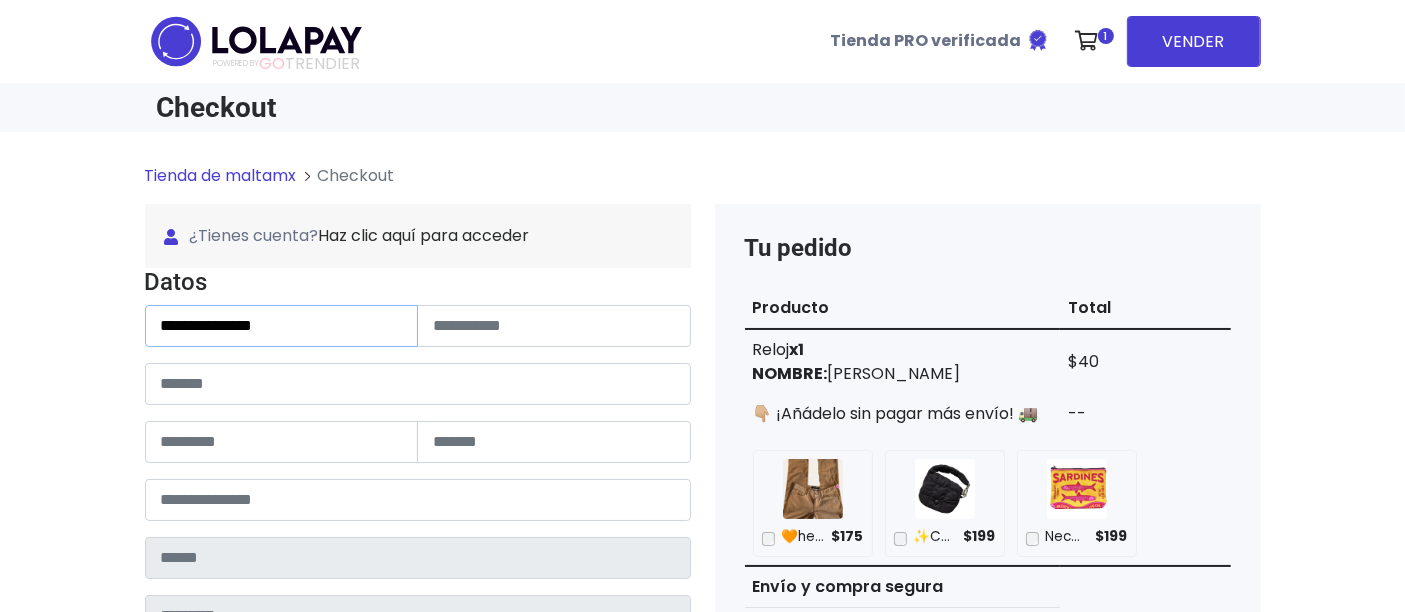 type on "**********" 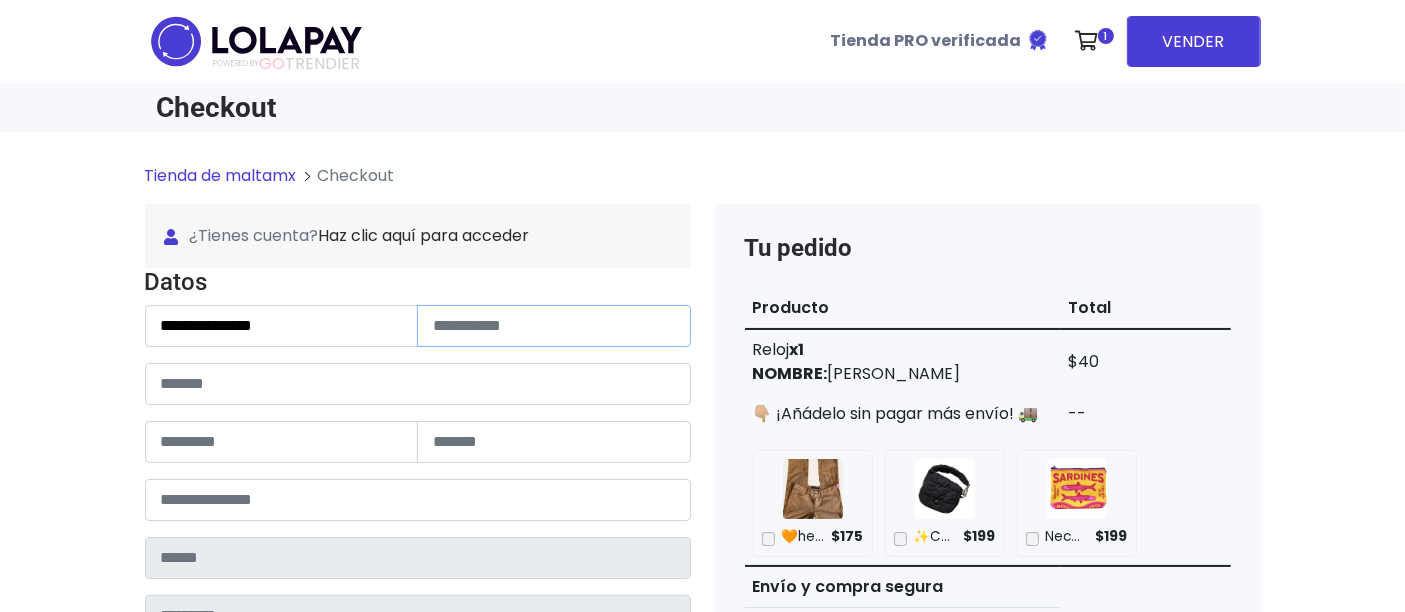 click at bounding box center [554, 326] 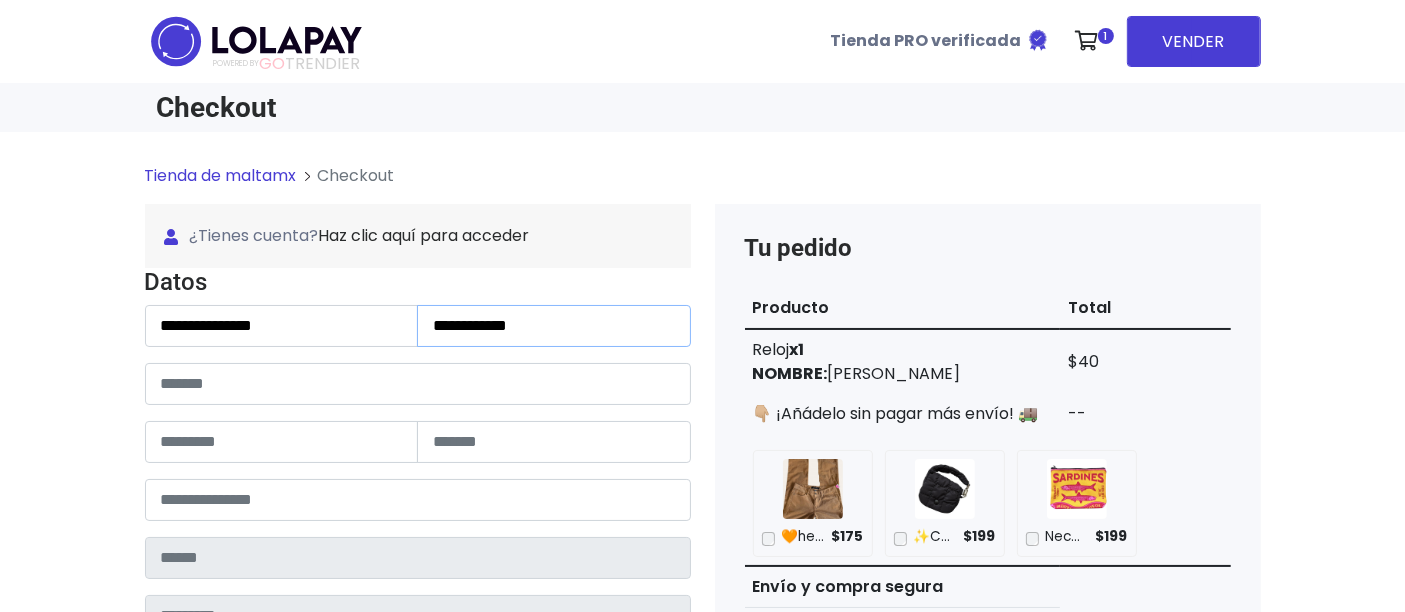 type on "**********" 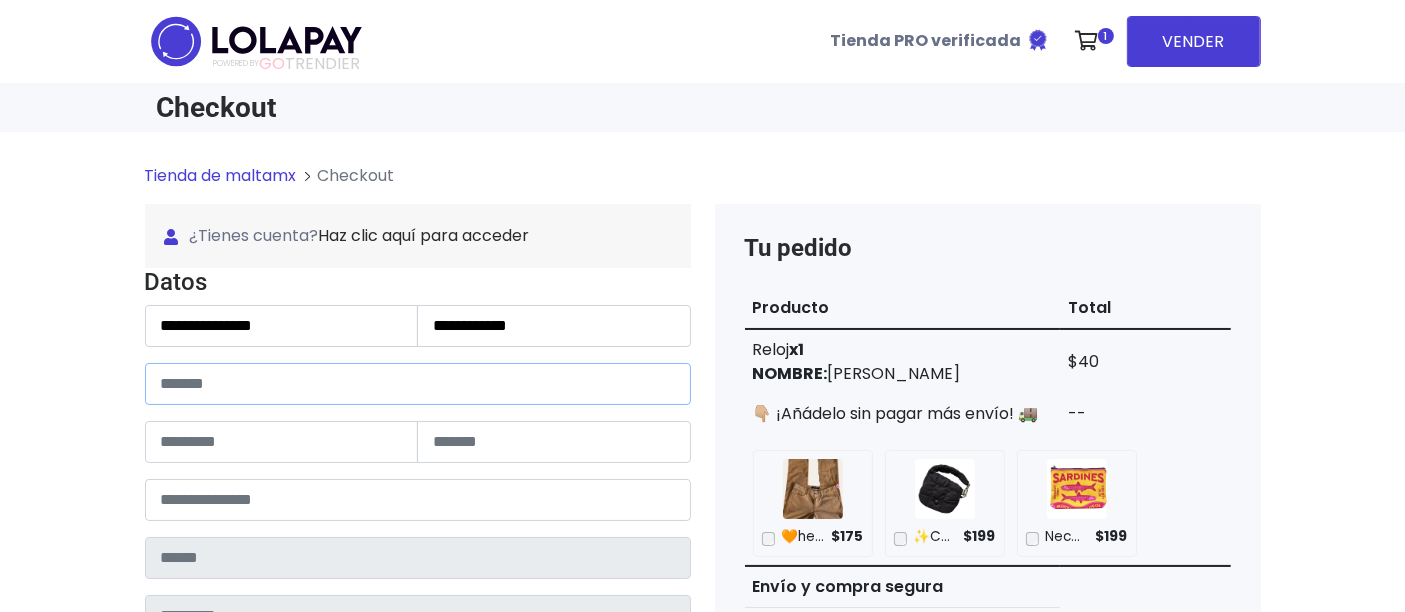 click at bounding box center [418, 384] 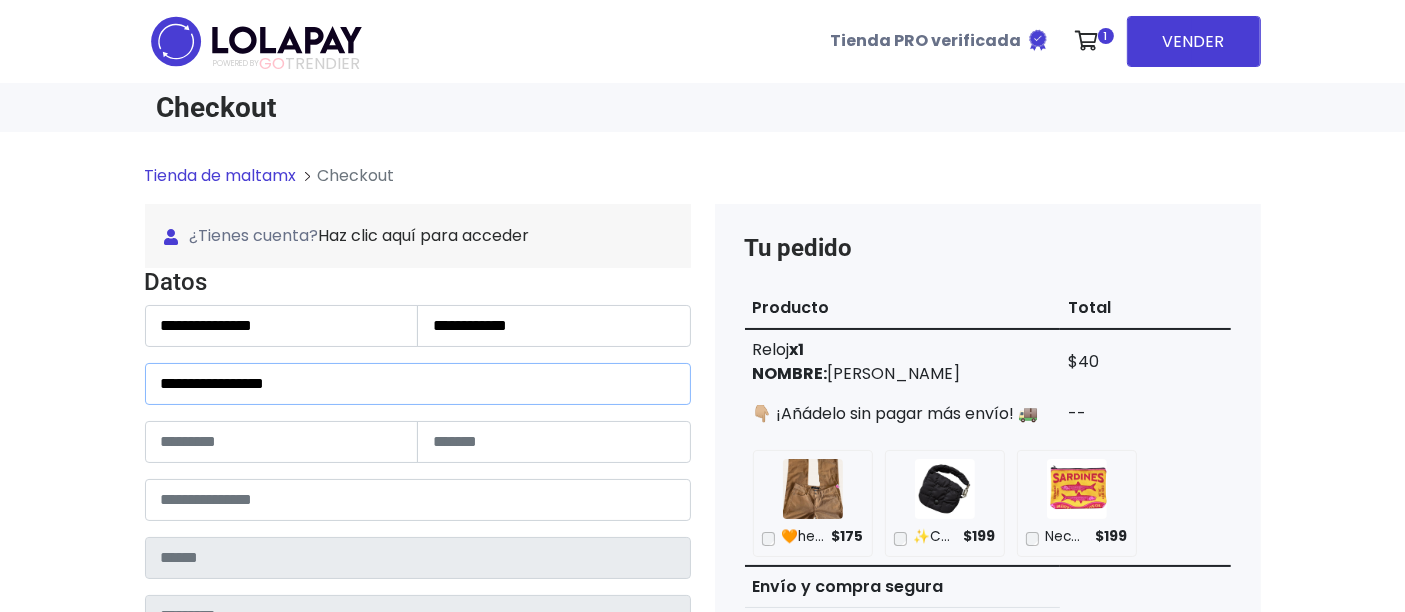 type on "**********" 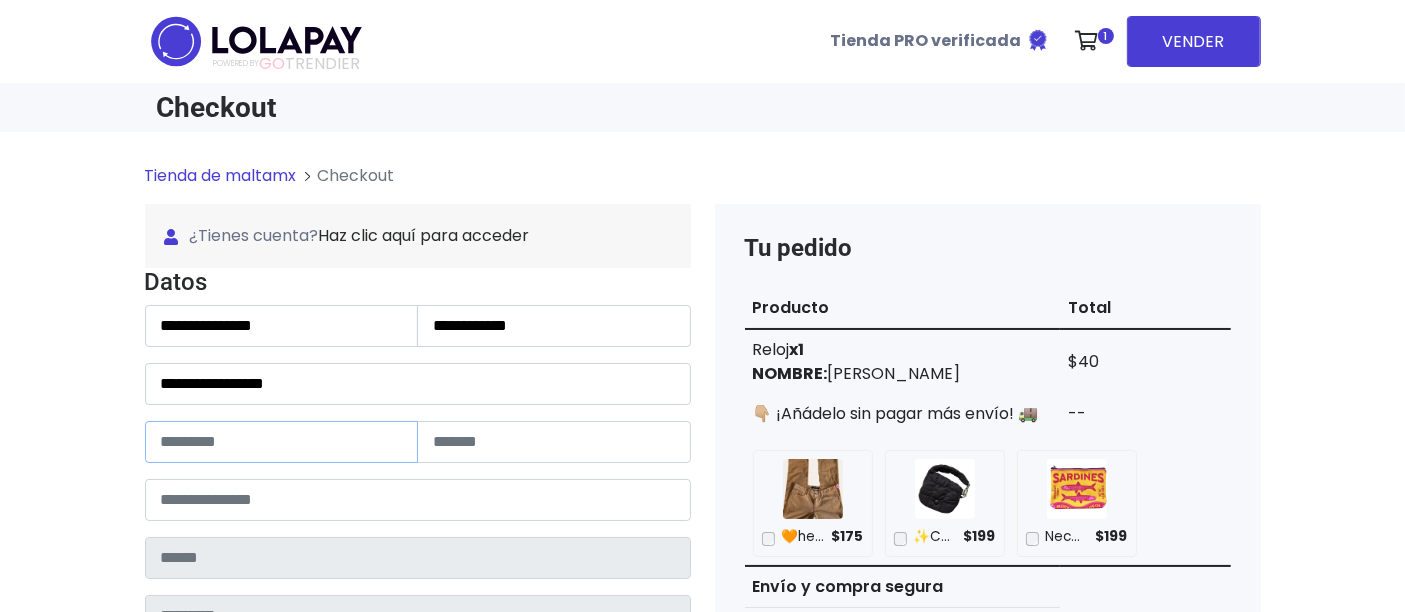 click at bounding box center (282, 442) 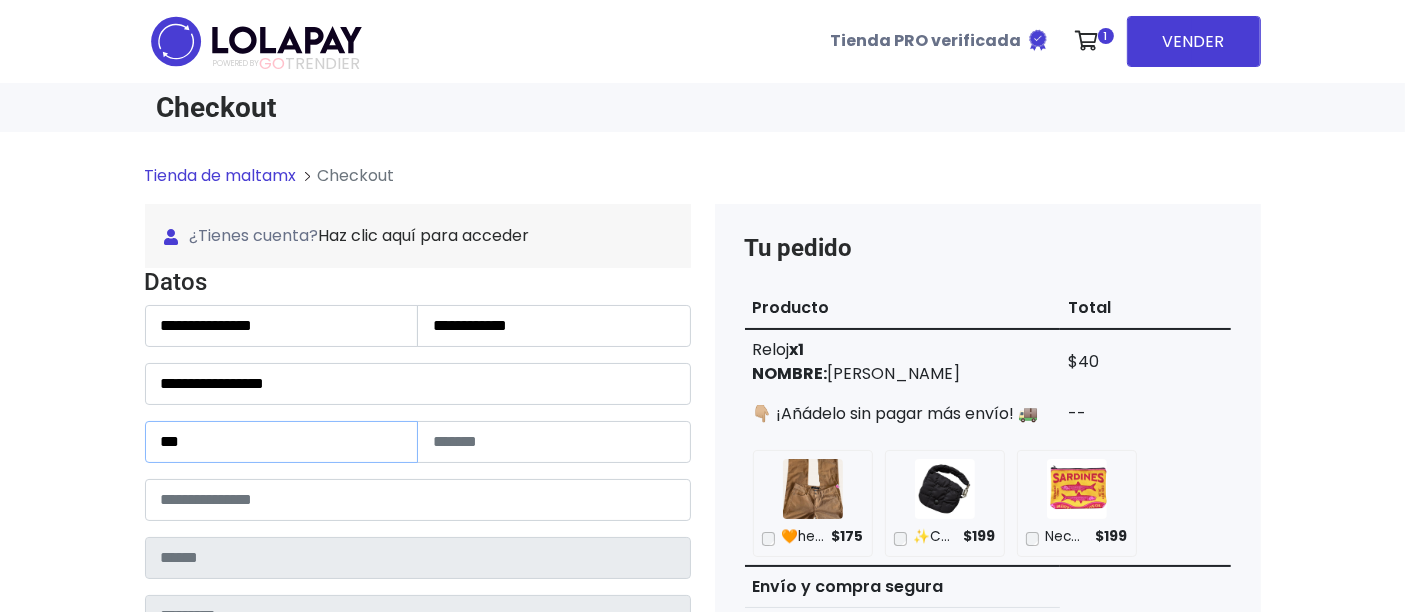 type on "***" 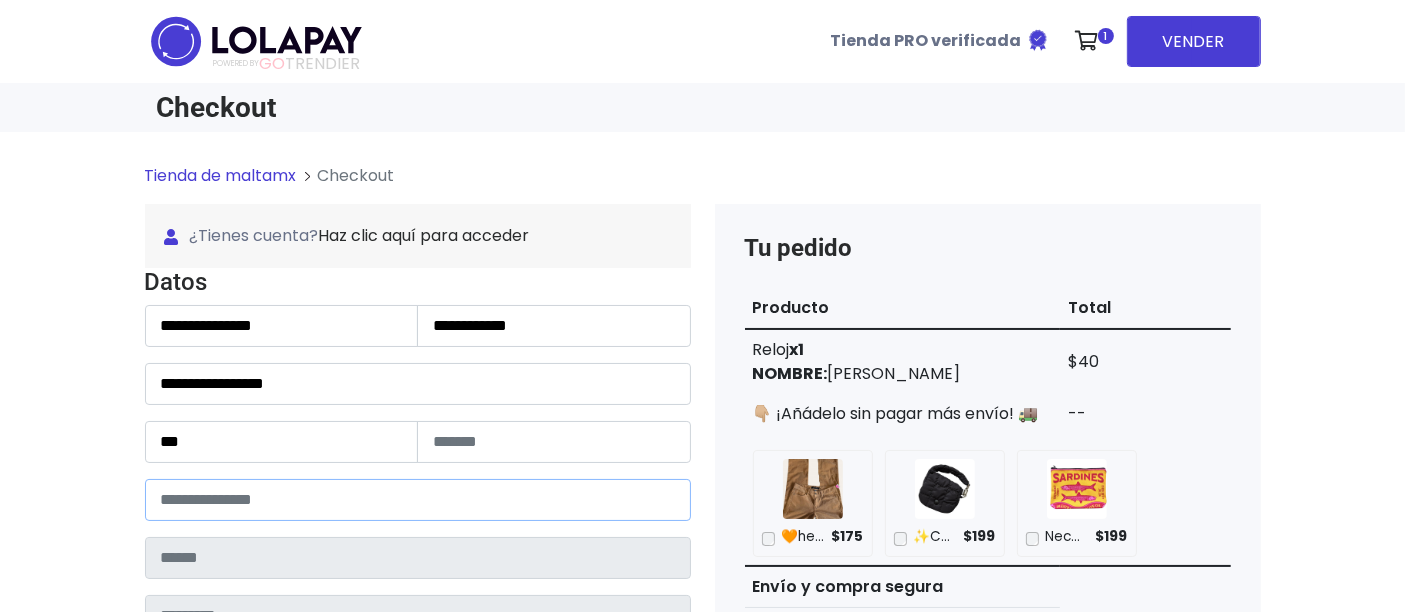 type on "*****" 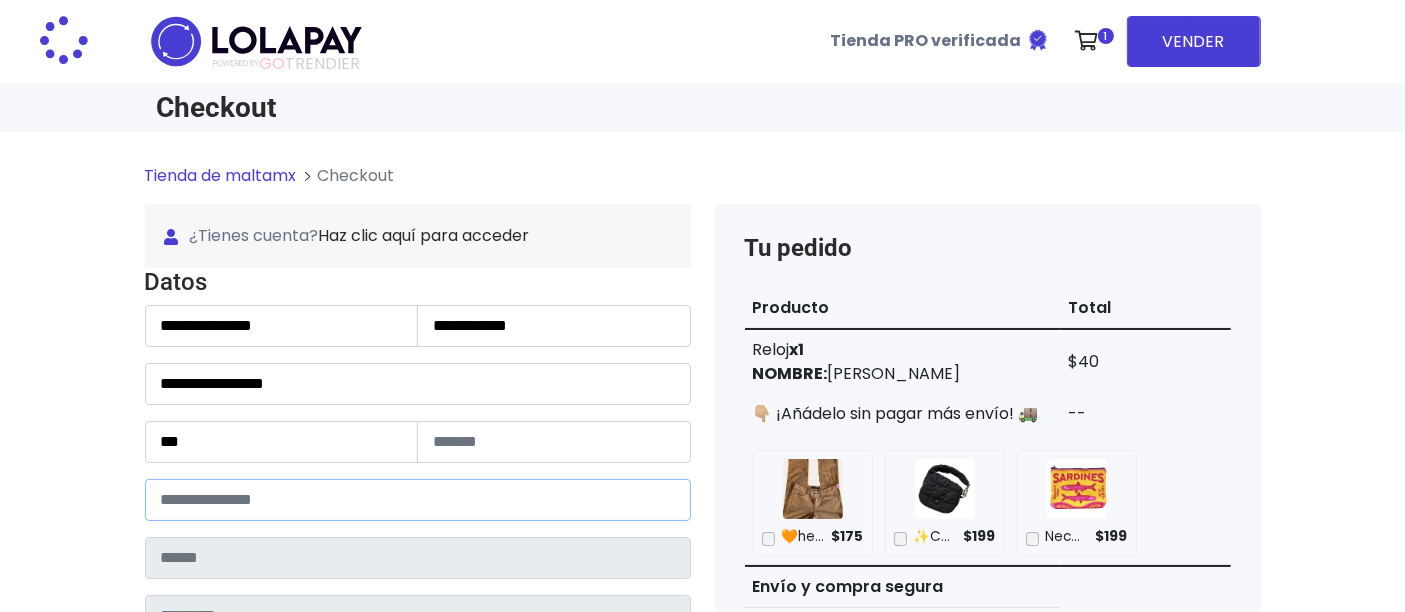 type on "******" 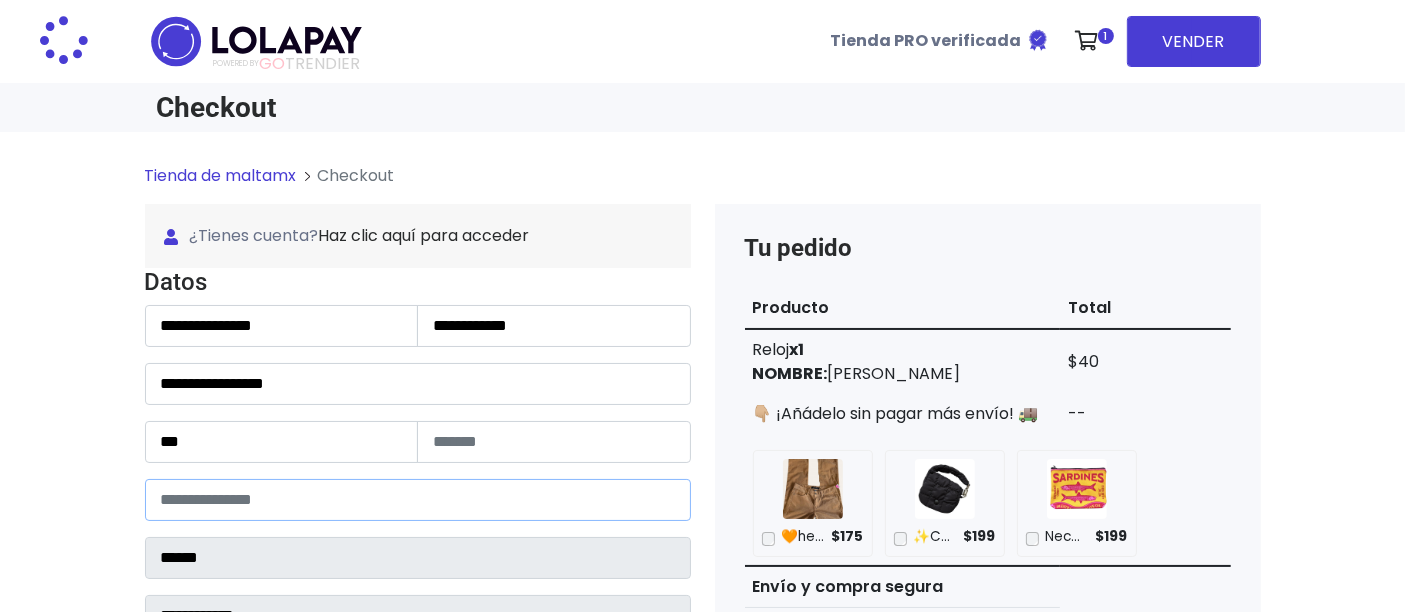 select 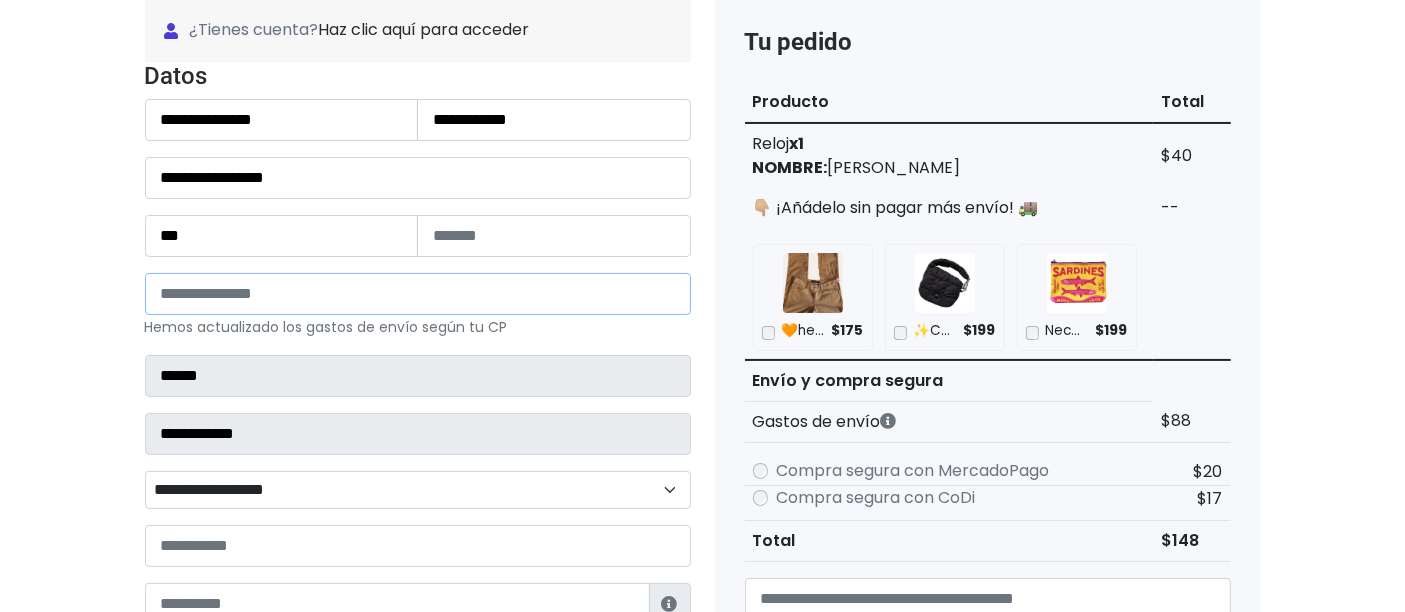 scroll, scrollTop: 333, scrollLeft: 0, axis: vertical 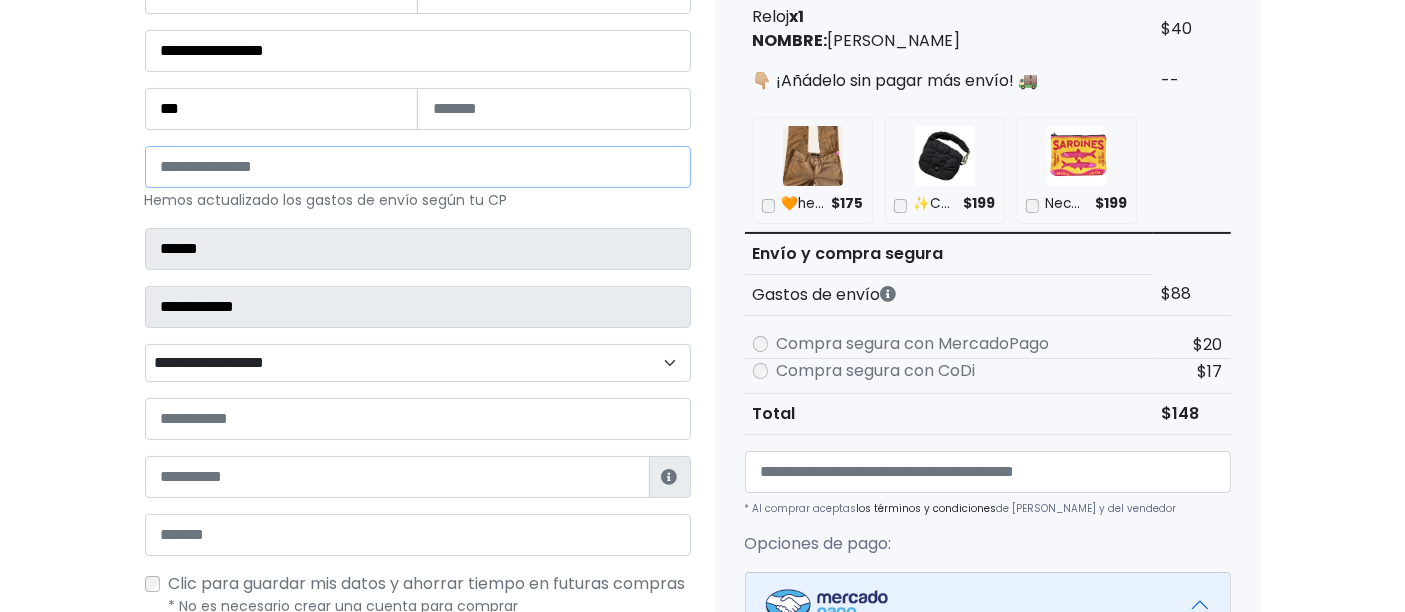 type on "*****" 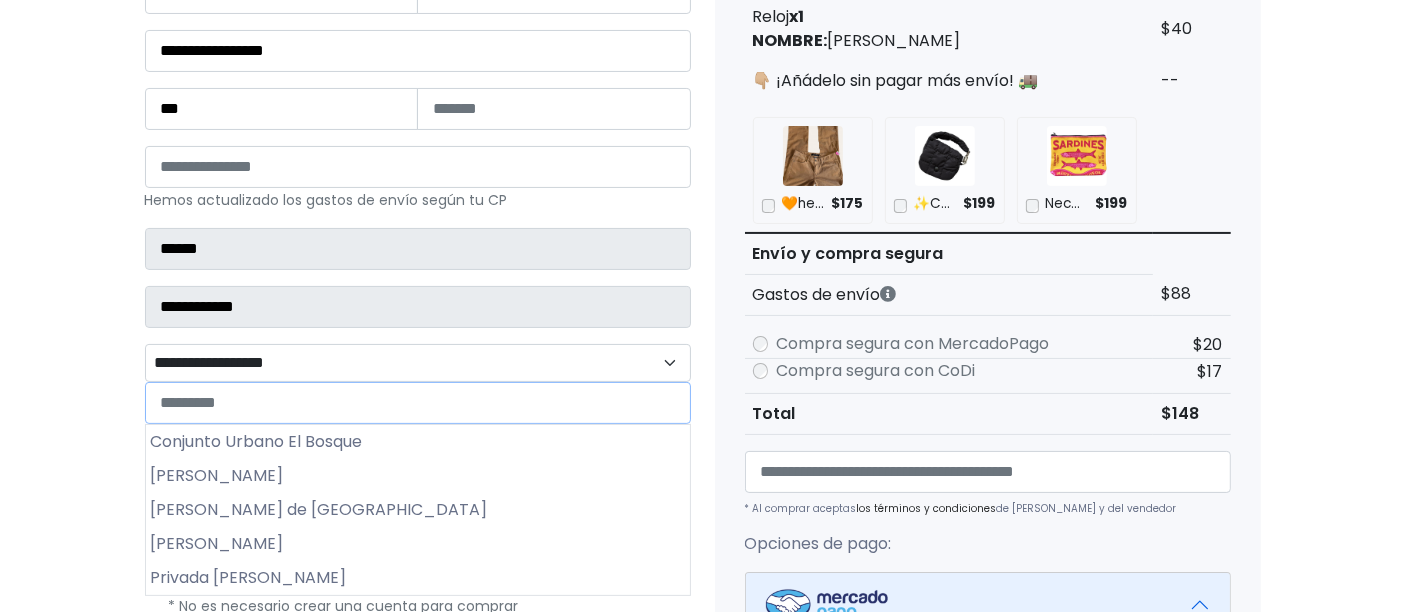 click on "**********" at bounding box center [418, 362] 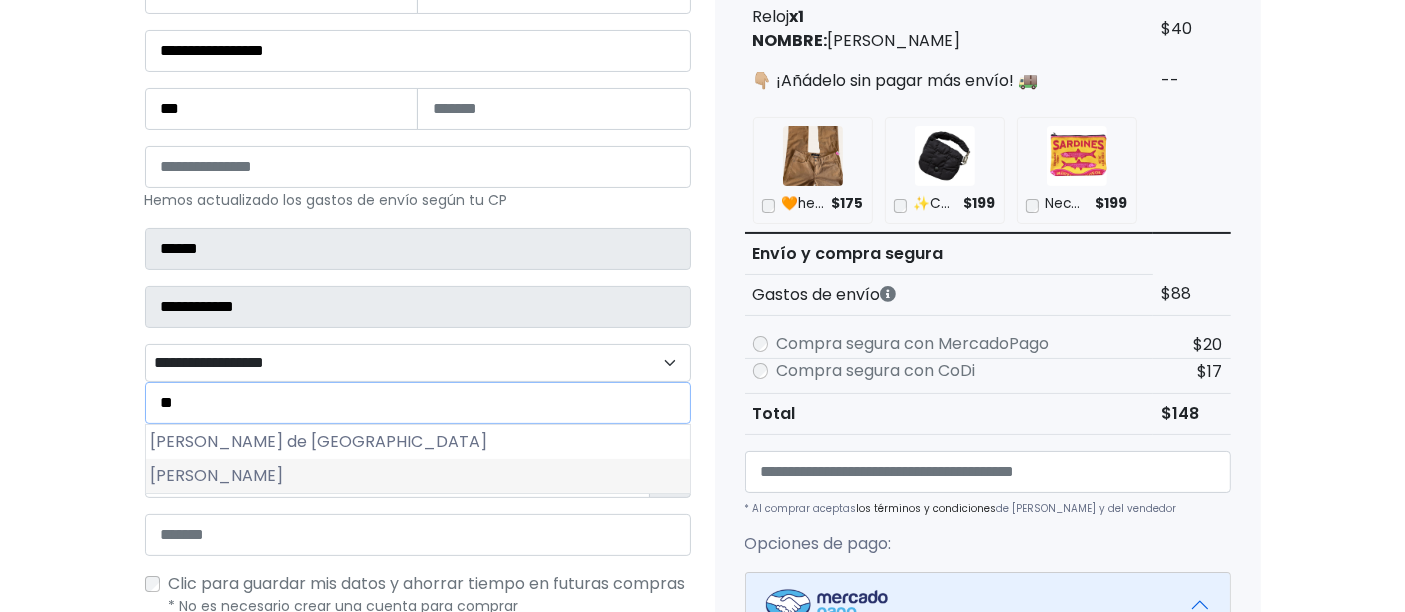 type on "**" 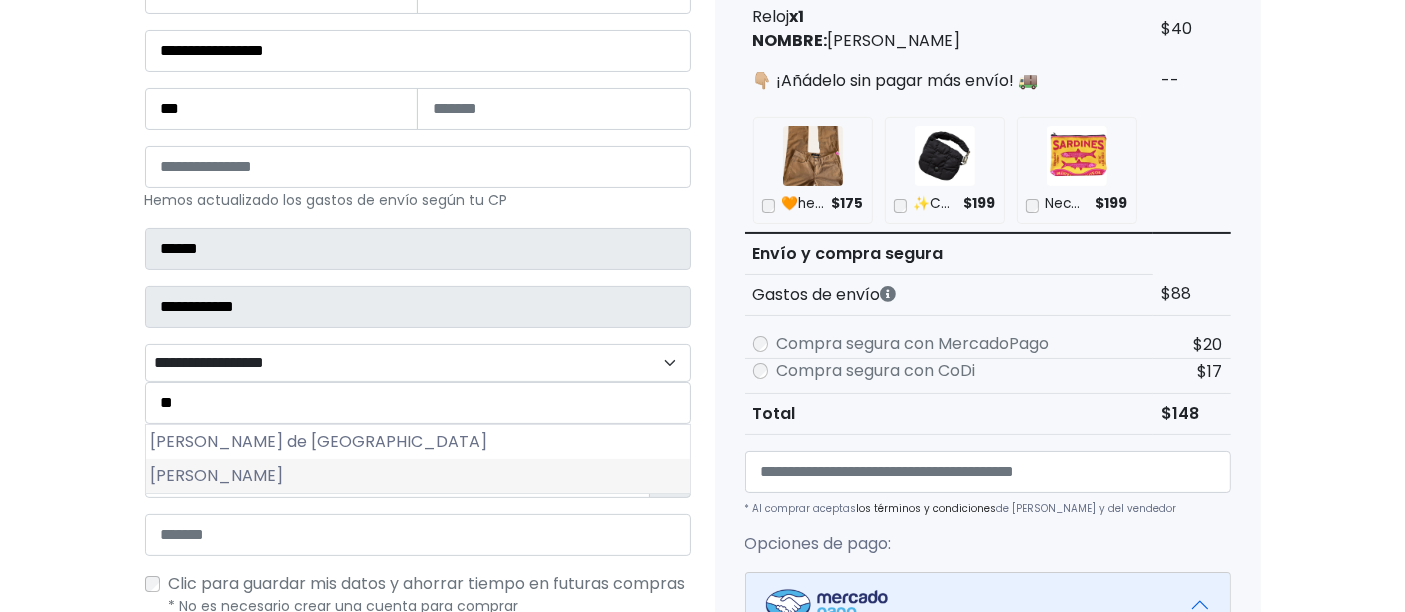 click on "Lomas del Olivo" at bounding box center (418, 476) 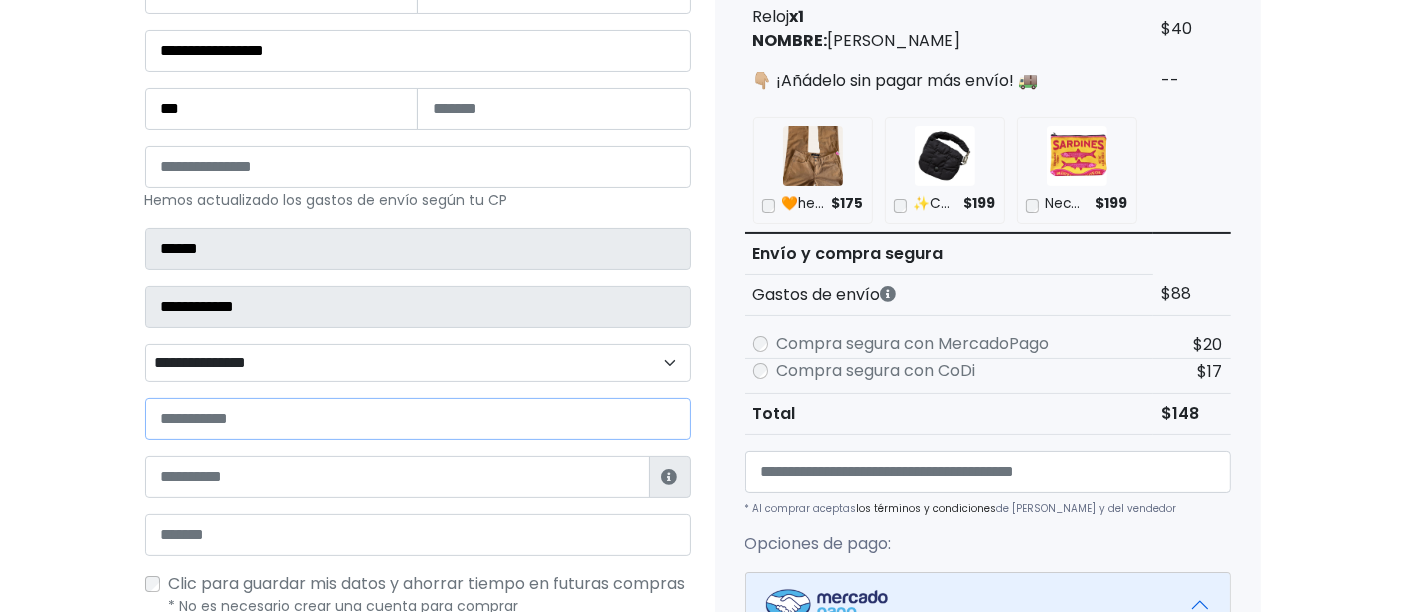 drag, startPoint x: 317, startPoint y: 401, endPoint x: 333, endPoint y: 401, distance: 16 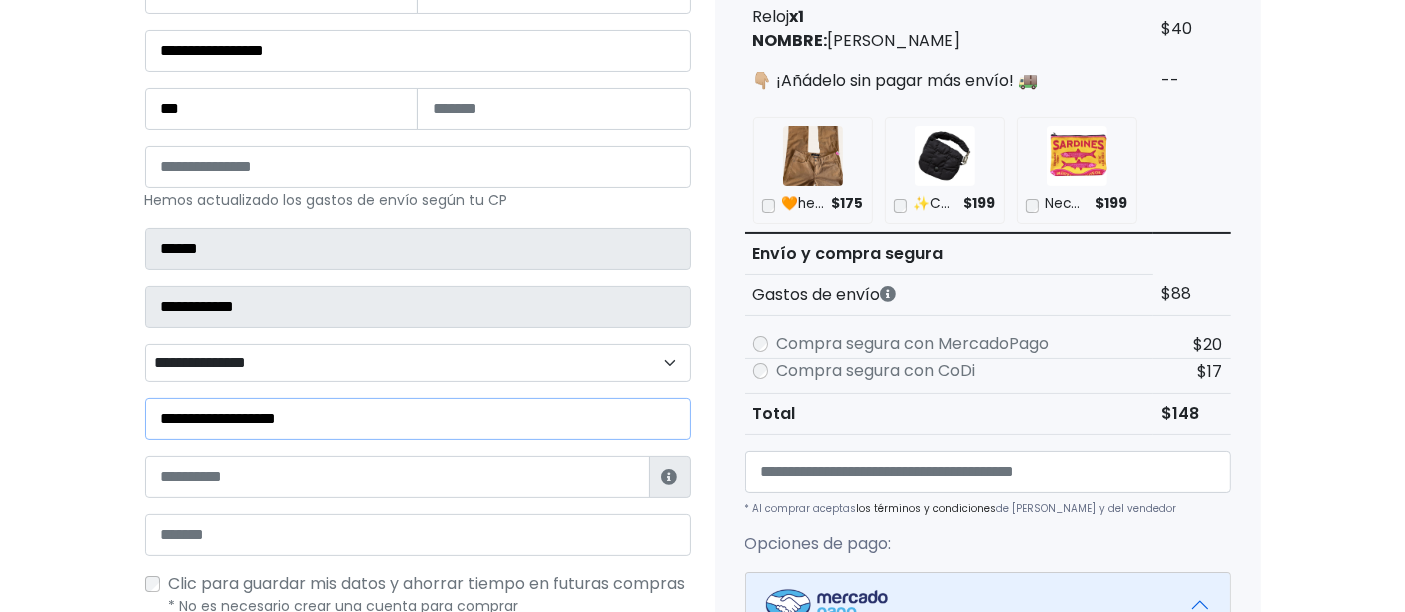 click on "**********" at bounding box center (418, 419) 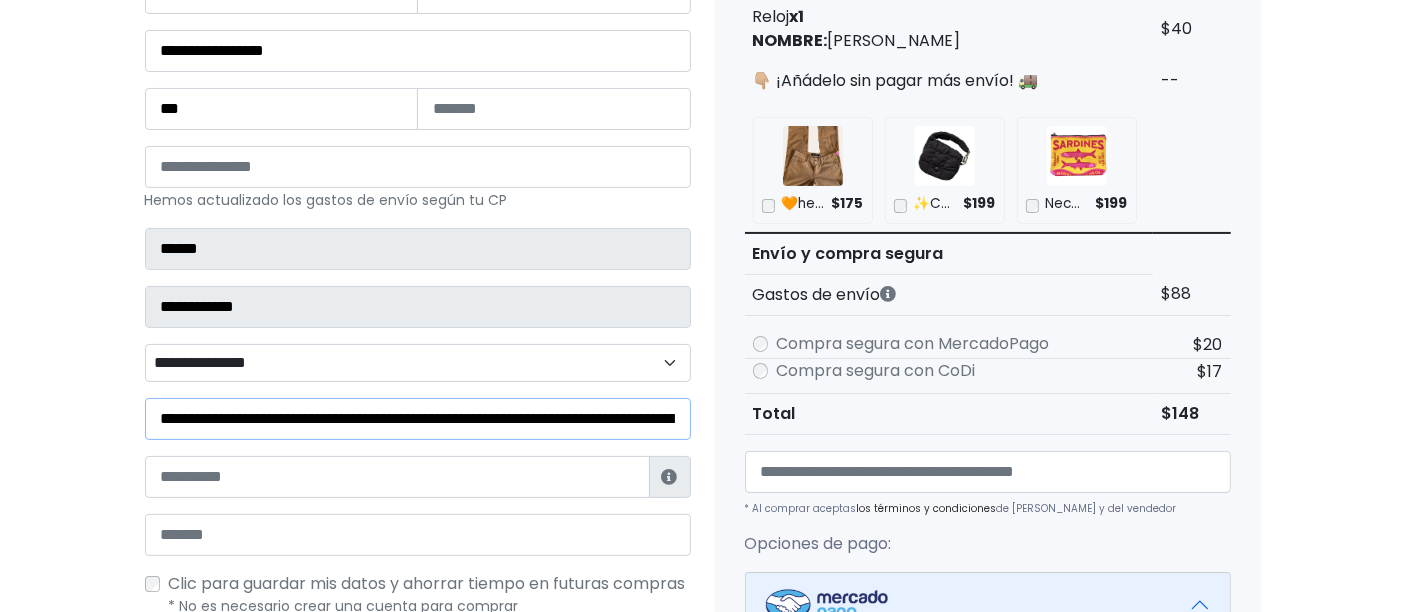 scroll, scrollTop: 0, scrollLeft: 301, axis: horizontal 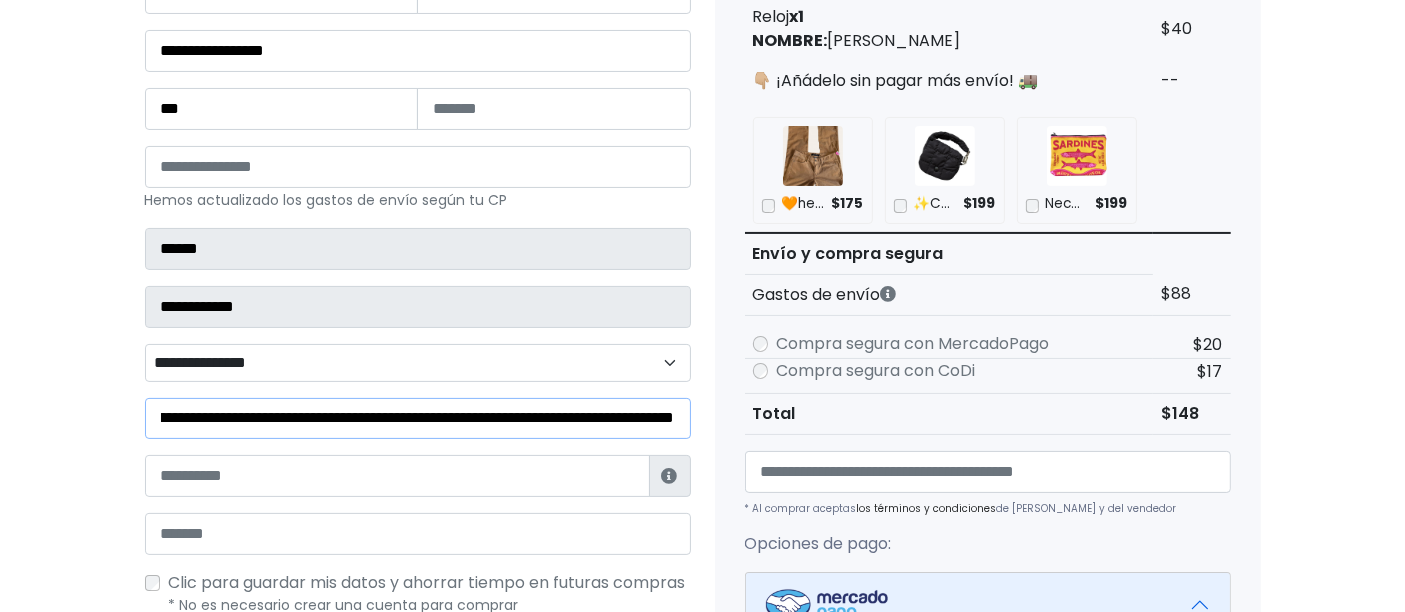click on "**********" at bounding box center (418, 418) 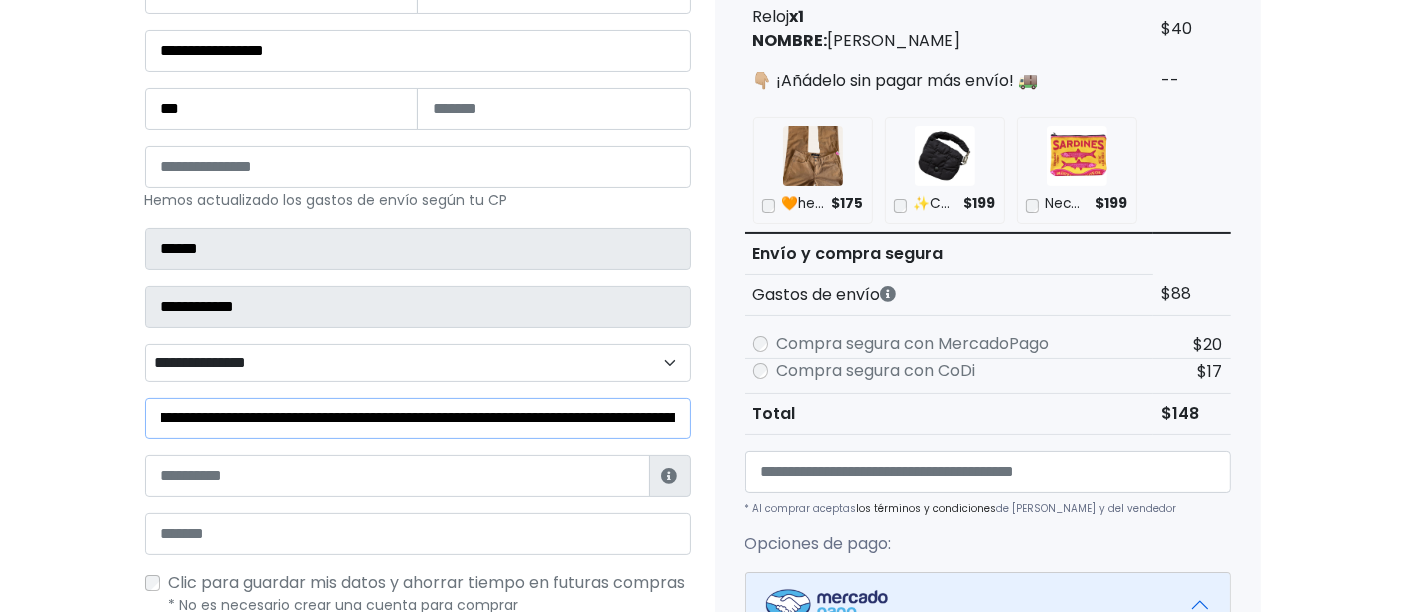 scroll, scrollTop: 0, scrollLeft: 0, axis: both 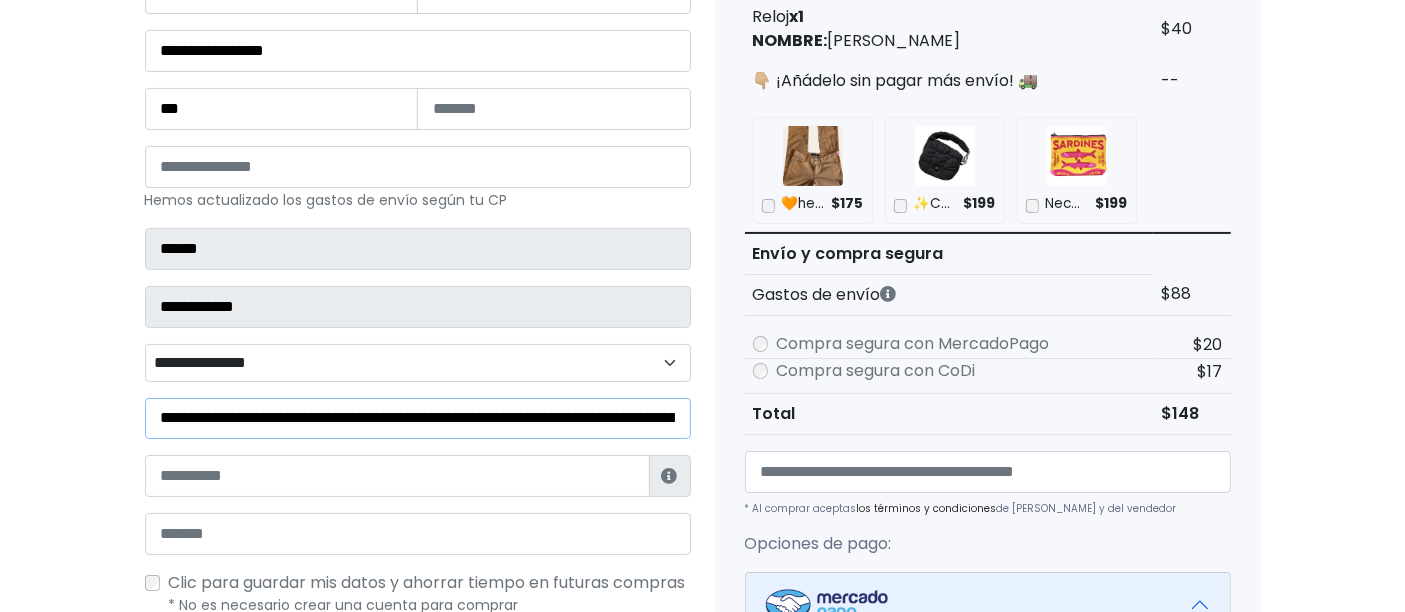 click on "**********" at bounding box center [418, 418] 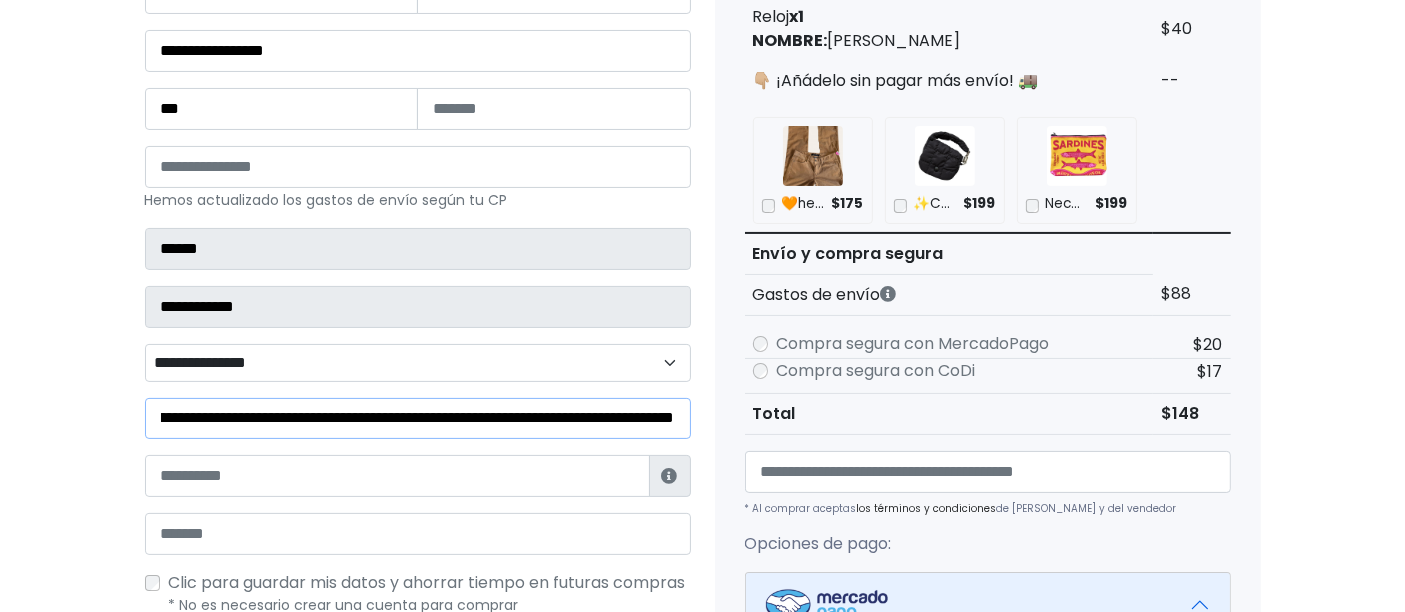 scroll, scrollTop: 0, scrollLeft: 301, axis: horizontal 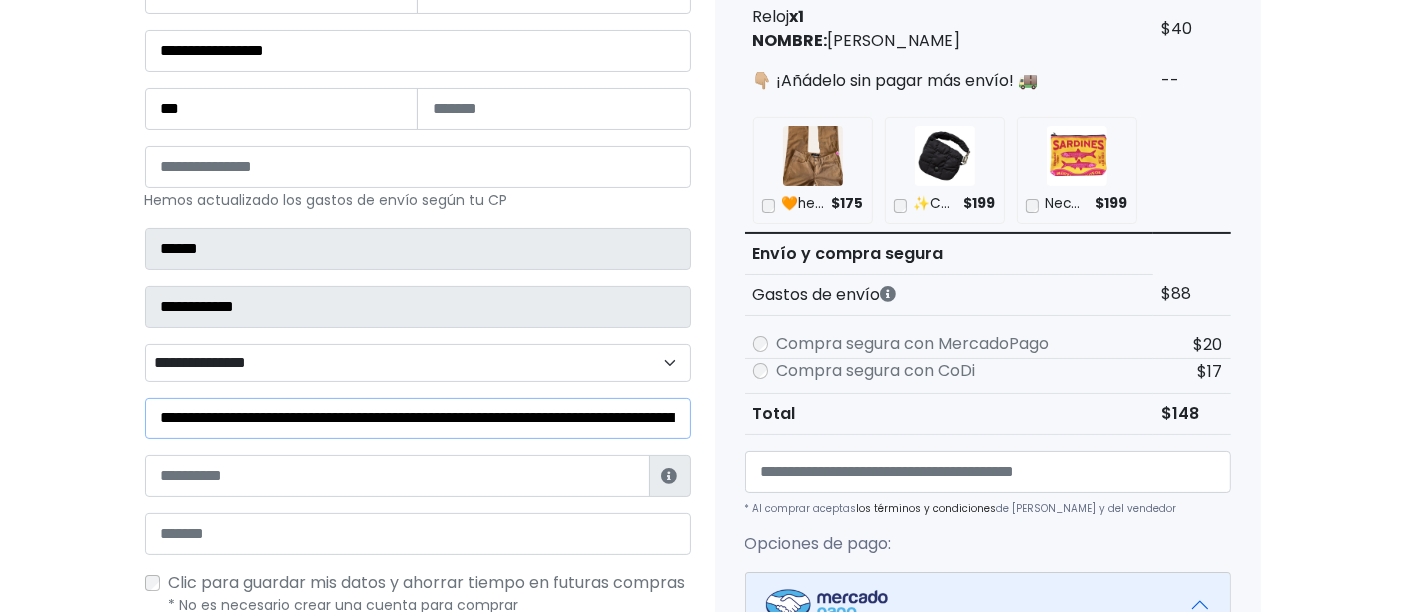drag, startPoint x: 668, startPoint y: 404, endPoint x: 691, endPoint y: 403, distance: 23.021729 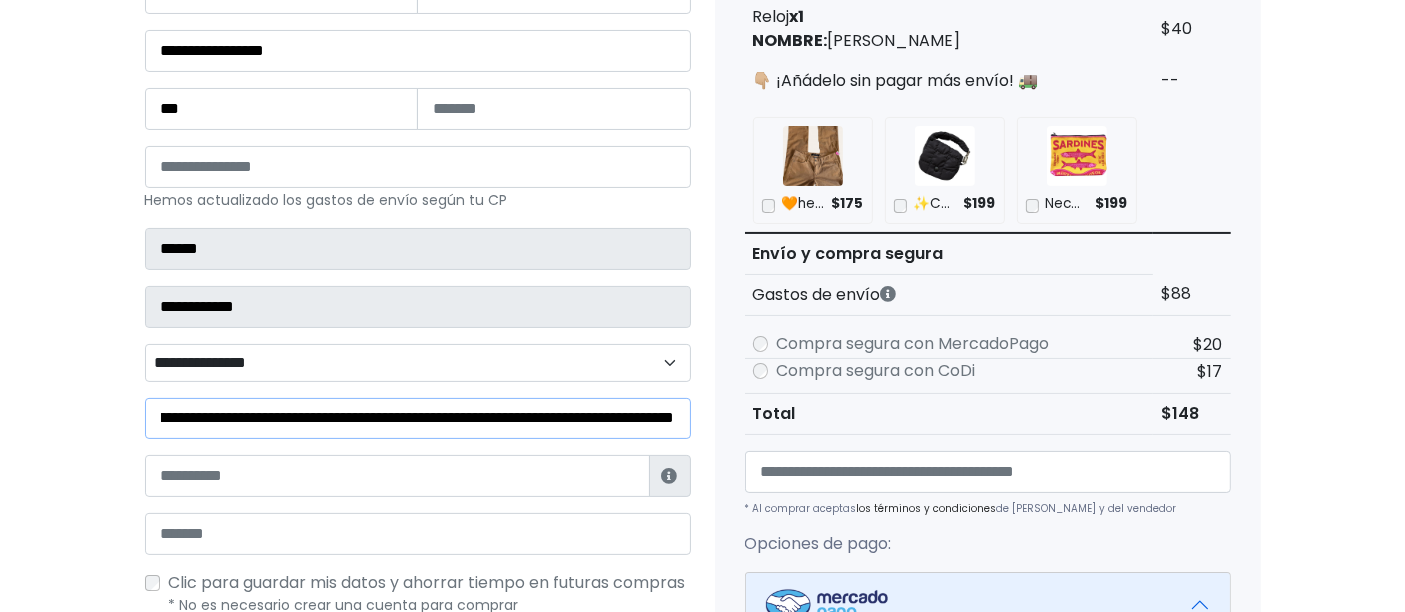scroll, scrollTop: 0, scrollLeft: 285, axis: horizontal 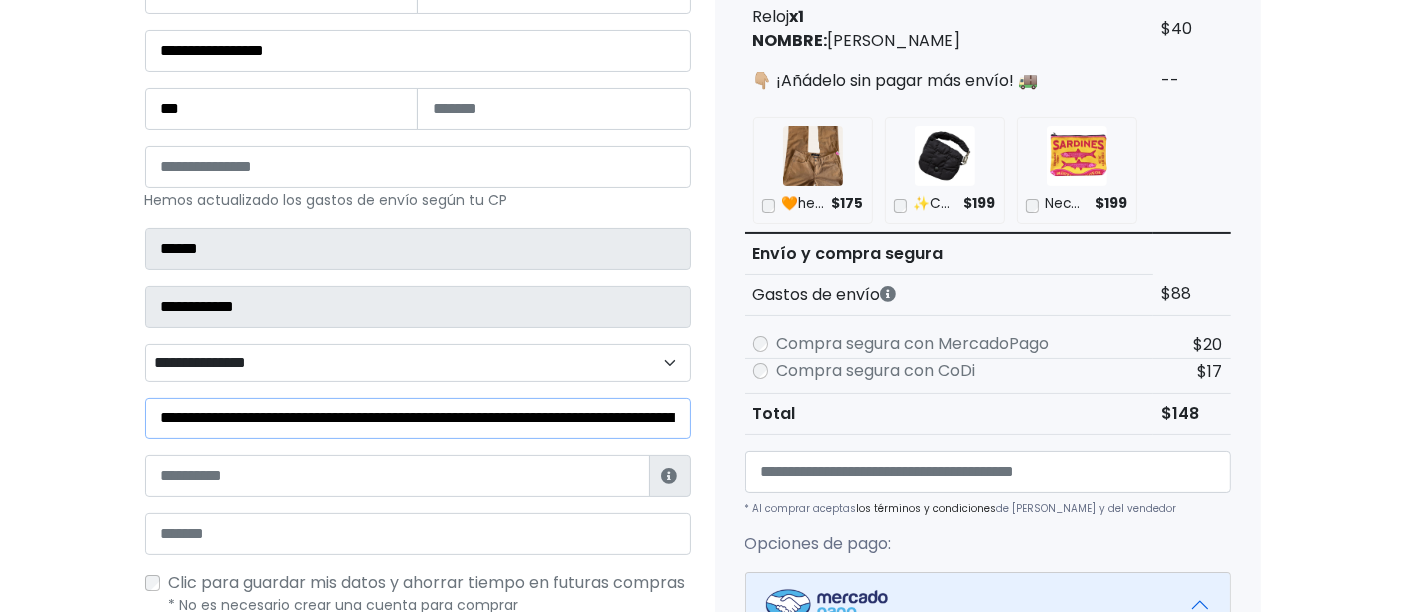 drag, startPoint x: 263, startPoint y: 411, endPoint x: 2, endPoint y: 421, distance: 261.1915 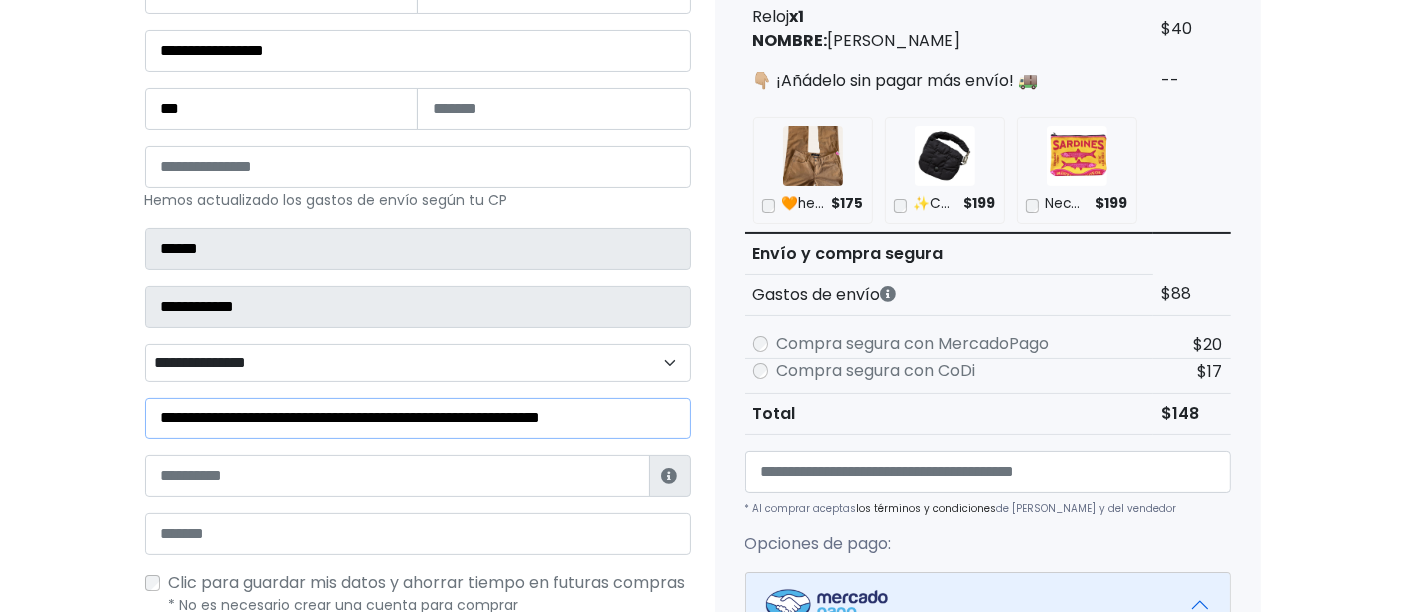 click on "**********" at bounding box center (418, 418) 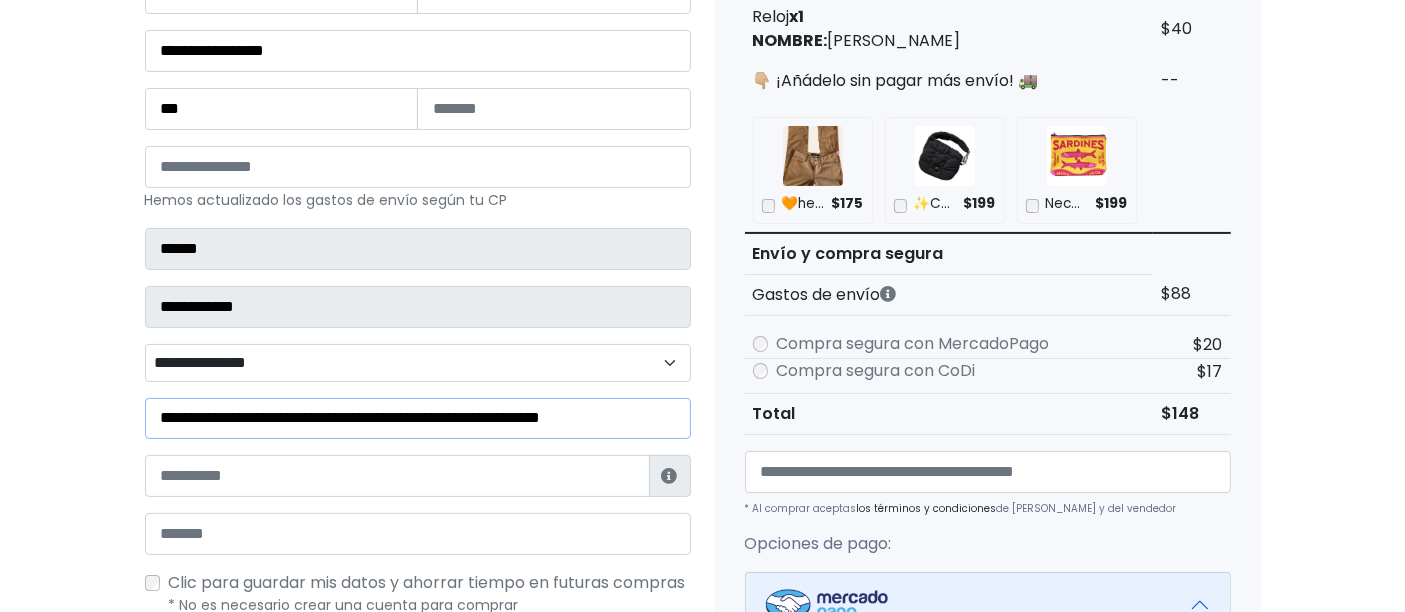 paste on "**********" 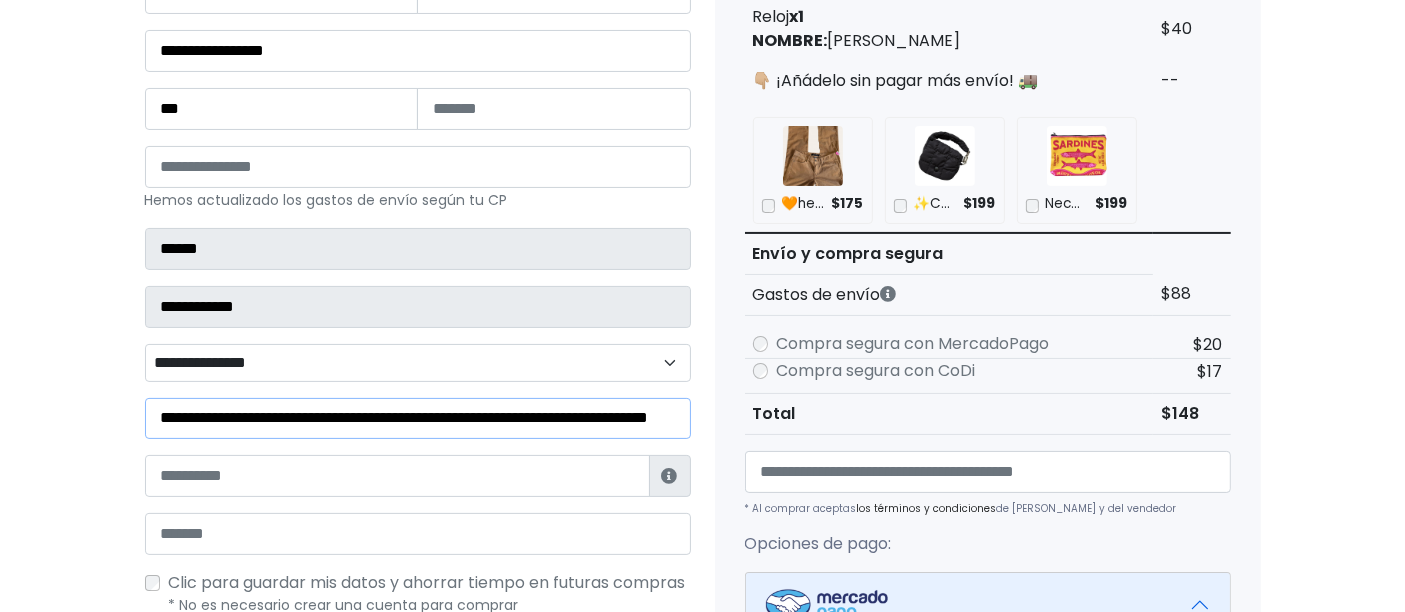 click on "**********" at bounding box center (418, 418) 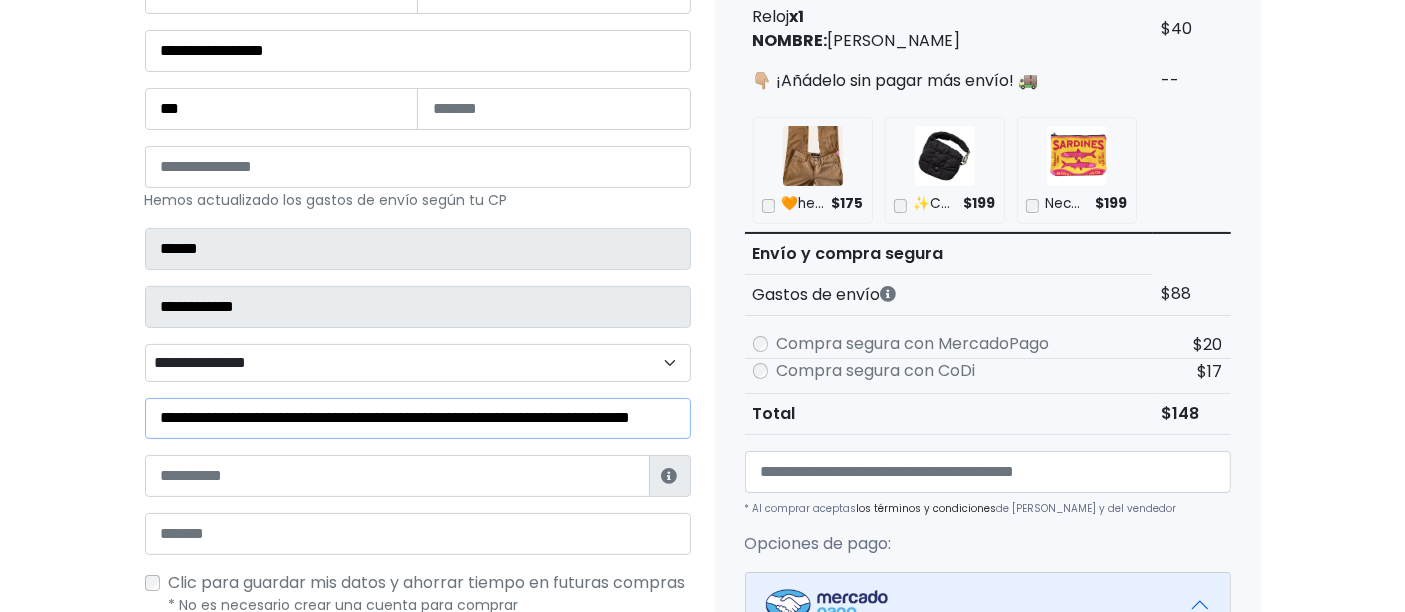 scroll, scrollTop: 0, scrollLeft: 118, axis: horizontal 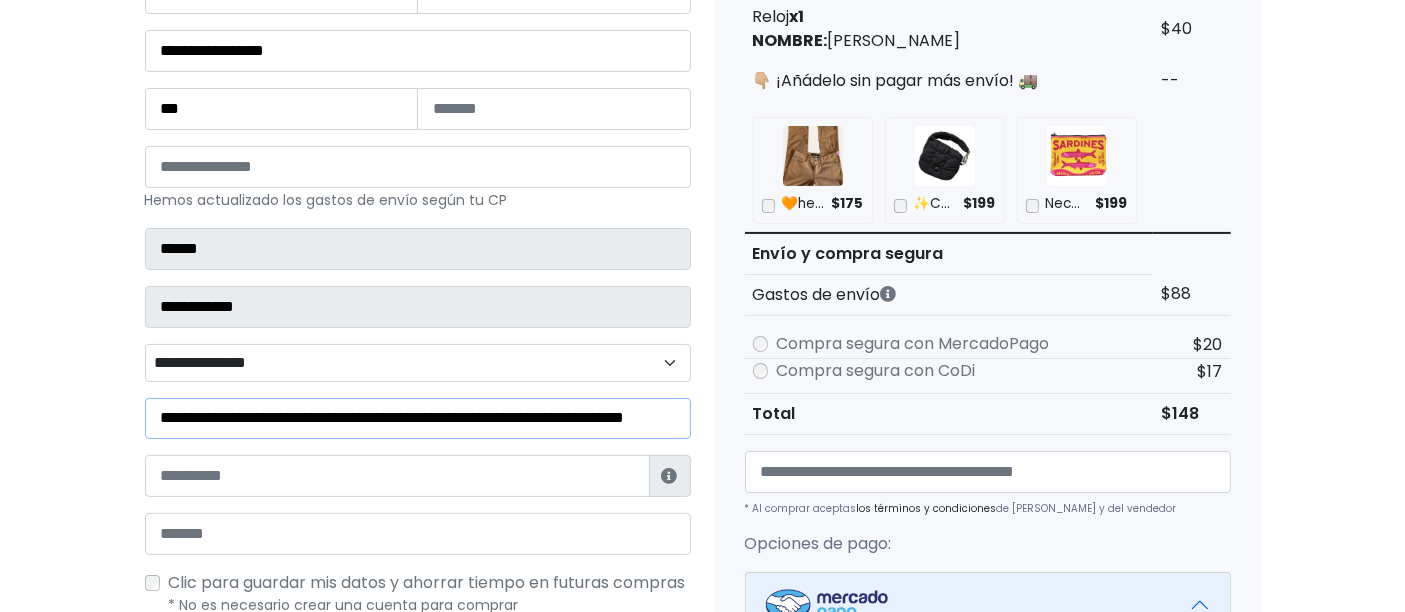 type on "**********" 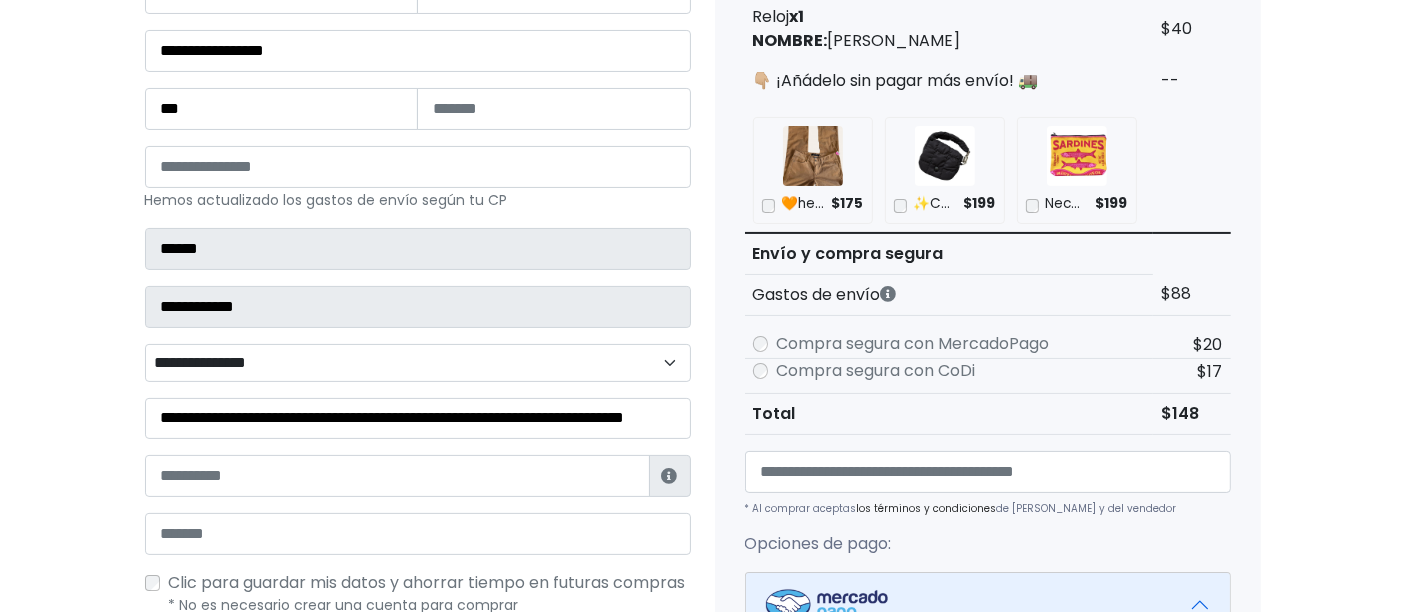 scroll, scrollTop: 0, scrollLeft: 0, axis: both 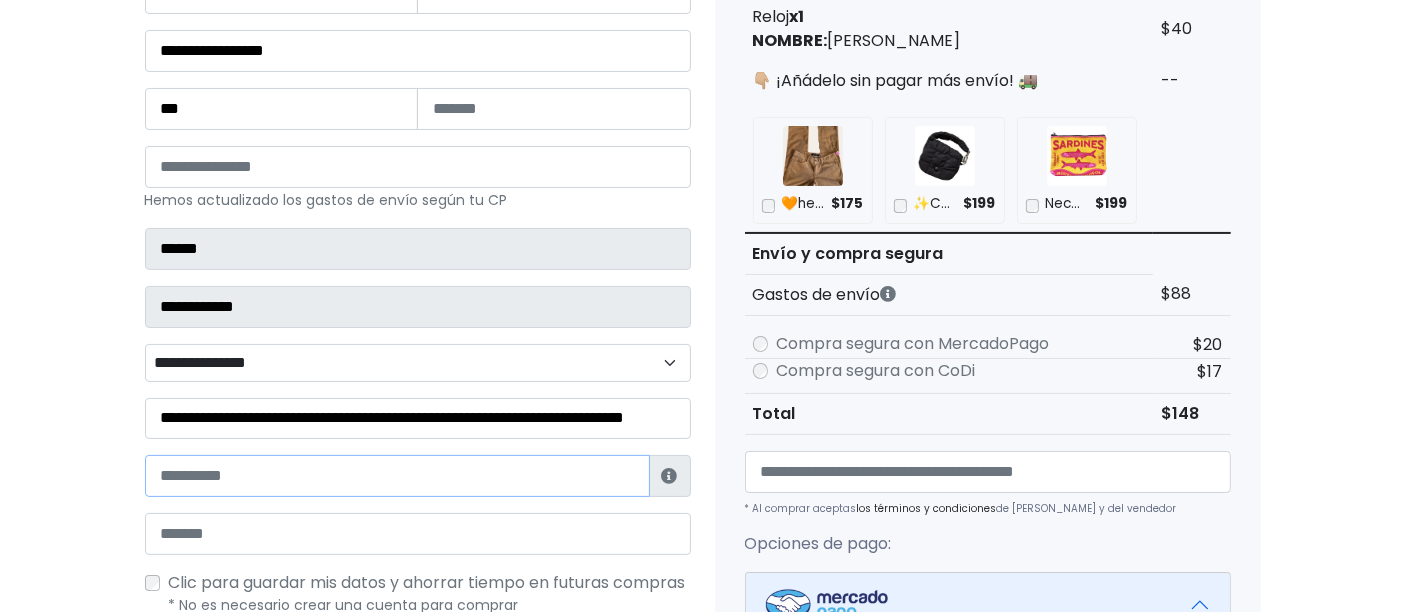 click at bounding box center [397, 476] 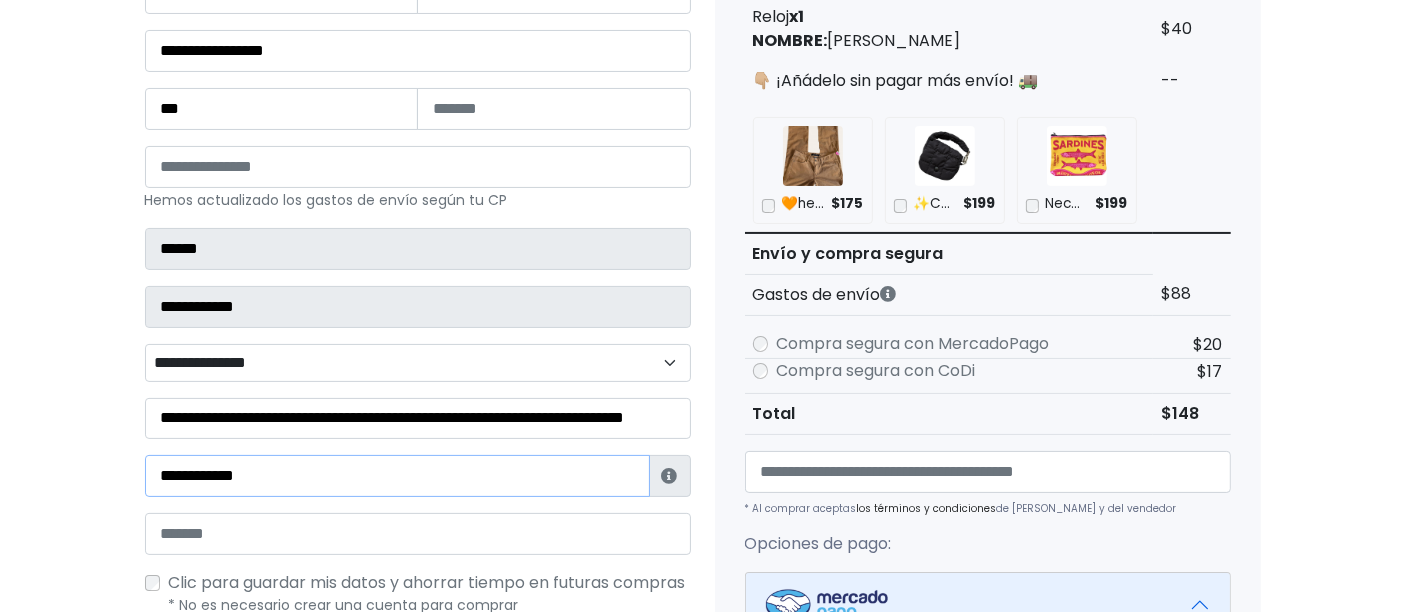 click on "**********" at bounding box center (397, 476) 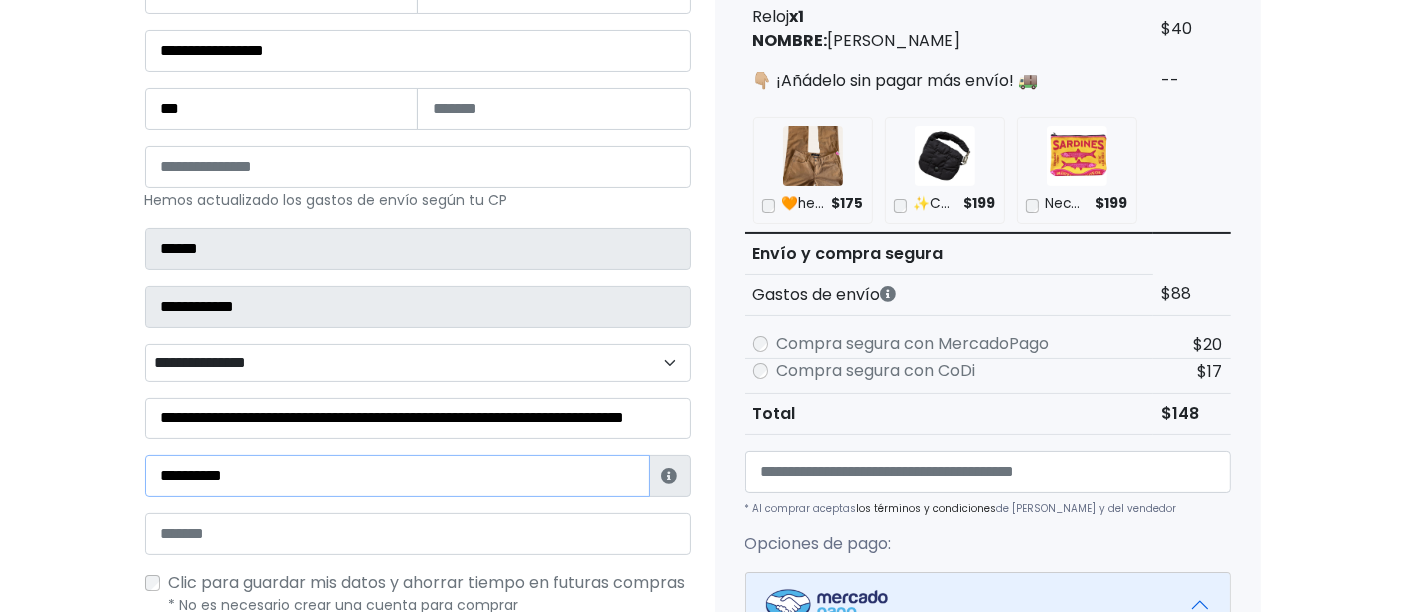 type on "**********" 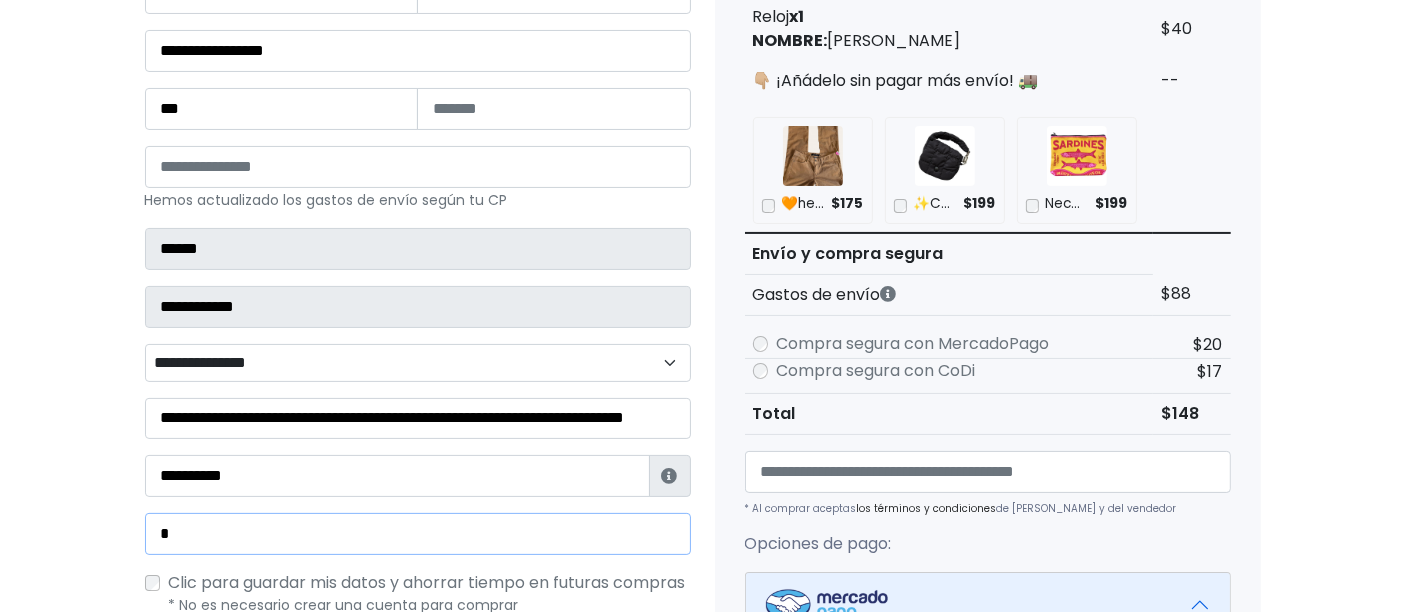type on "**********" 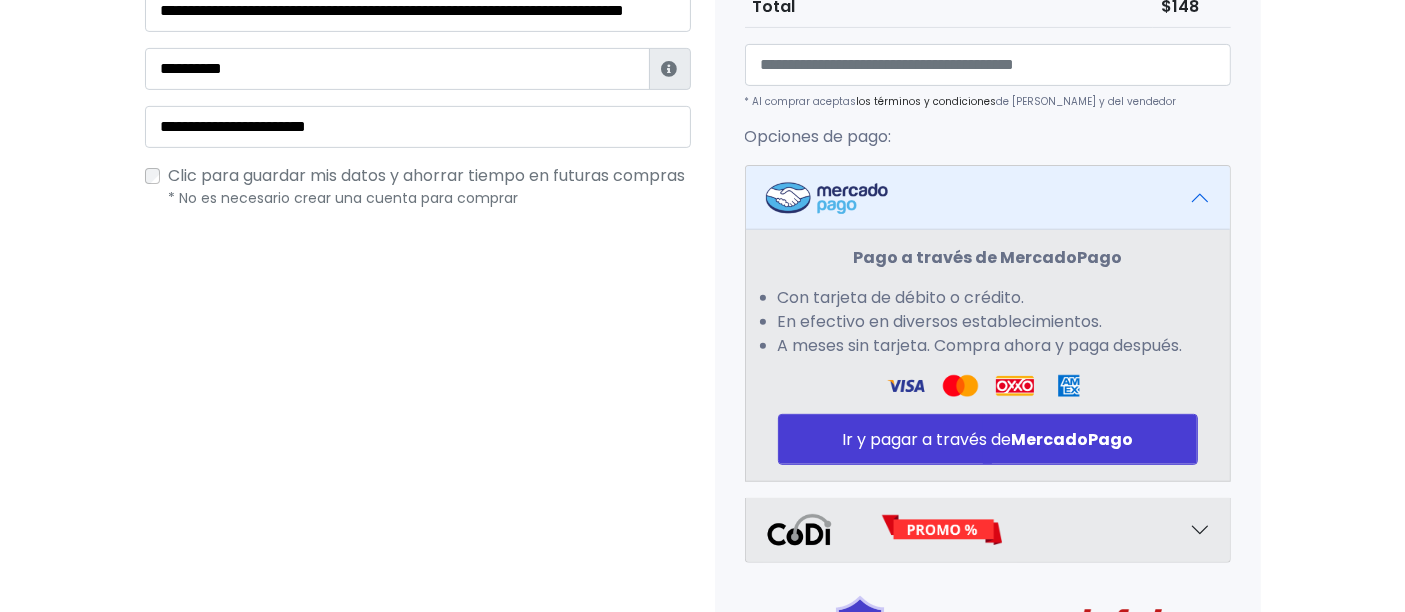 scroll, scrollTop: 888, scrollLeft: 0, axis: vertical 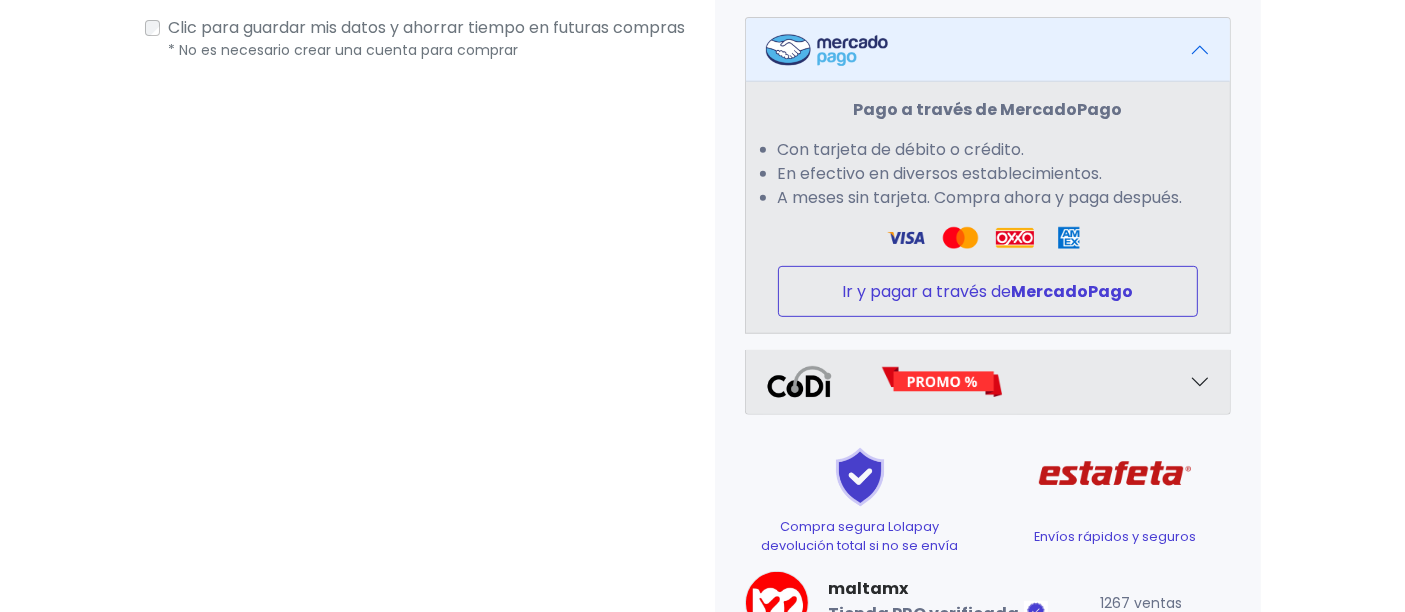 click on "Ir y pagar a través de  MercadoPago" at bounding box center [988, 291] 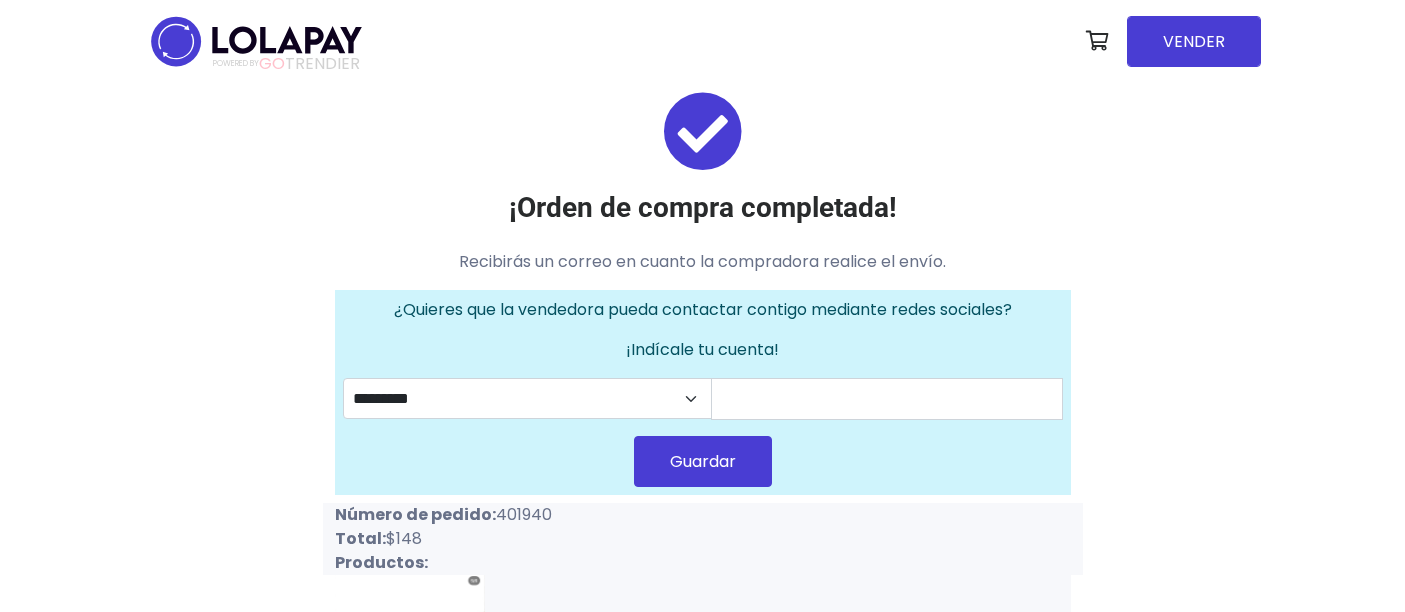 scroll, scrollTop: 0, scrollLeft: 0, axis: both 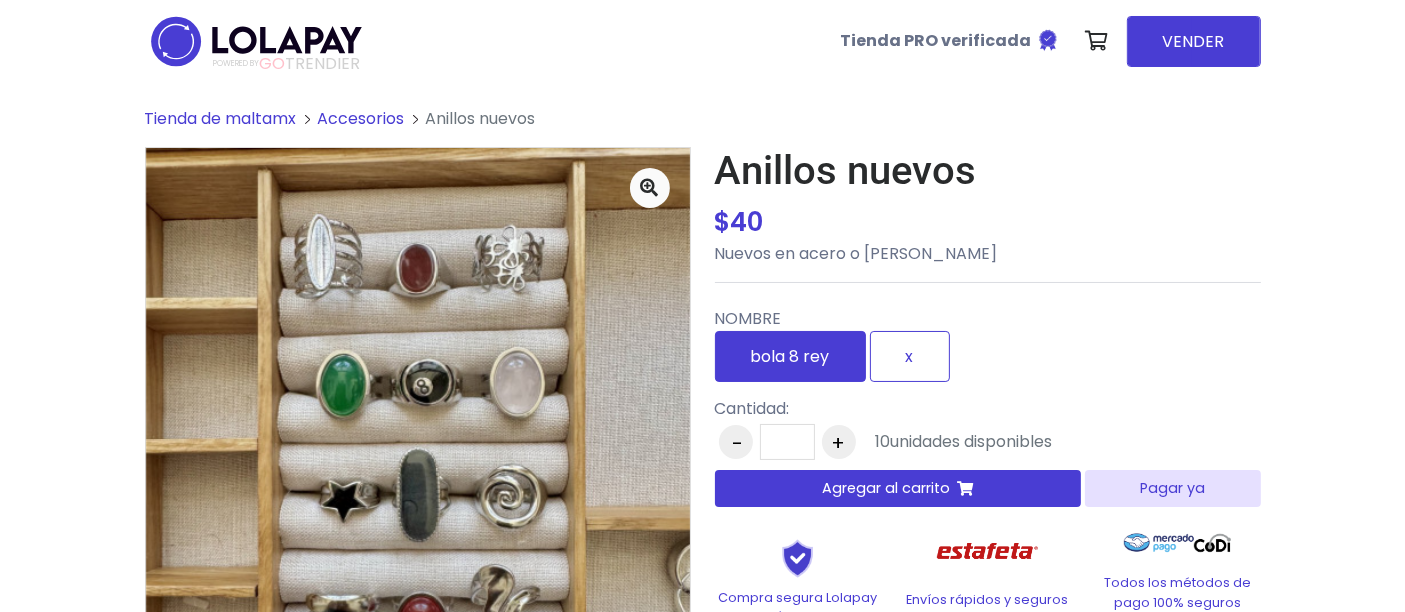 click on "bola 8 rey" at bounding box center [790, 356] 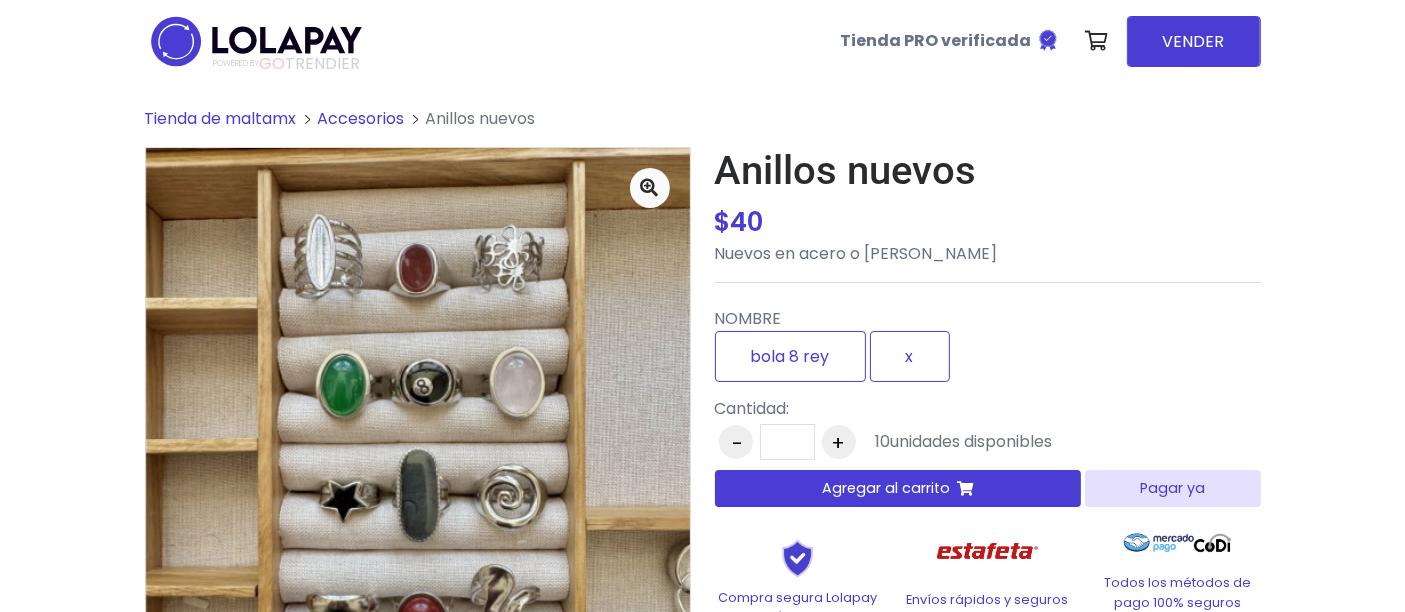 click on "Agregar al carrito" at bounding box center [898, 488] 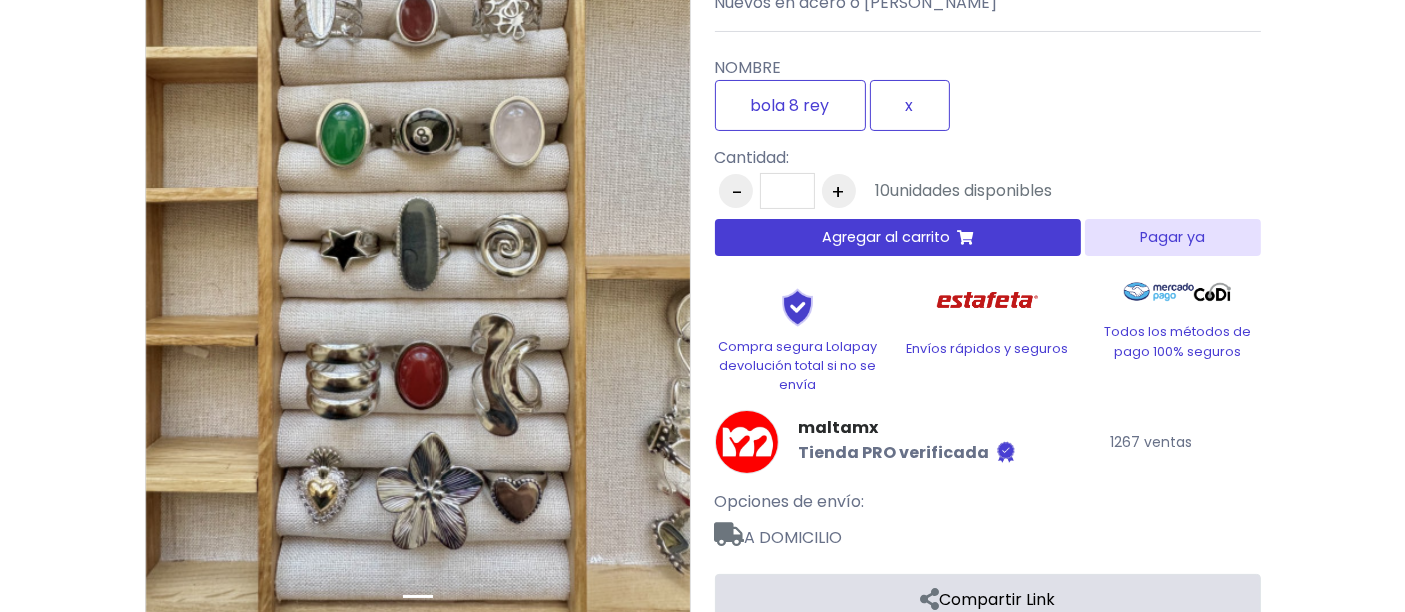 scroll, scrollTop: 0, scrollLeft: 0, axis: both 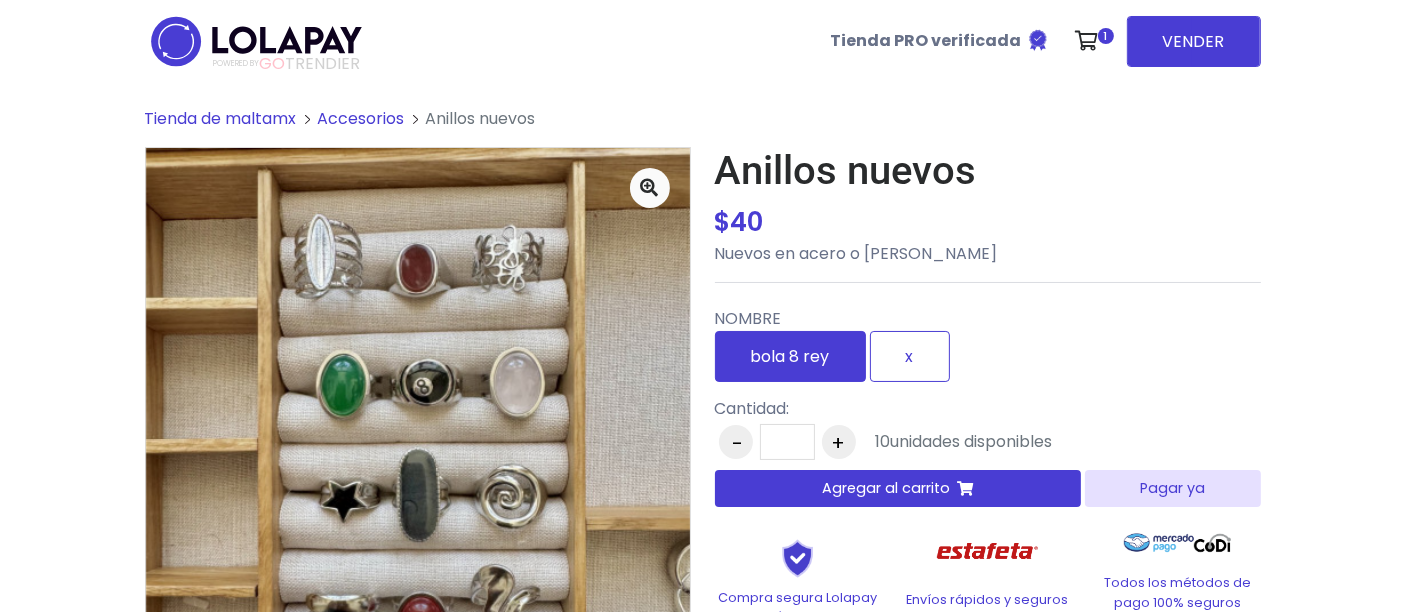click on "bola 8 rey" at bounding box center [790, 356] 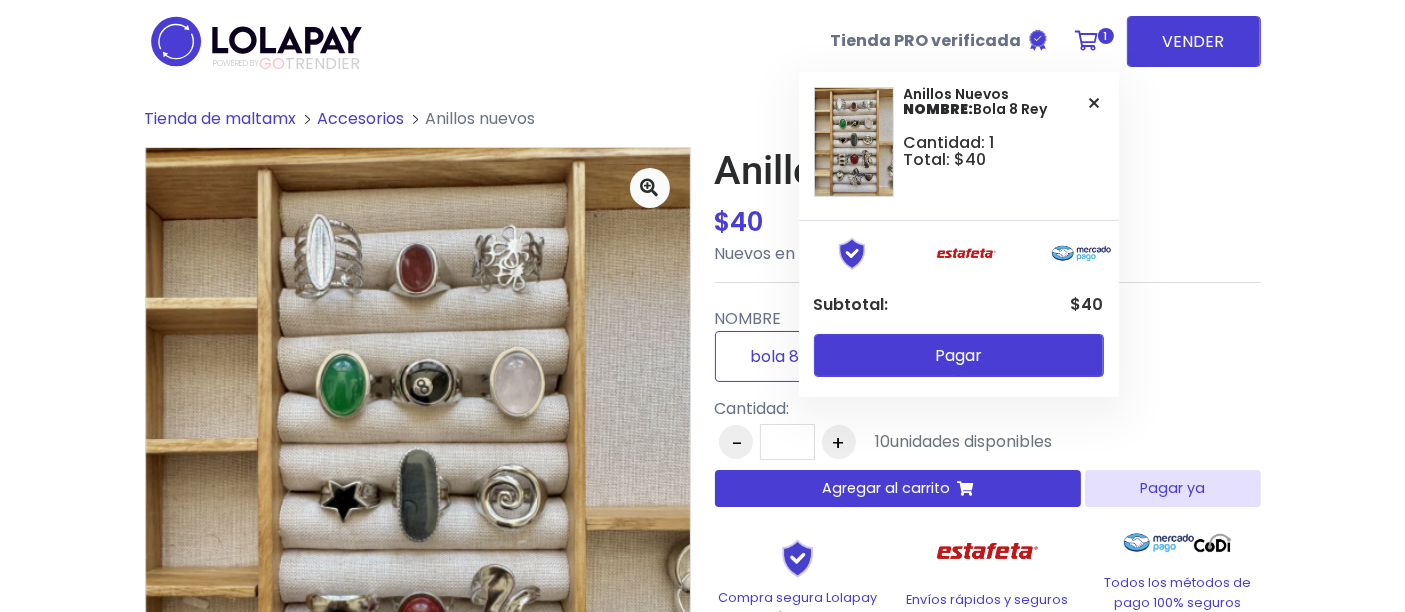 click at bounding box center (1087, 41) 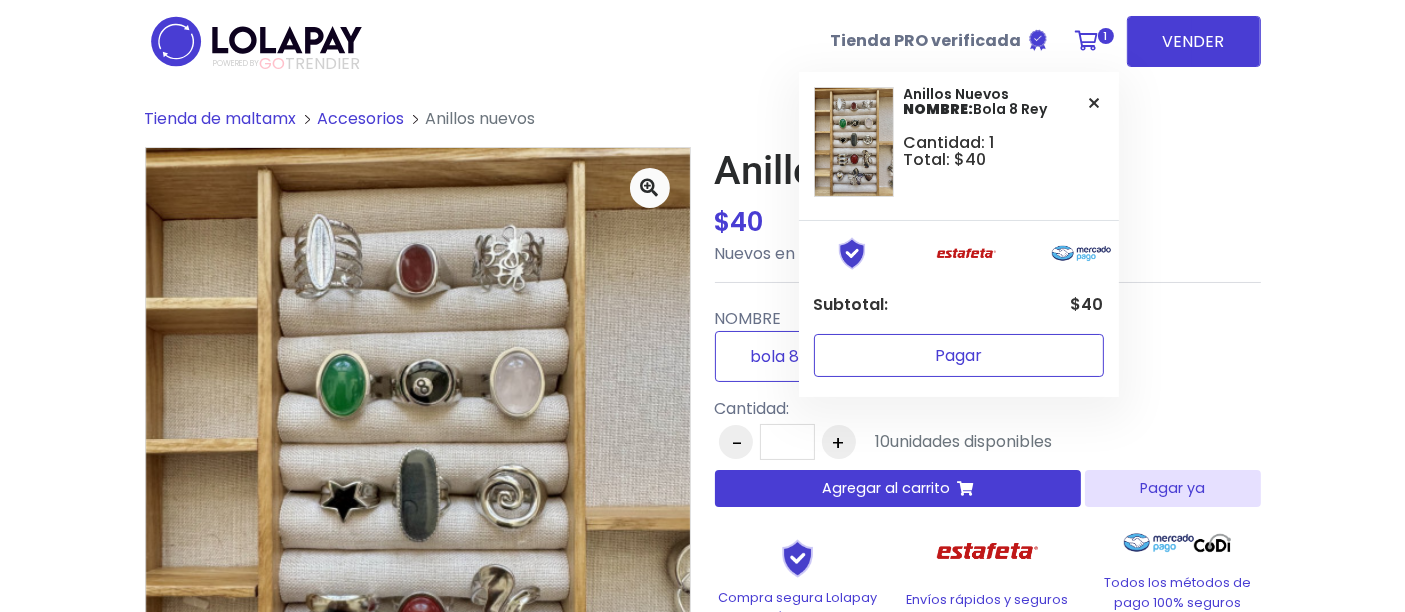 click on "Pagar" at bounding box center [959, 355] 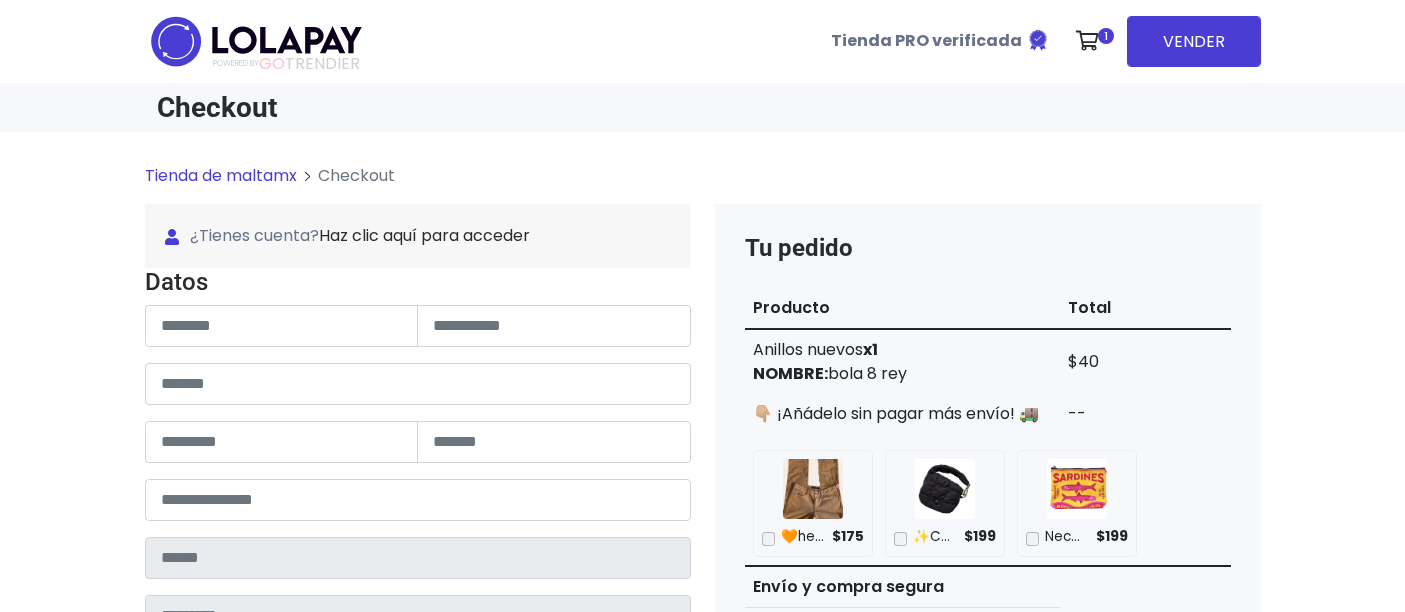 scroll, scrollTop: 0, scrollLeft: 0, axis: both 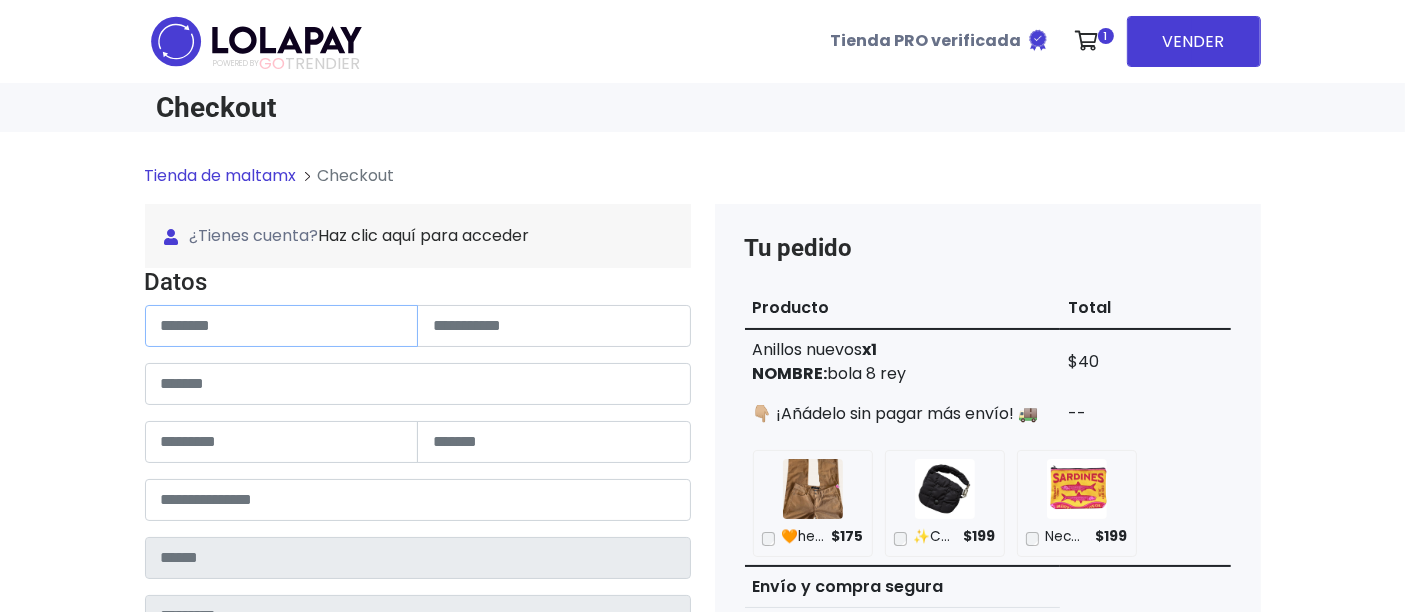click at bounding box center (282, 326) 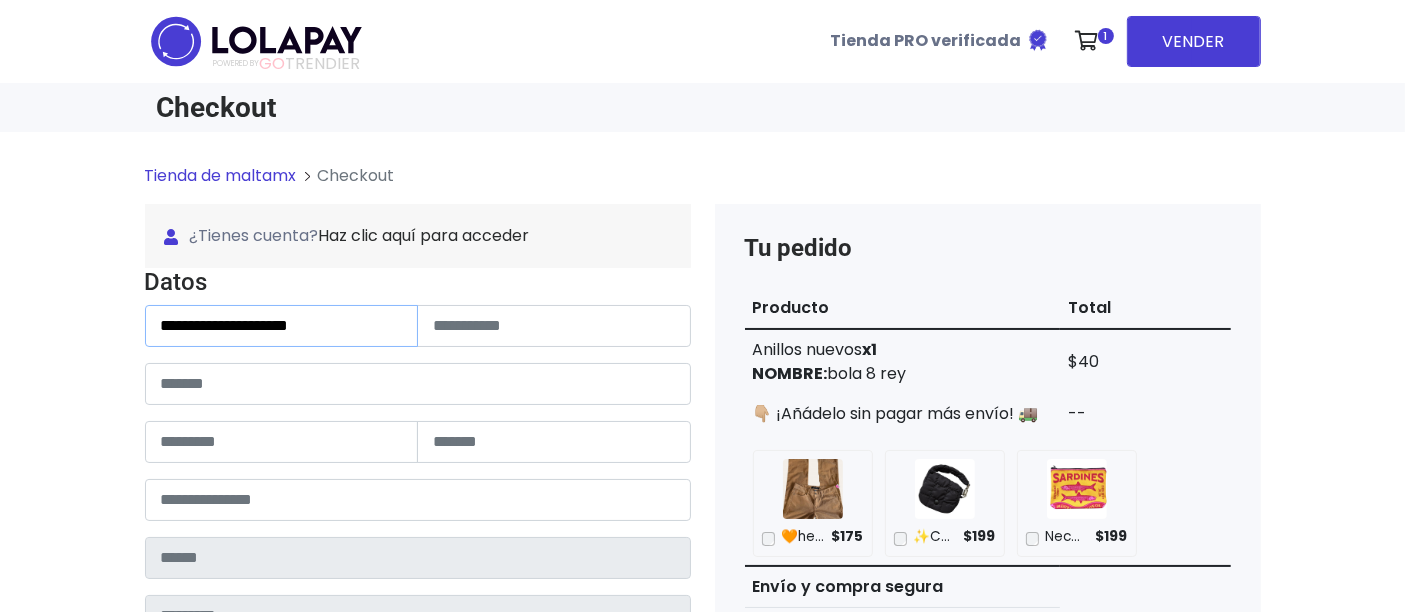 drag, startPoint x: 225, startPoint y: 319, endPoint x: 392, endPoint y: 327, distance: 167.19151 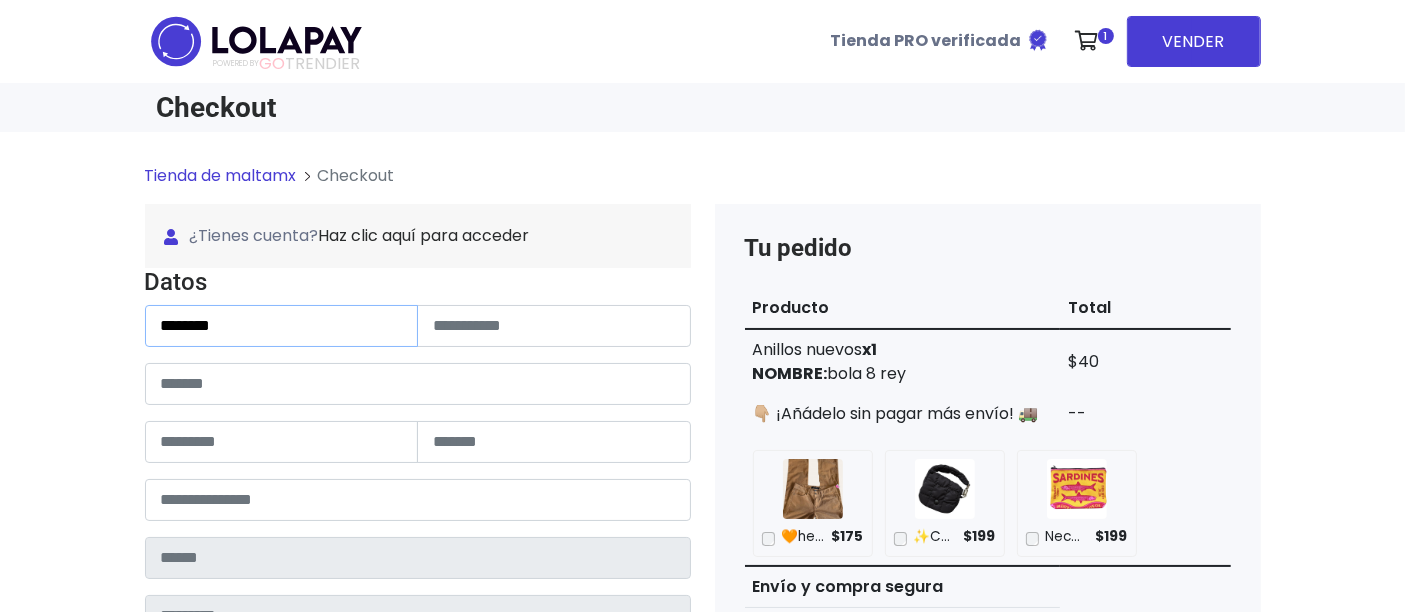 type on "*******" 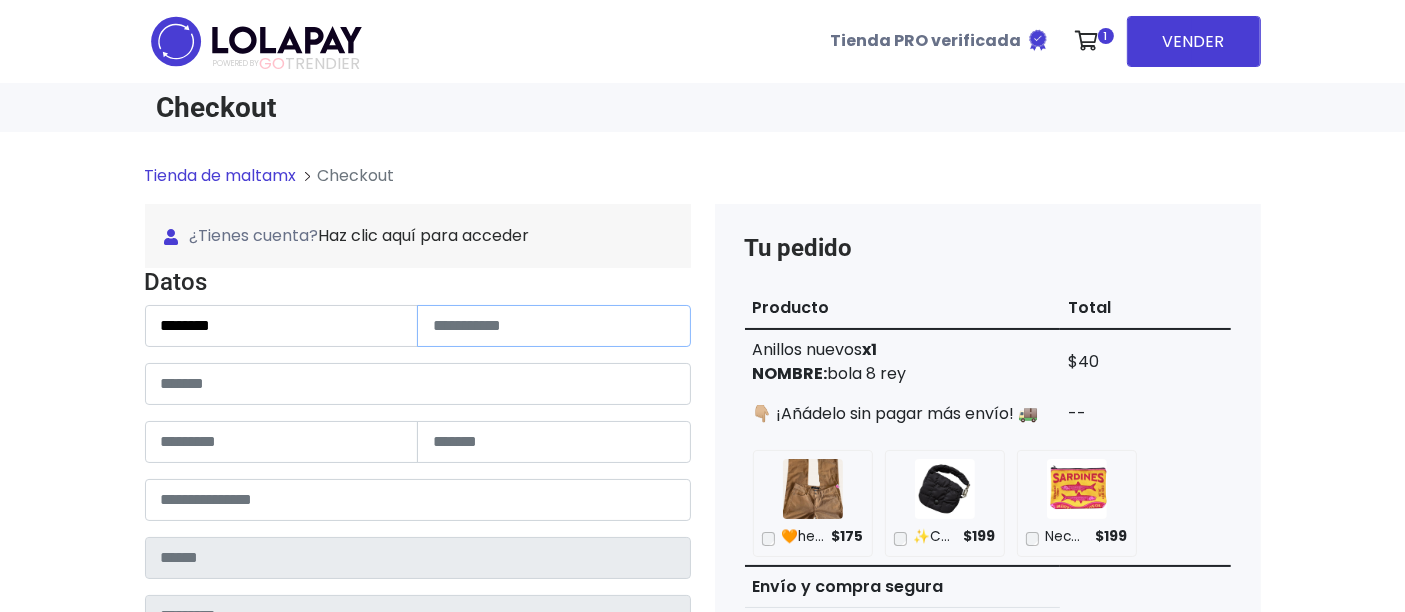 click at bounding box center [554, 326] 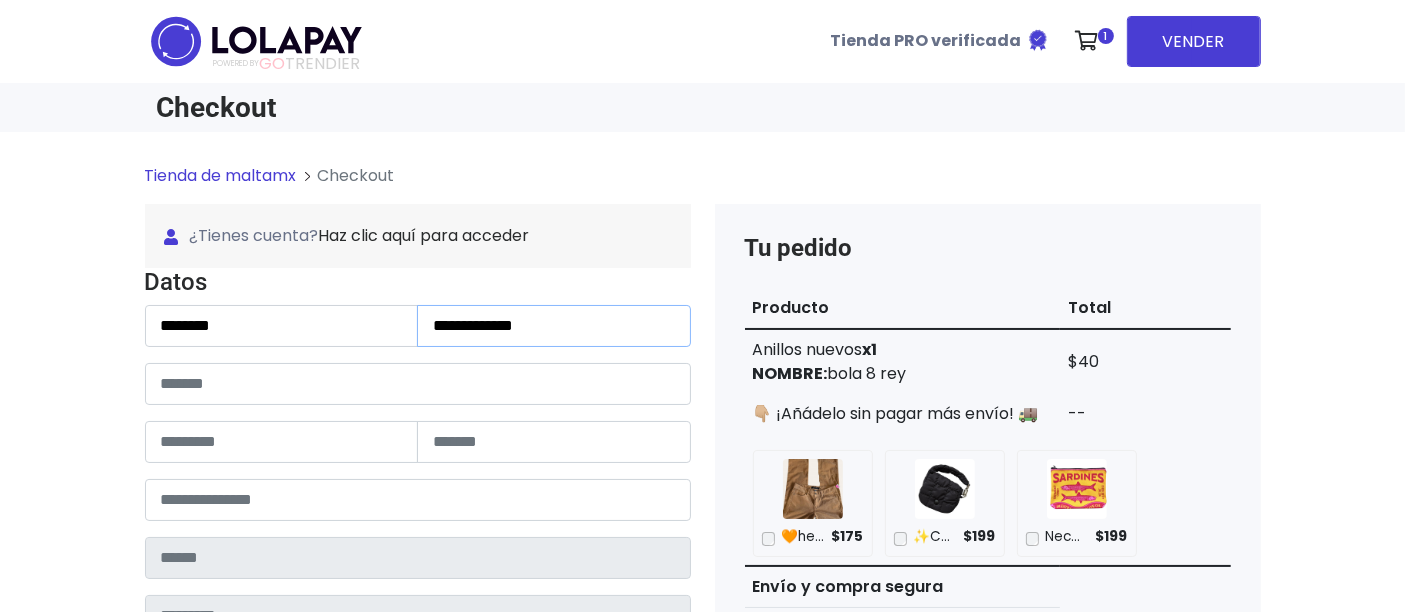 type on "**********" 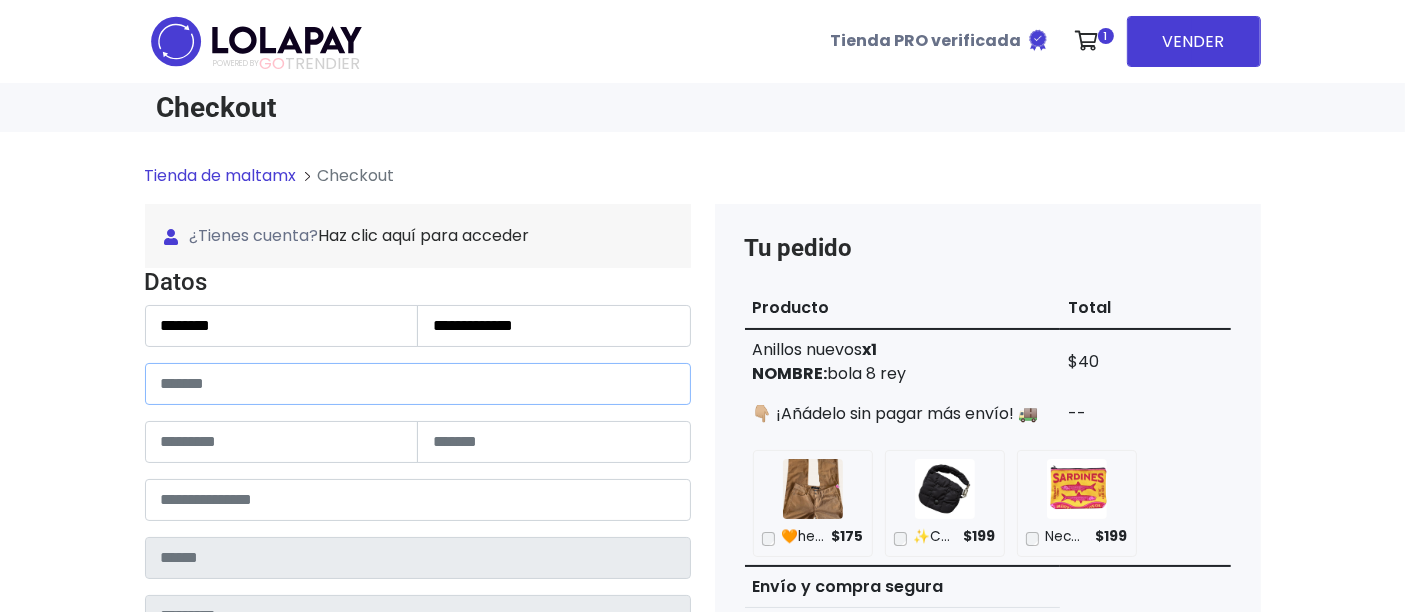 drag, startPoint x: 271, startPoint y: 383, endPoint x: 285, endPoint y: 395, distance: 18.439089 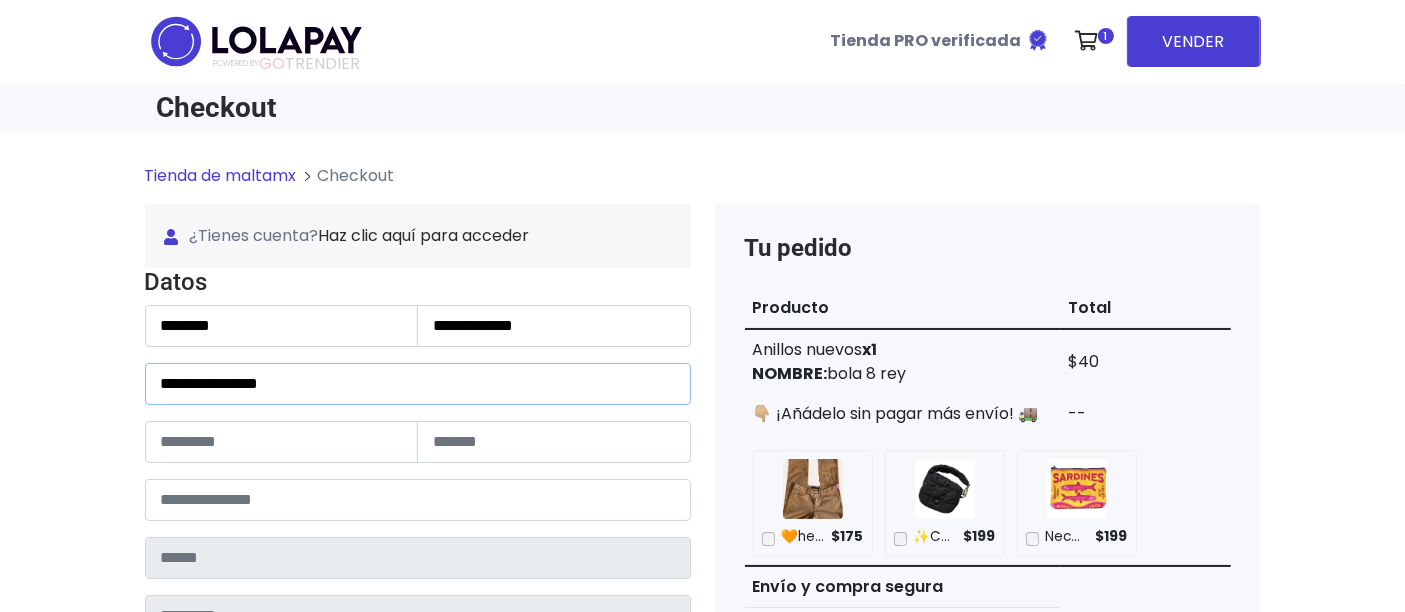 type on "**********" 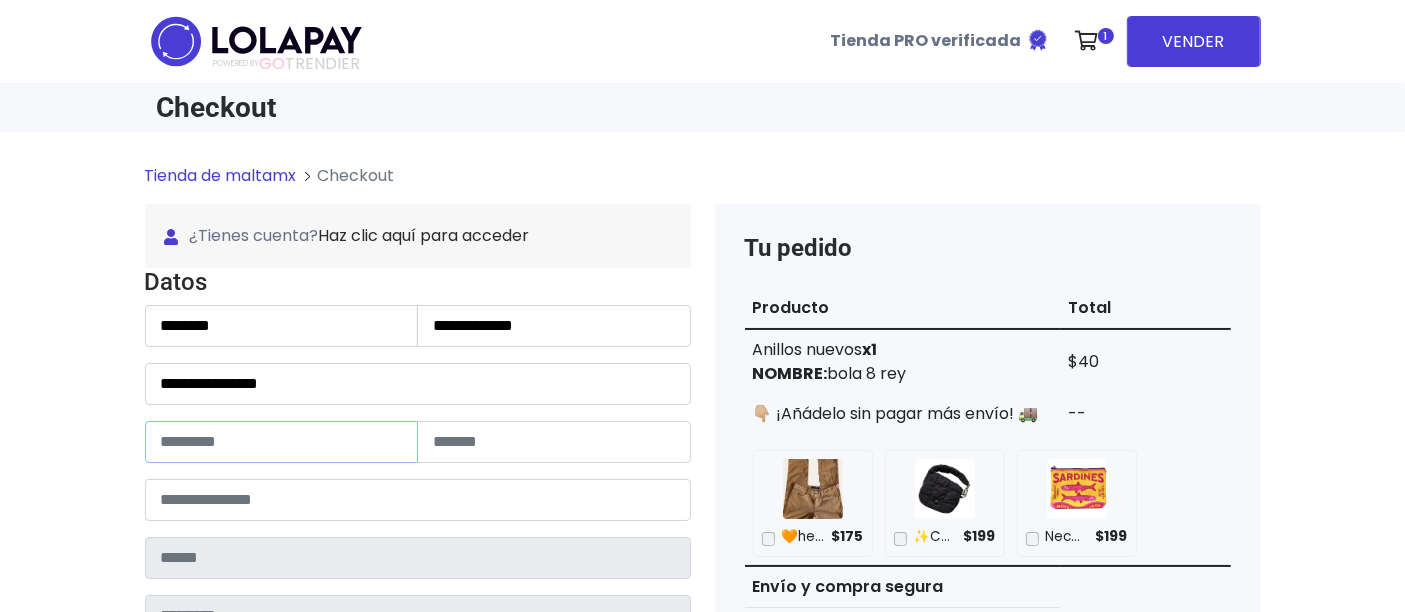 click at bounding box center (282, 442) 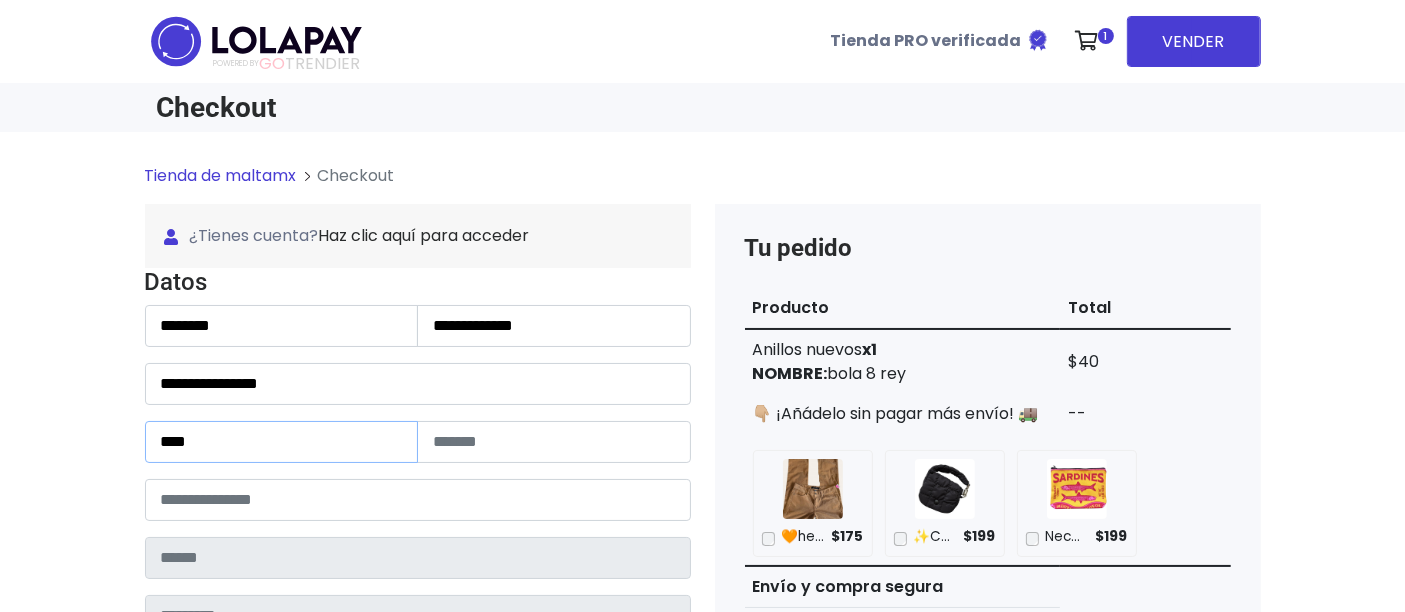 type on "****" 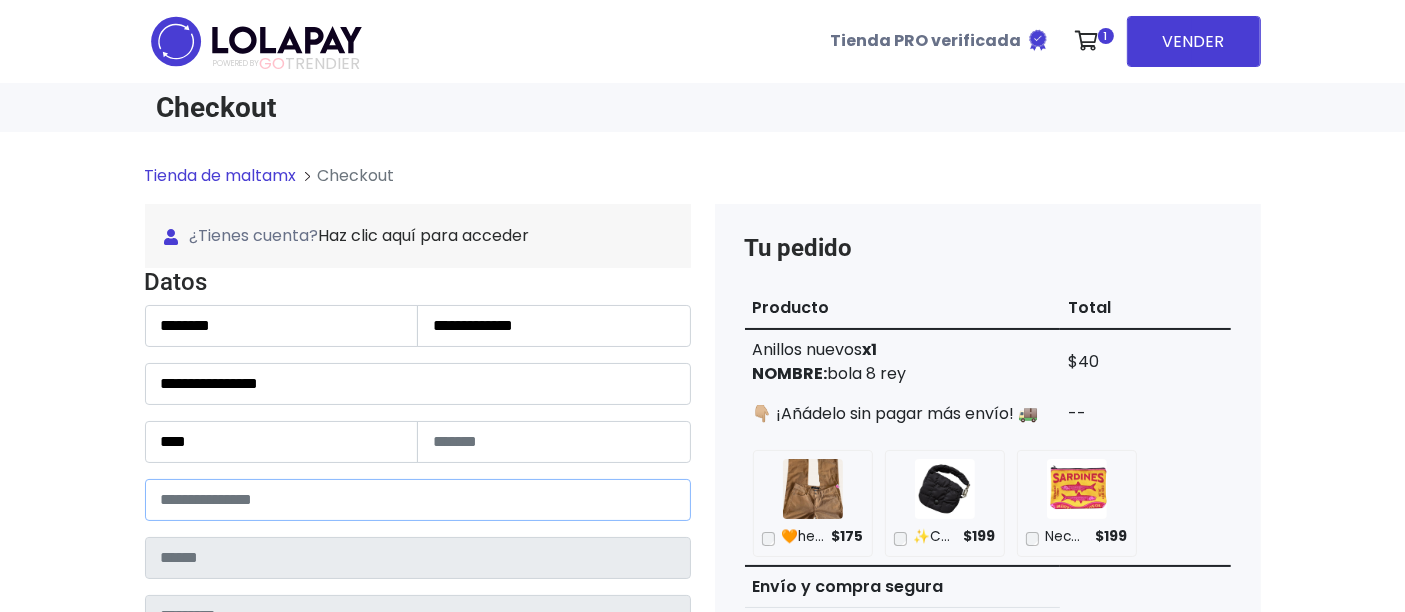 click at bounding box center (418, 500) 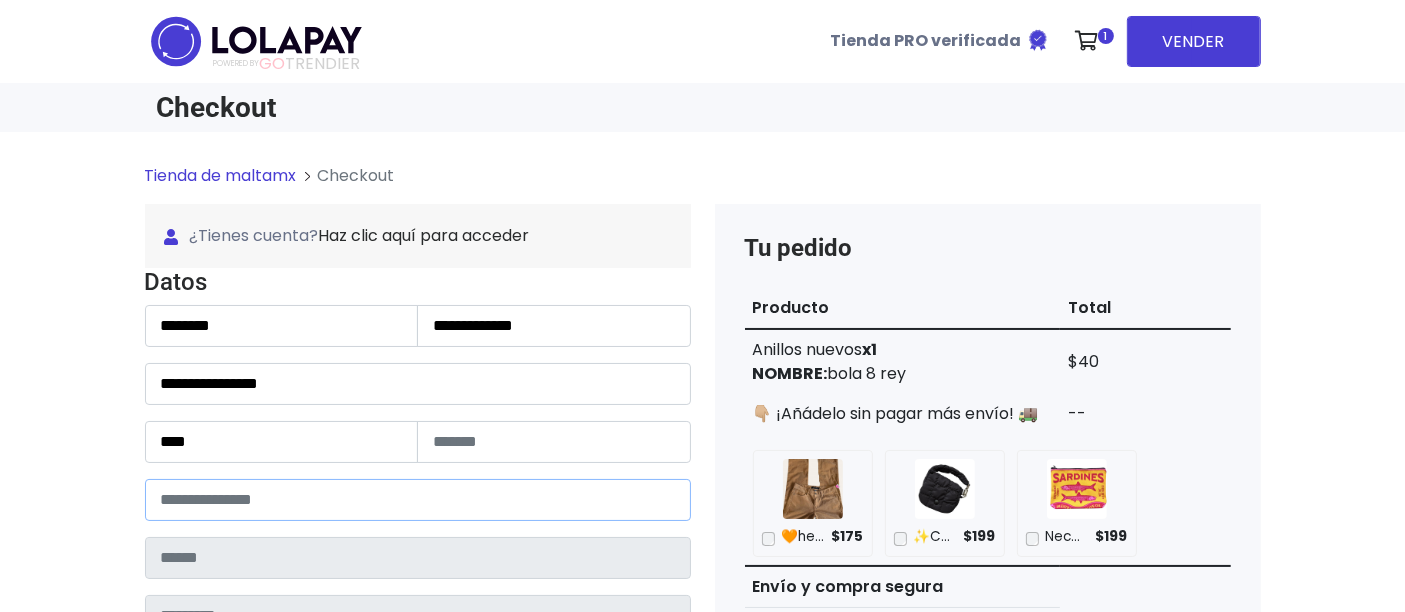type on "*****" 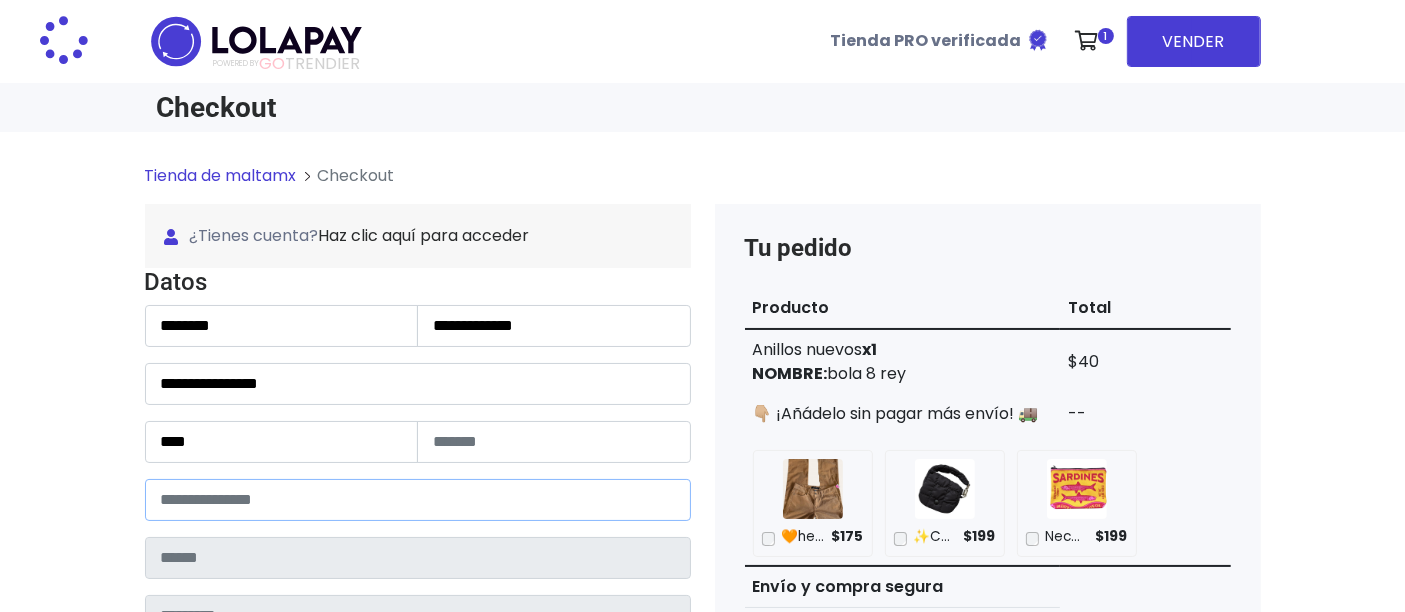 type on "**********" 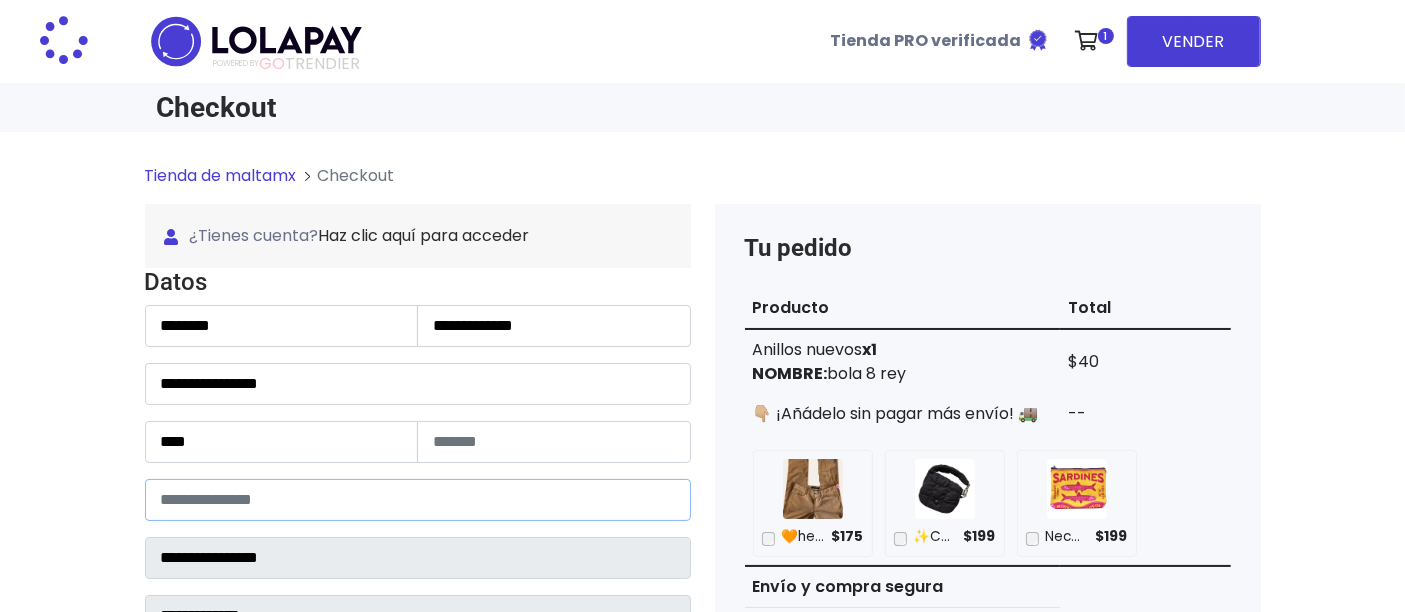 type on "*****" 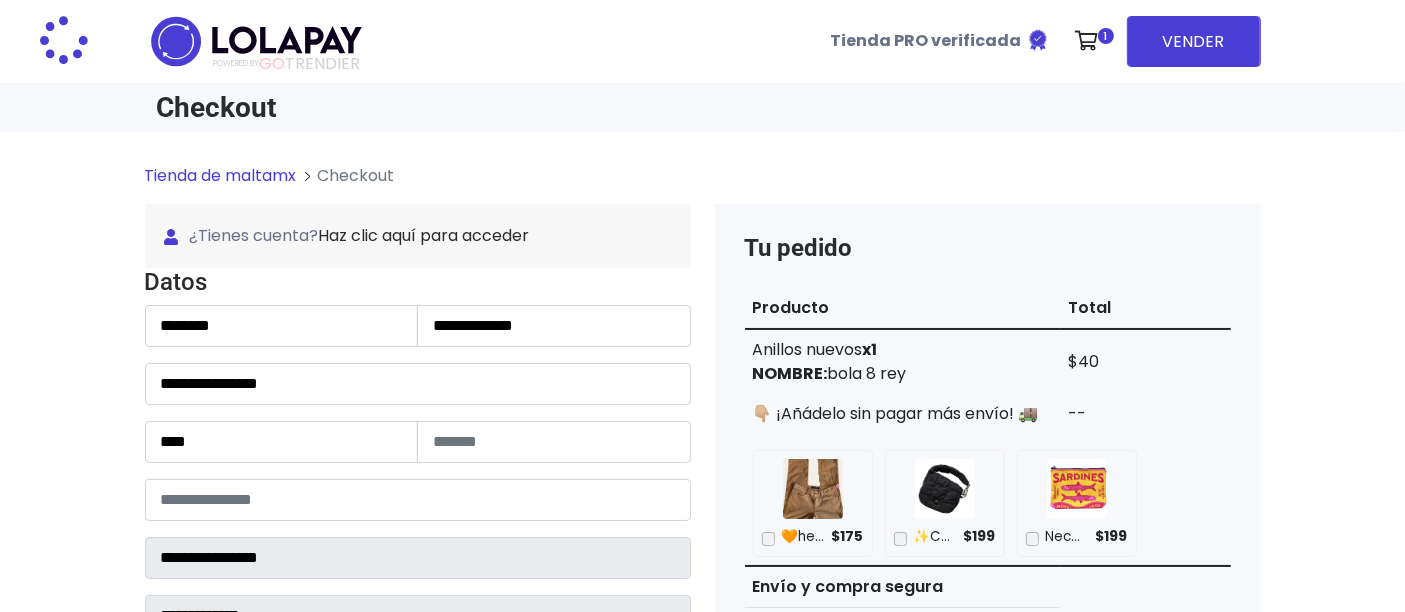 select 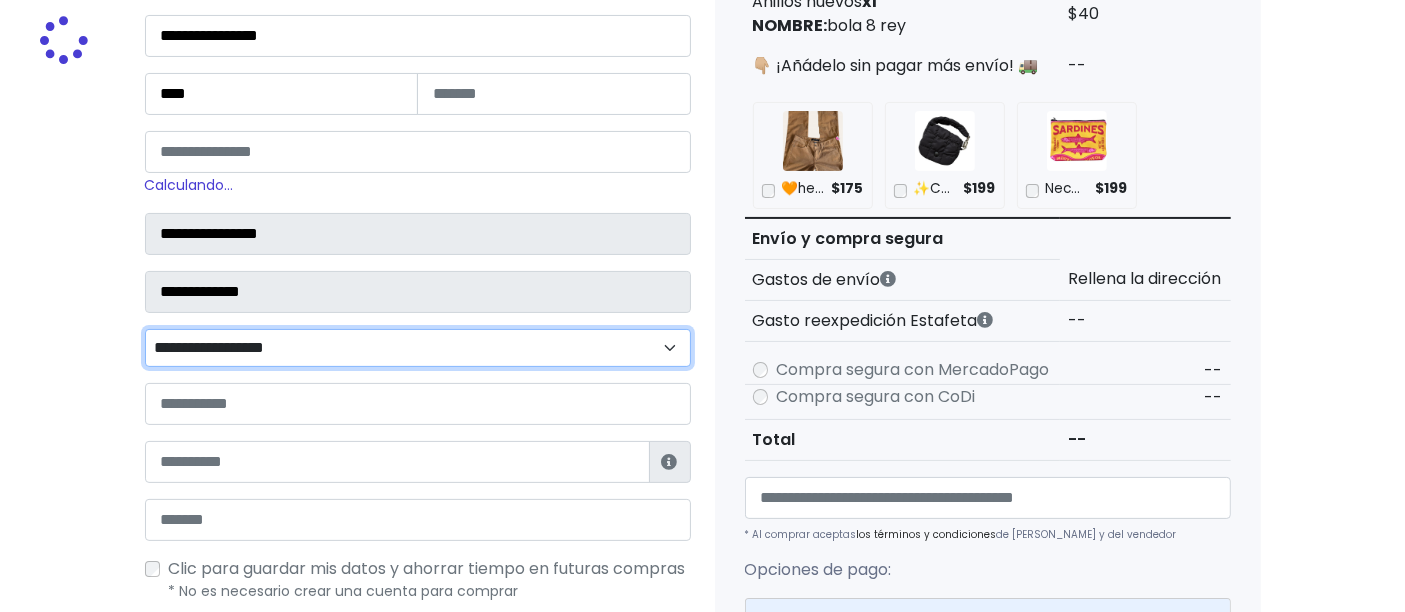 scroll, scrollTop: 362, scrollLeft: 0, axis: vertical 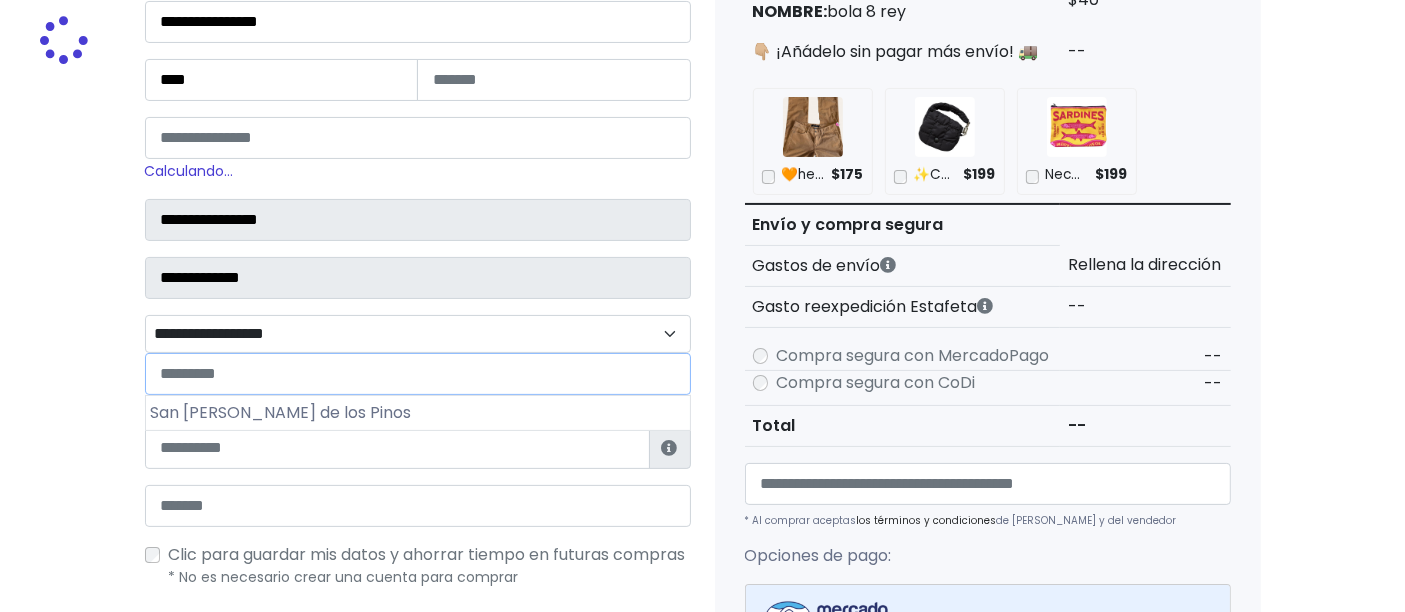 click on "**********" at bounding box center [418, 333] 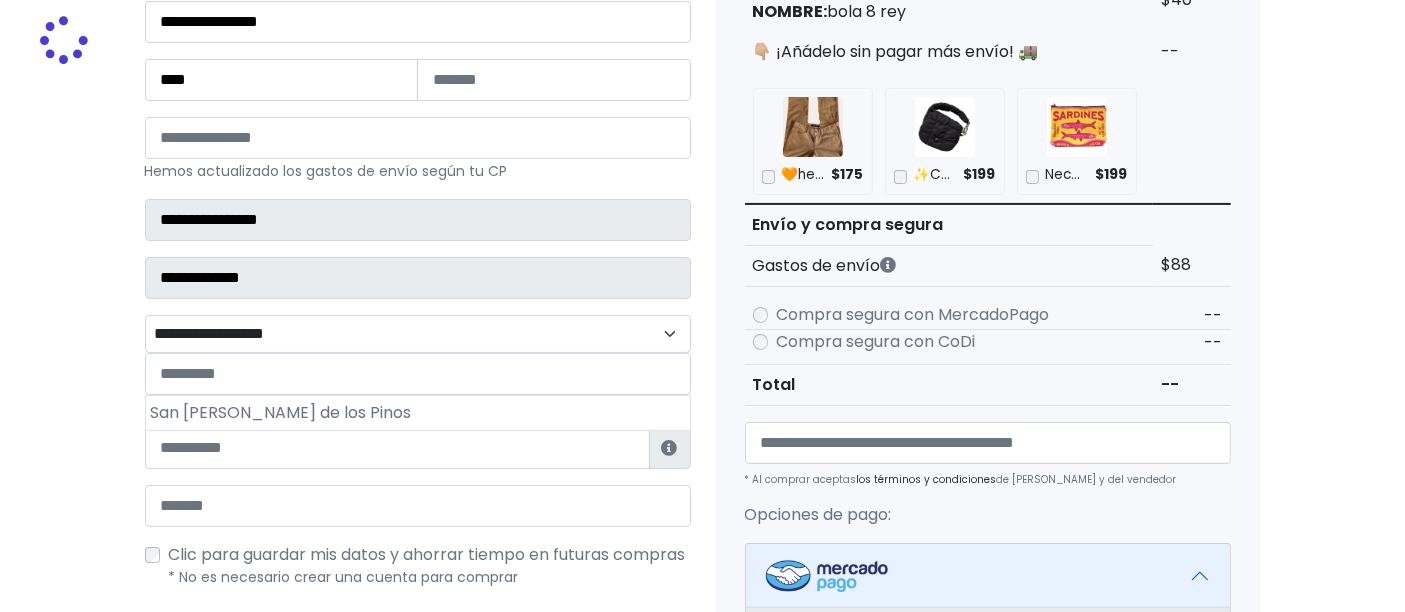 click on "**********" at bounding box center [418, 333] 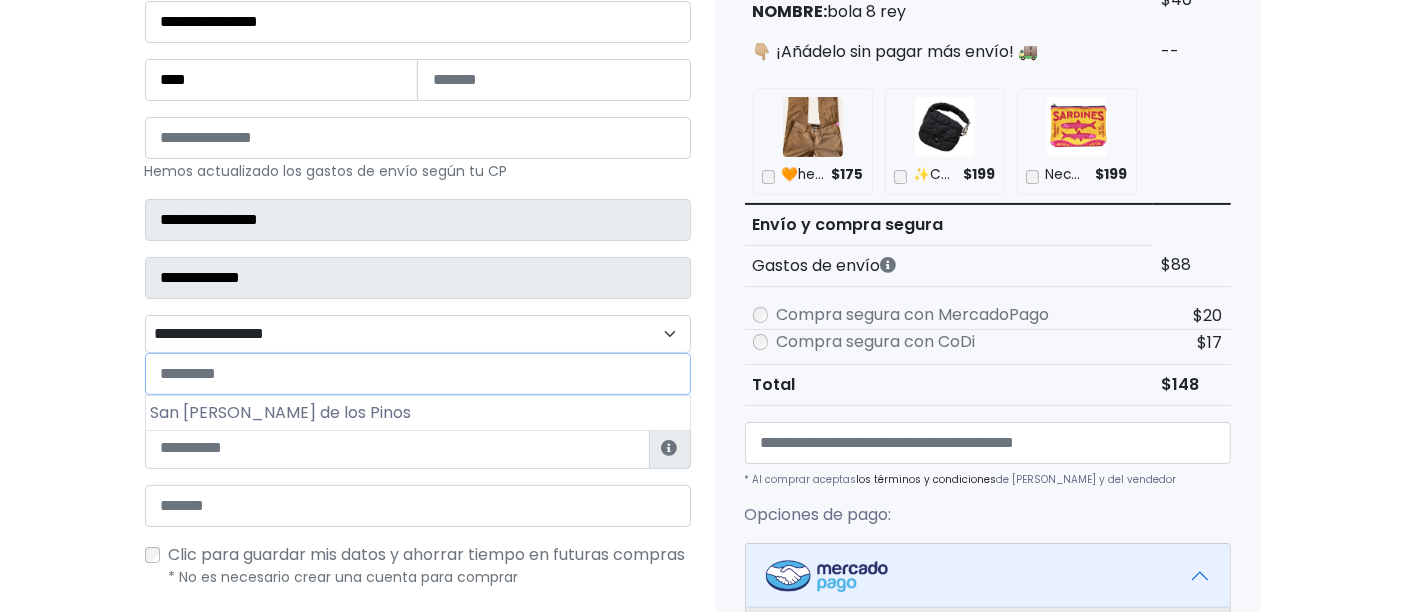 click on "**********" at bounding box center [418, 333] 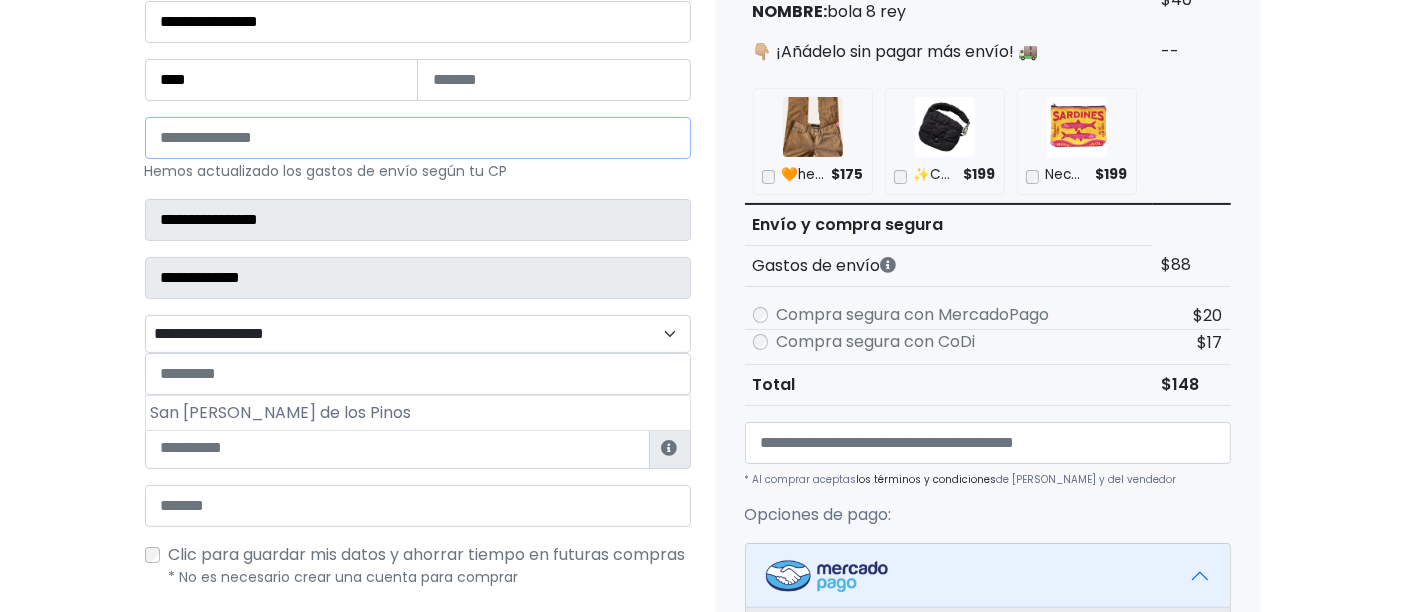 click on "*****" at bounding box center (418, 138) 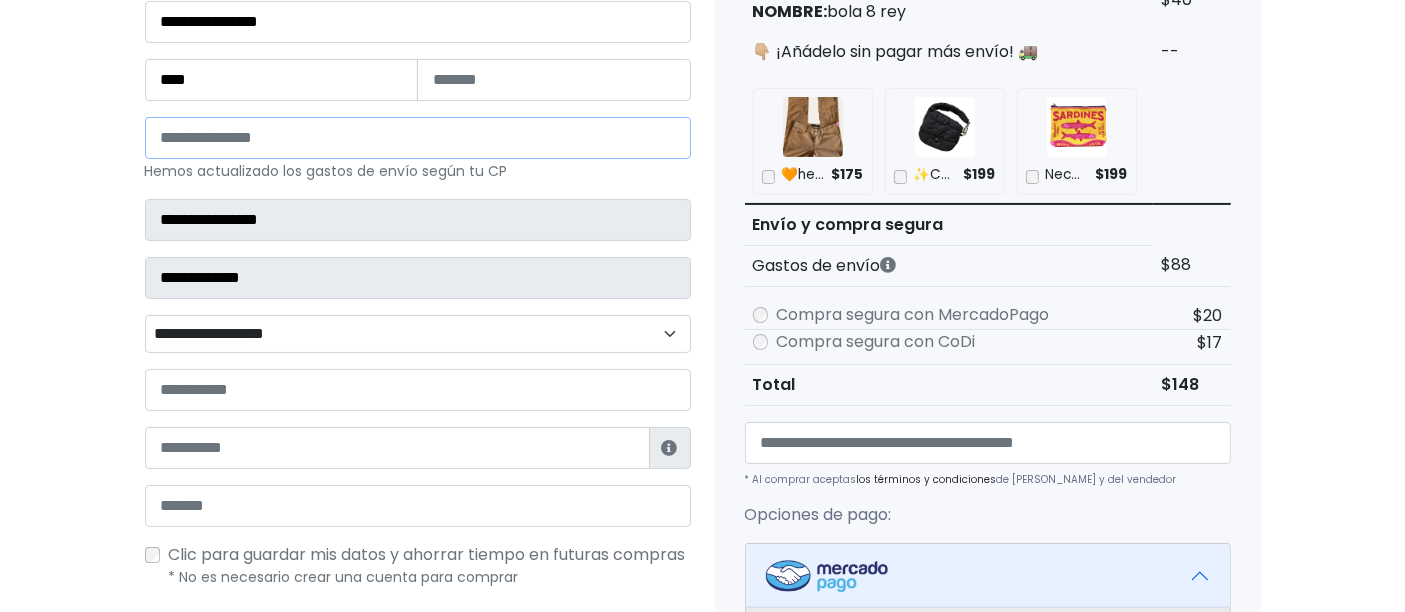 click on "*****" at bounding box center [418, 138] 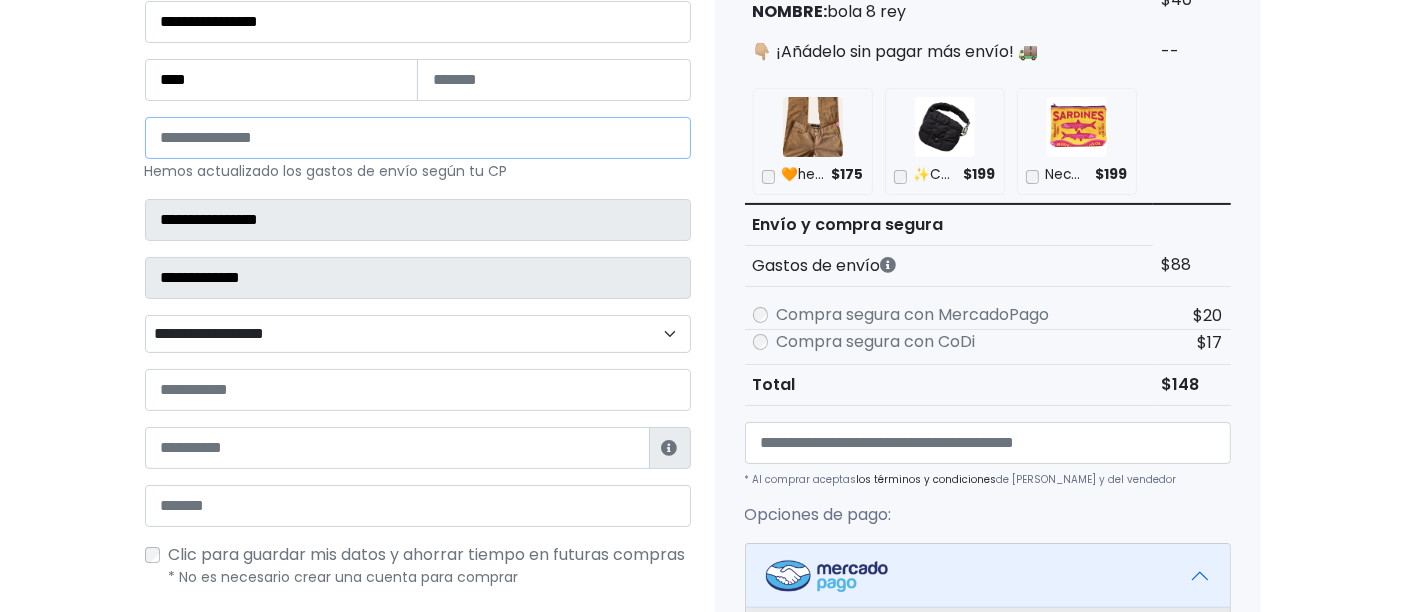 type on "*****" 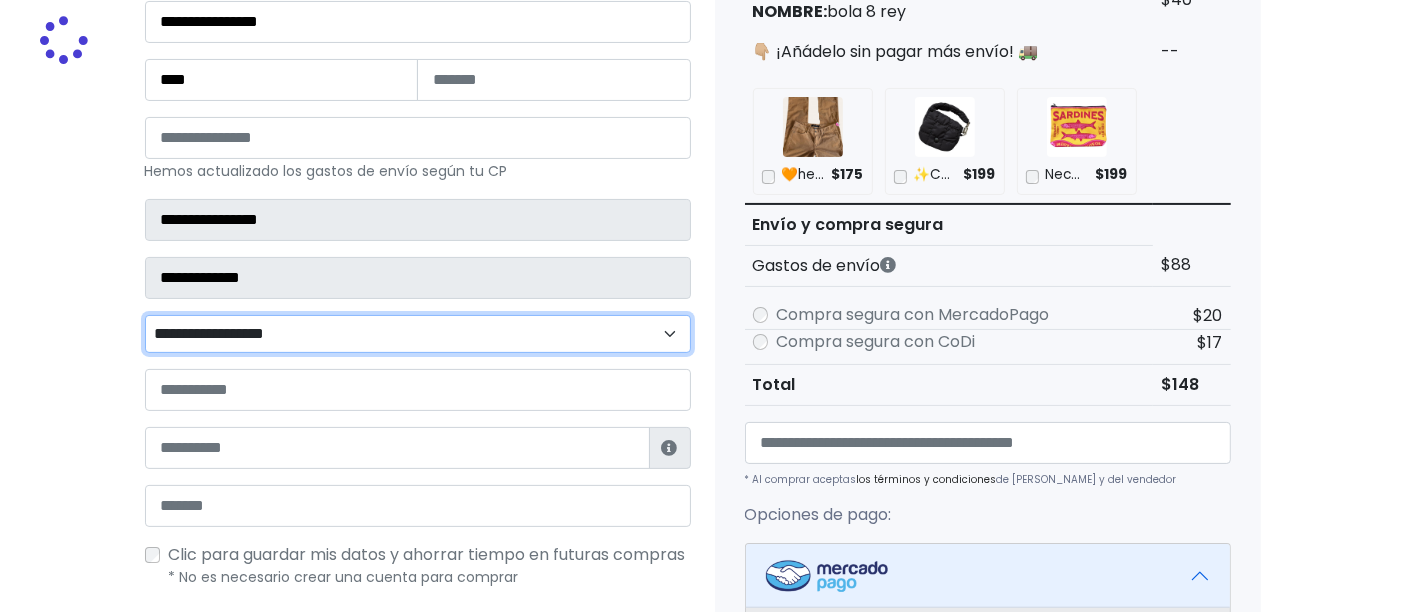 type on "**********" 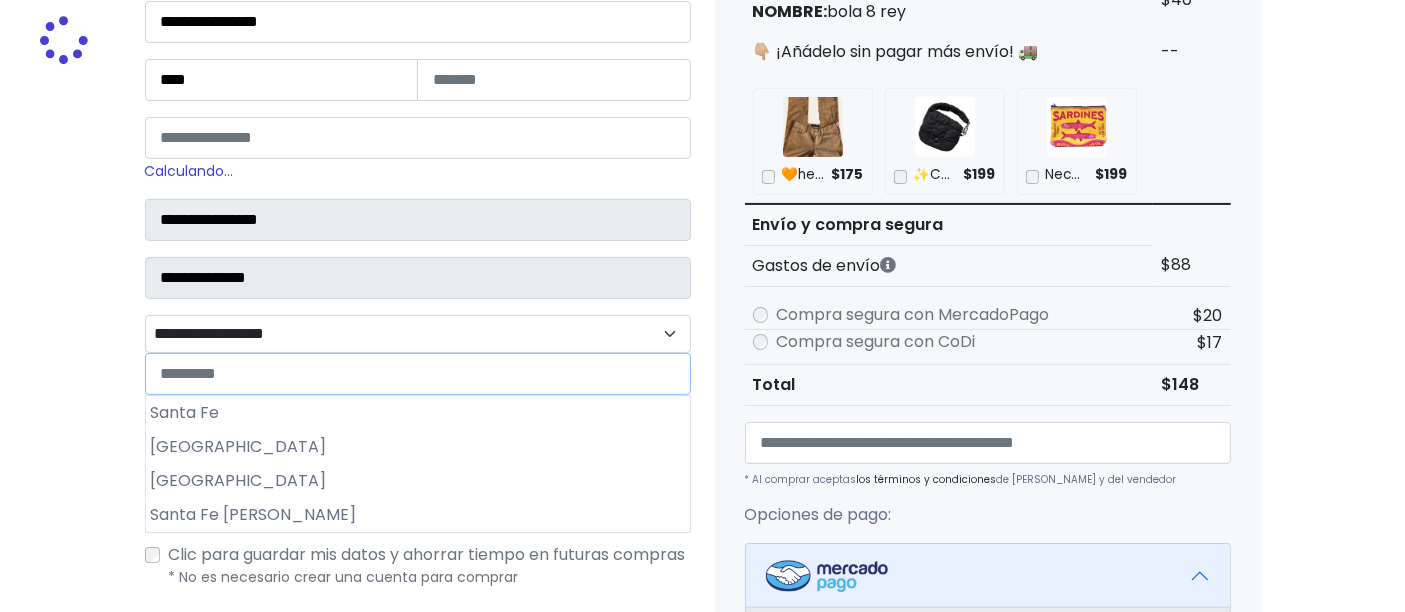 click on "**********" at bounding box center [418, 333] 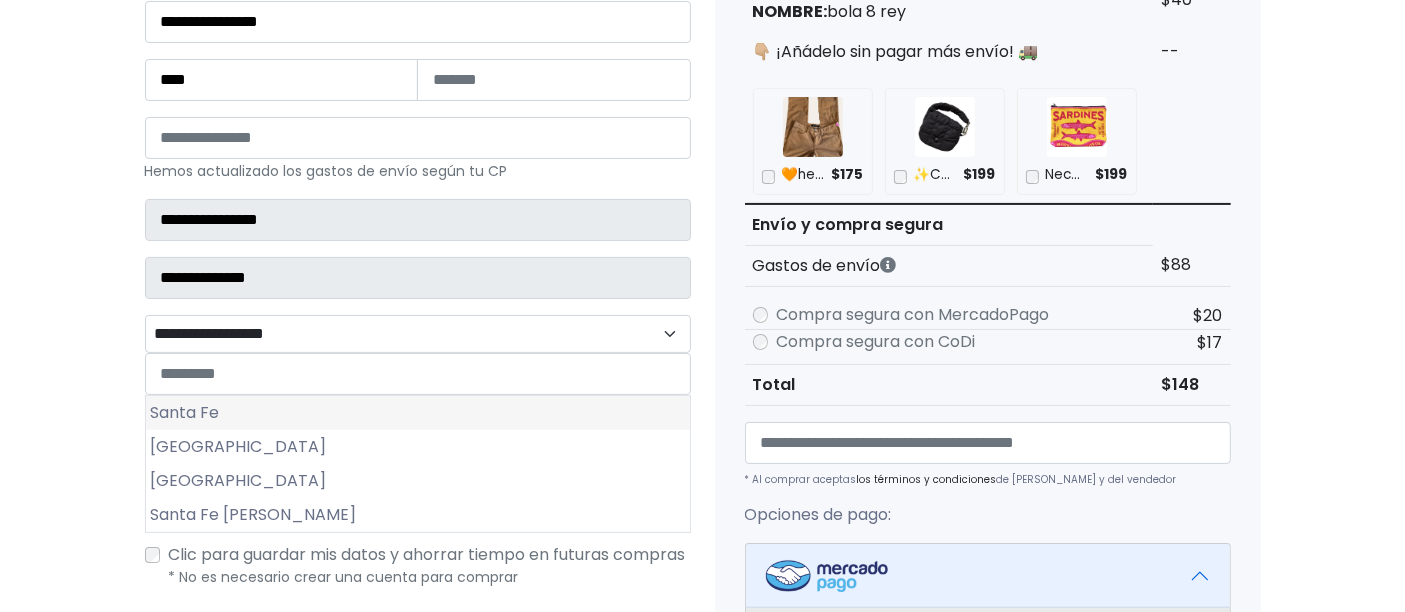 click on "Santa Fe" at bounding box center [418, 413] 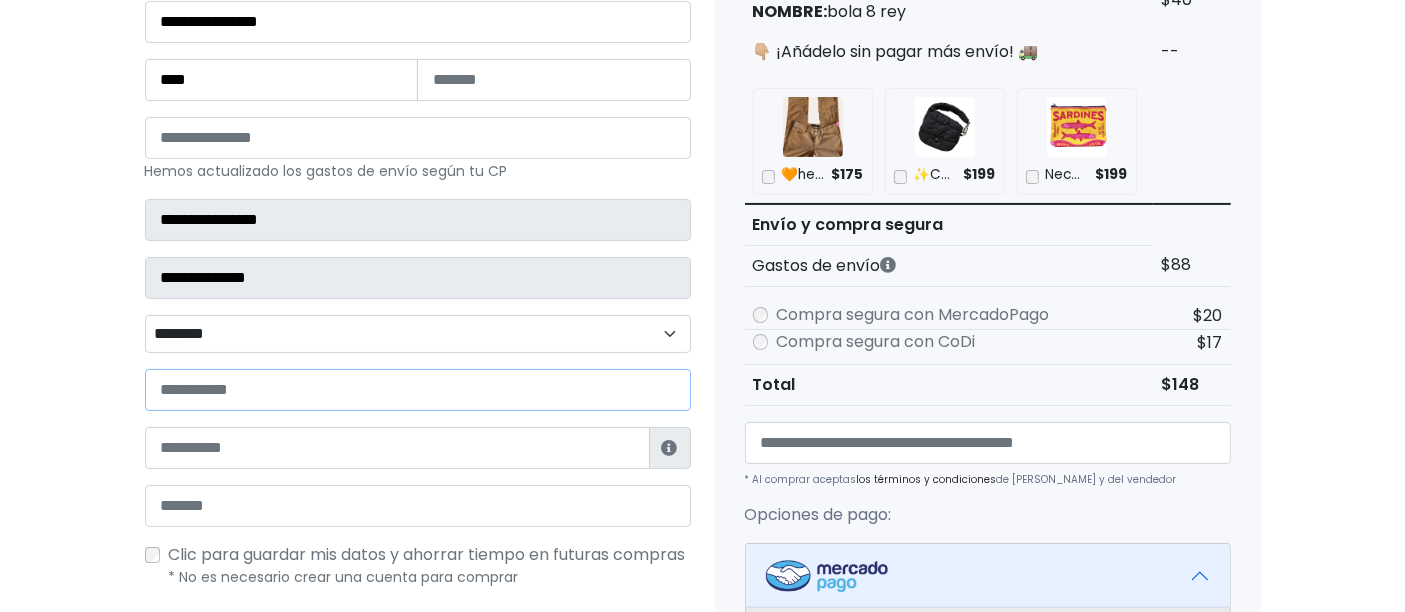 click at bounding box center (418, 390) 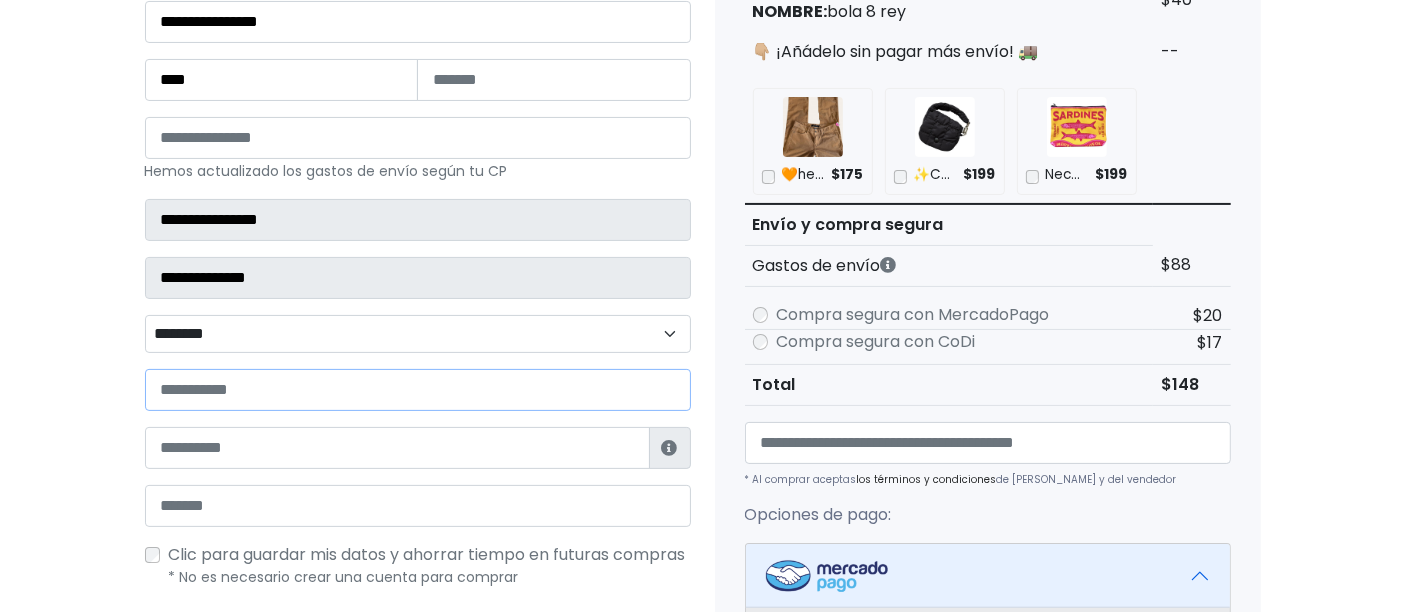 click at bounding box center (418, 390) 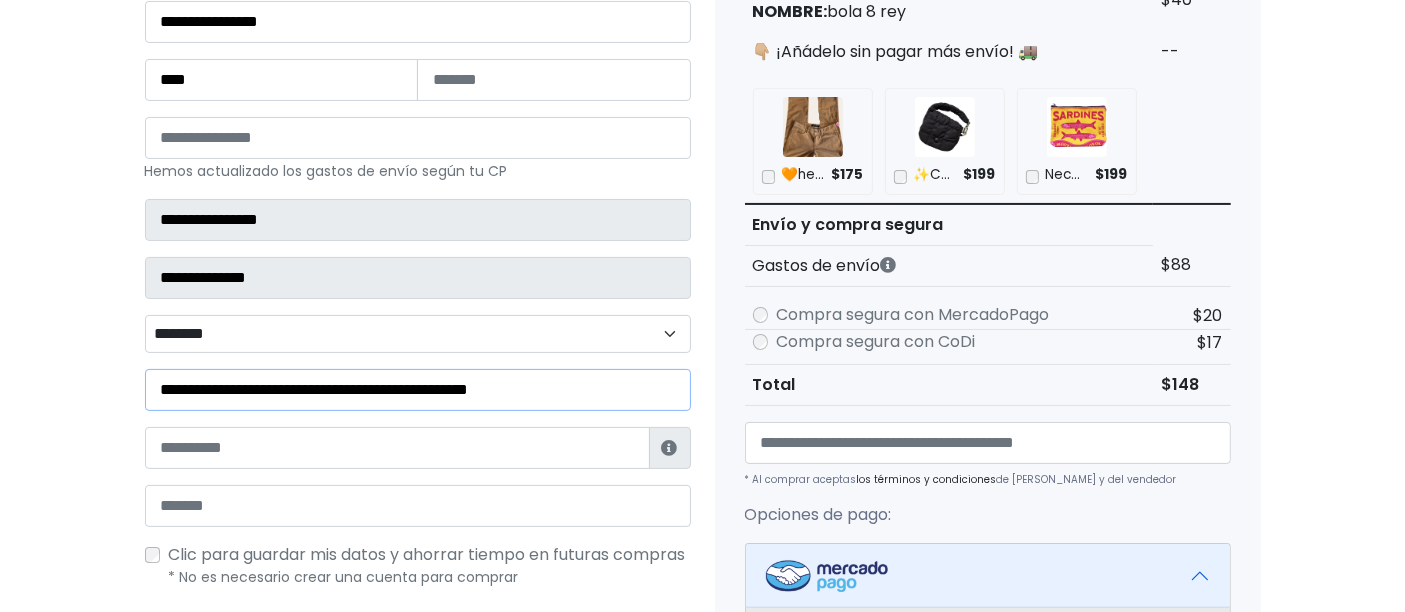 click on "**********" at bounding box center [418, 390] 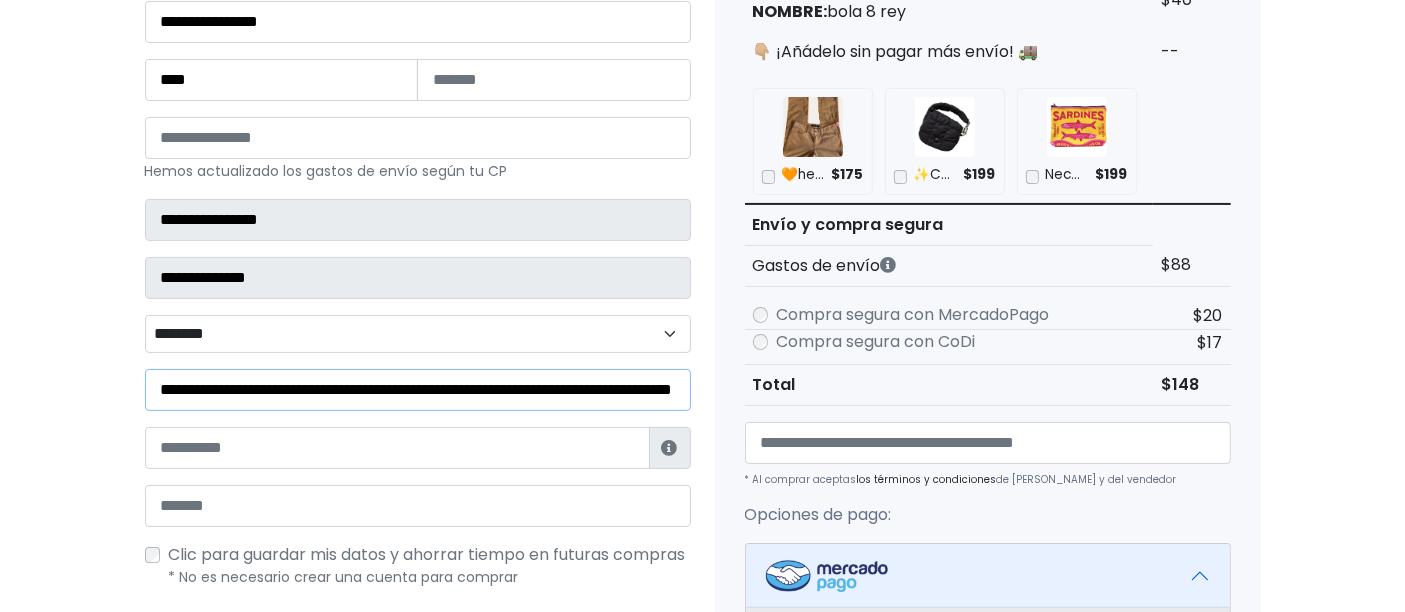 scroll, scrollTop: 0, scrollLeft: 122, axis: horizontal 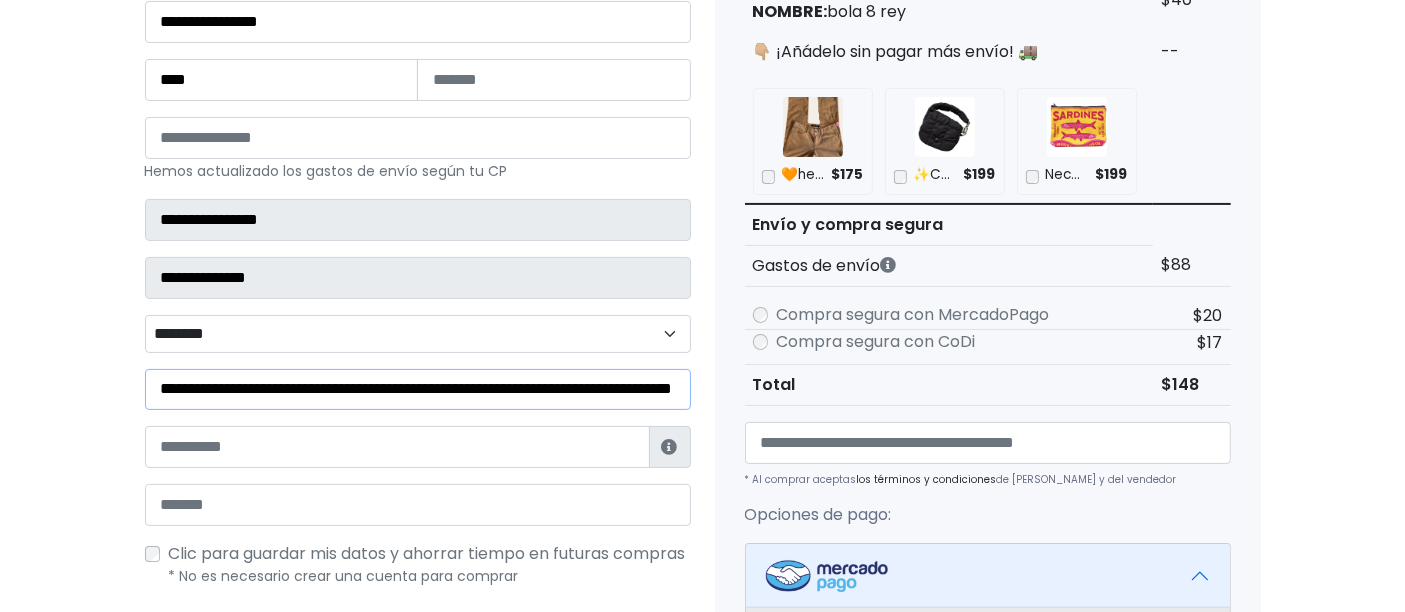 type on "**********" 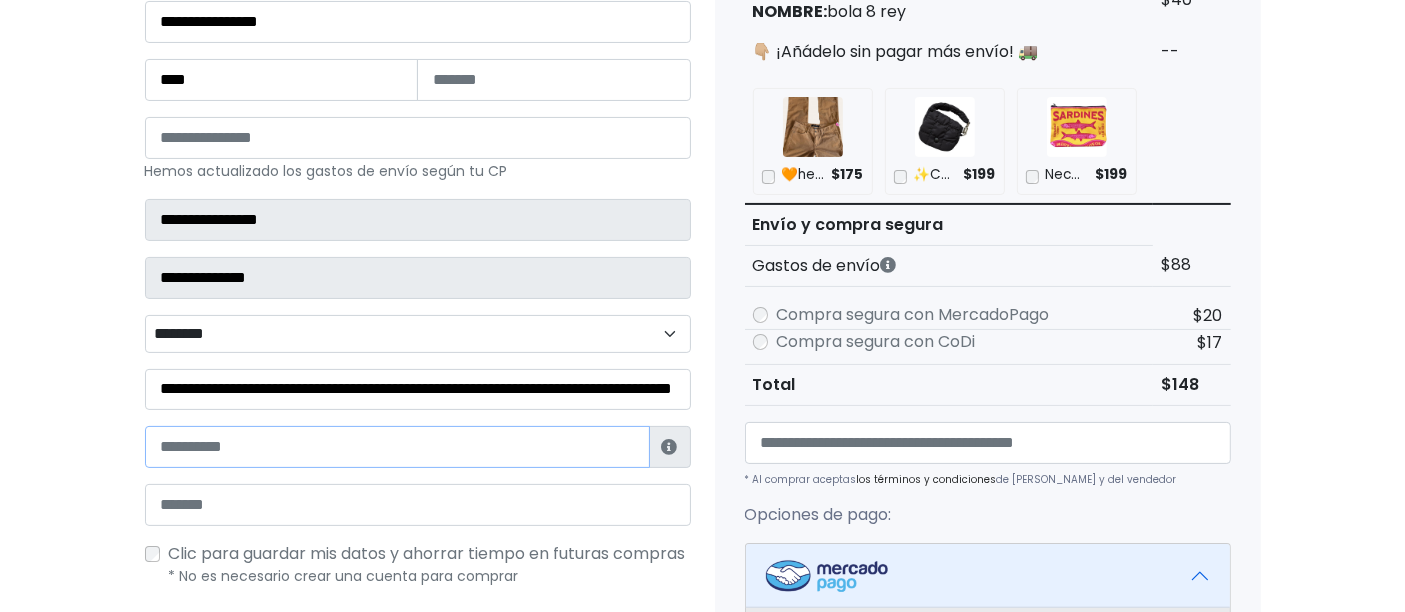 click at bounding box center [397, 447] 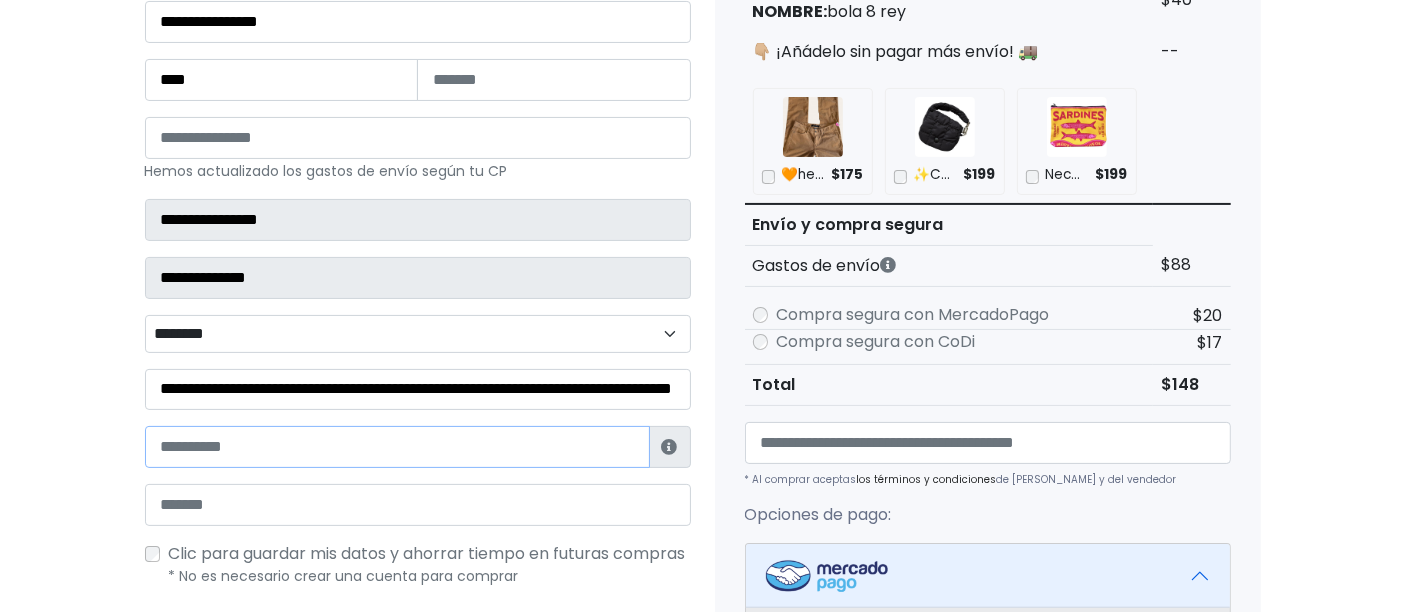 click at bounding box center (397, 447) 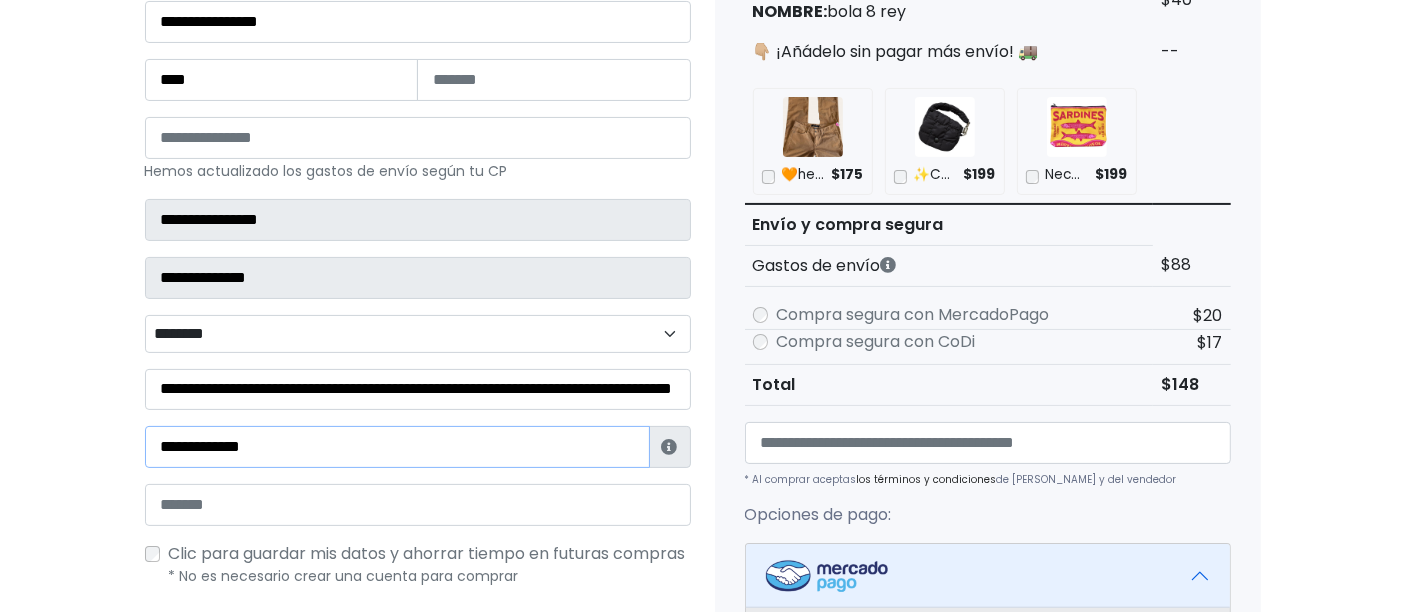 click on "**********" at bounding box center [397, 447] 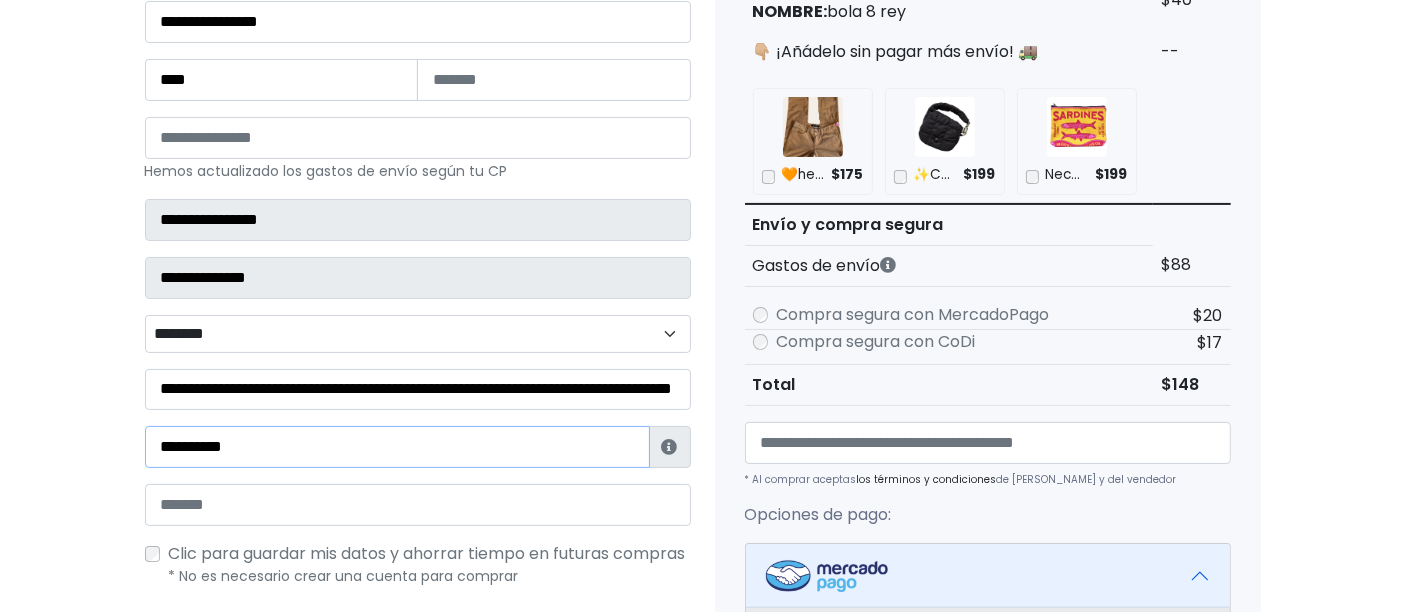click on "**********" at bounding box center [397, 447] 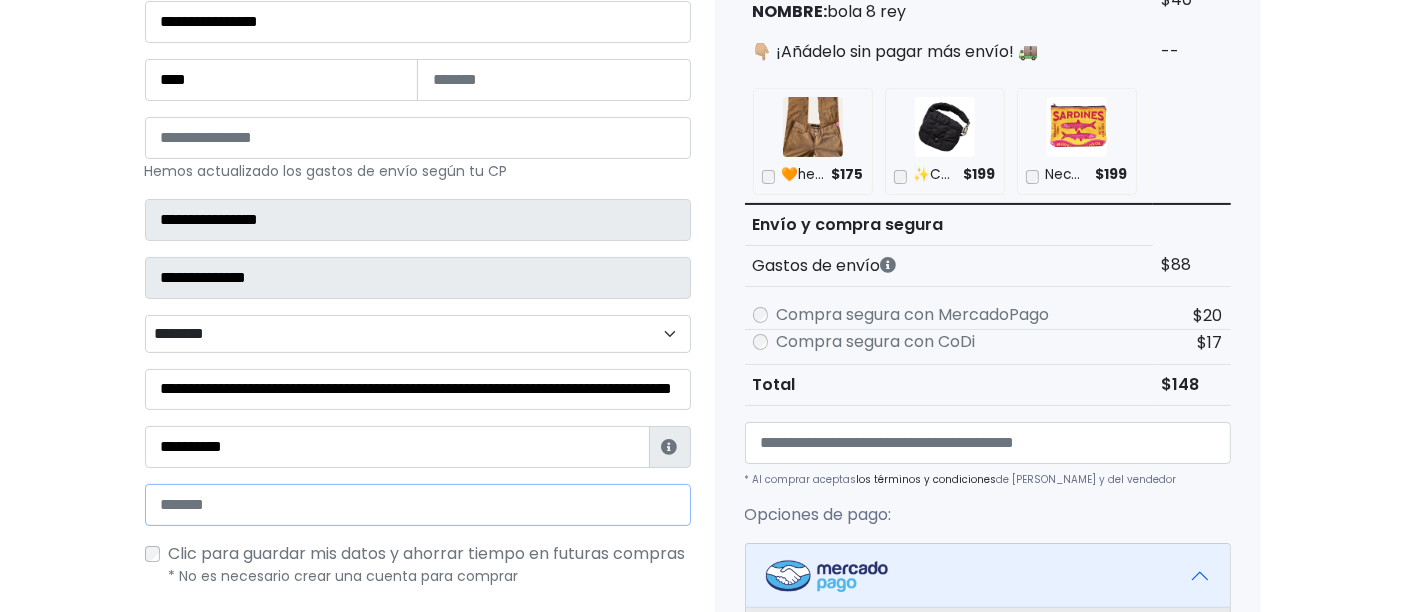 click at bounding box center (418, 505) 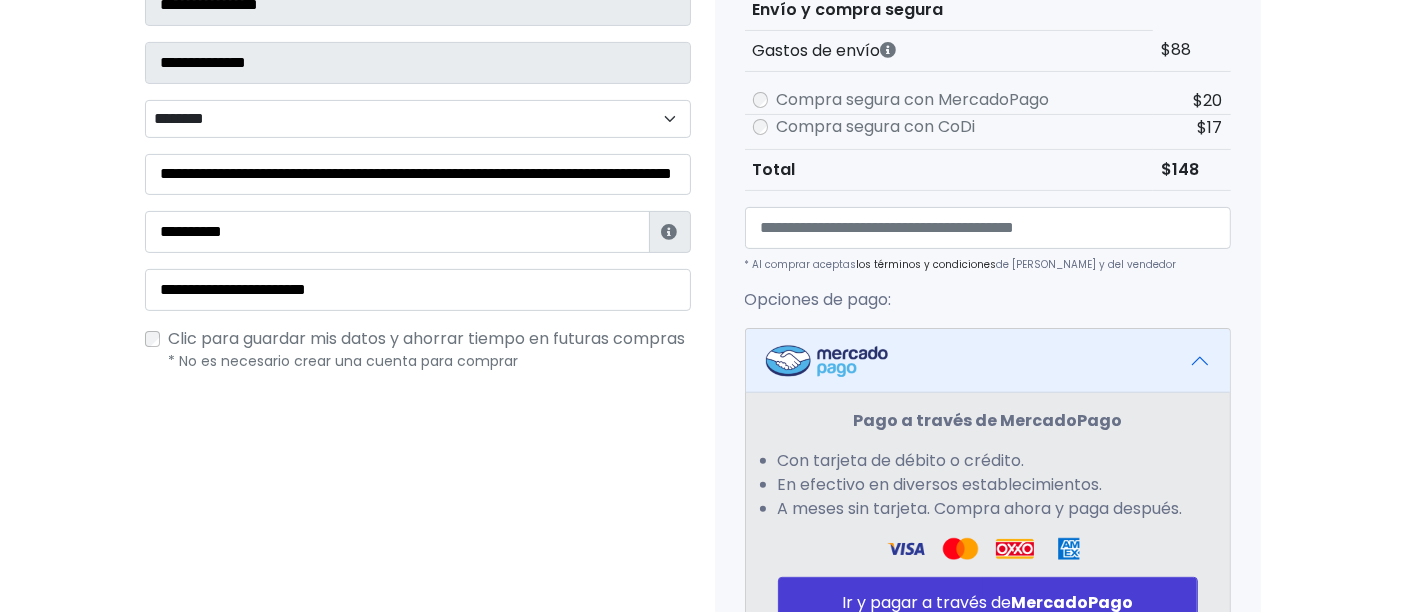 scroll, scrollTop: 585, scrollLeft: 0, axis: vertical 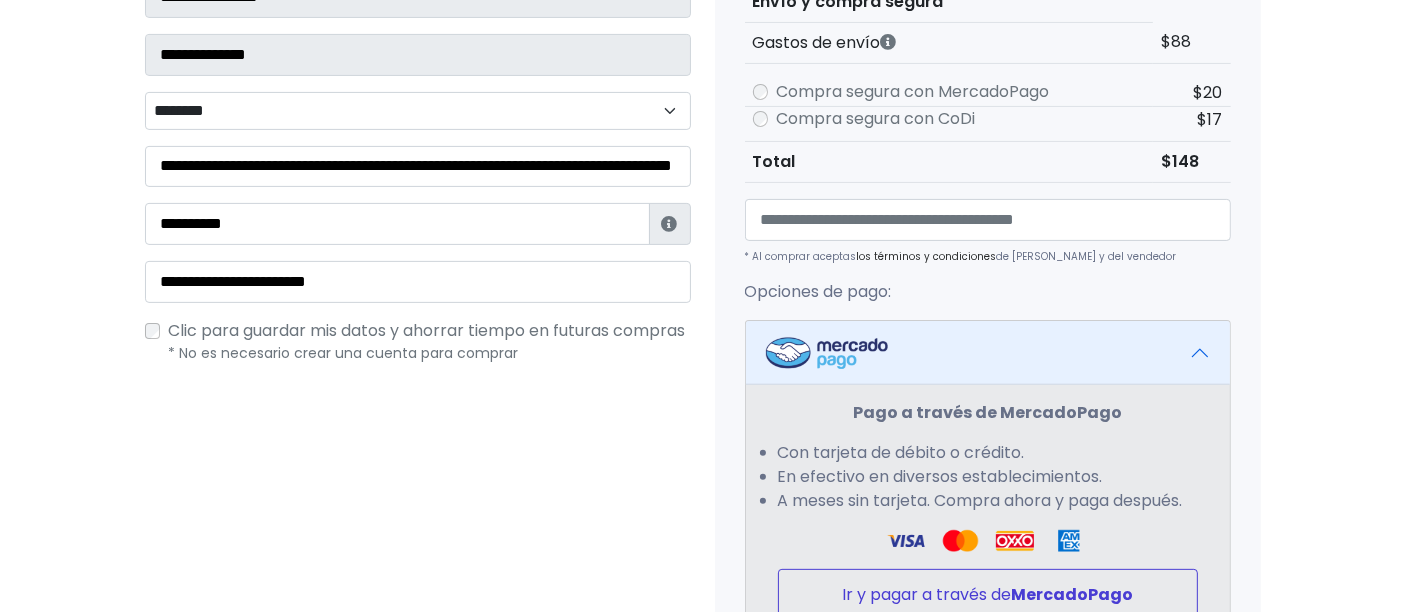click on "Ir y pagar a través de  MercadoPago" at bounding box center (988, 594) 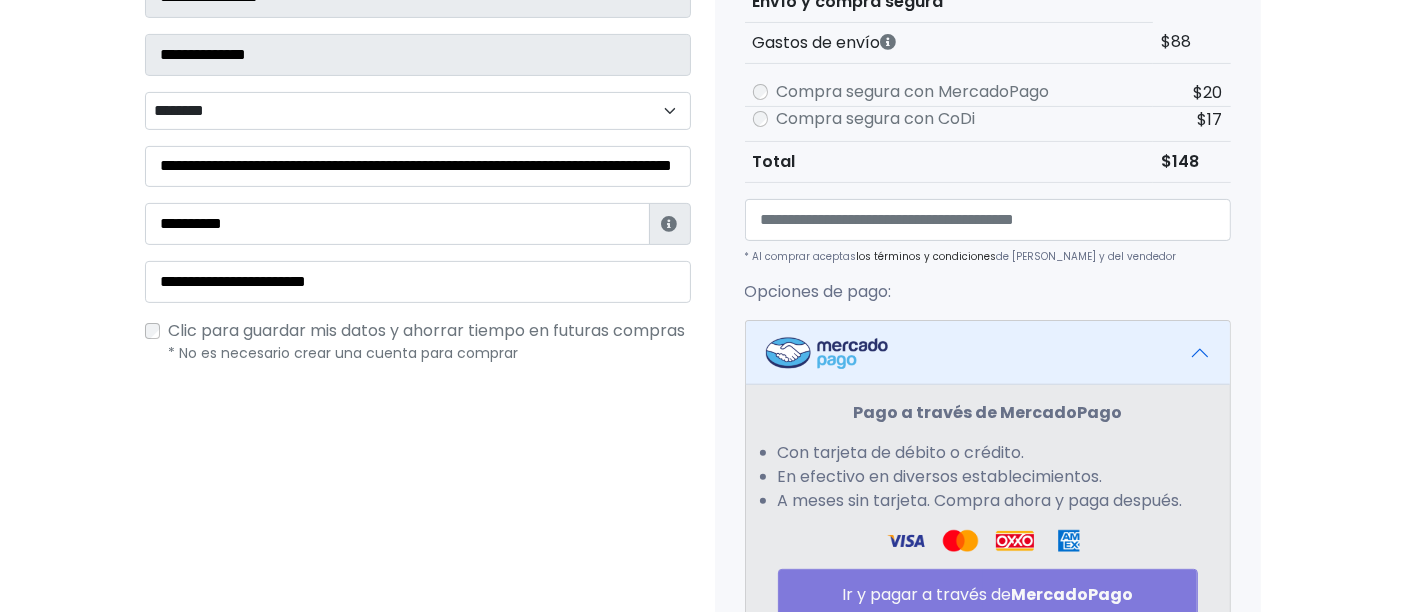 scroll, scrollTop: 522, scrollLeft: 0, axis: vertical 